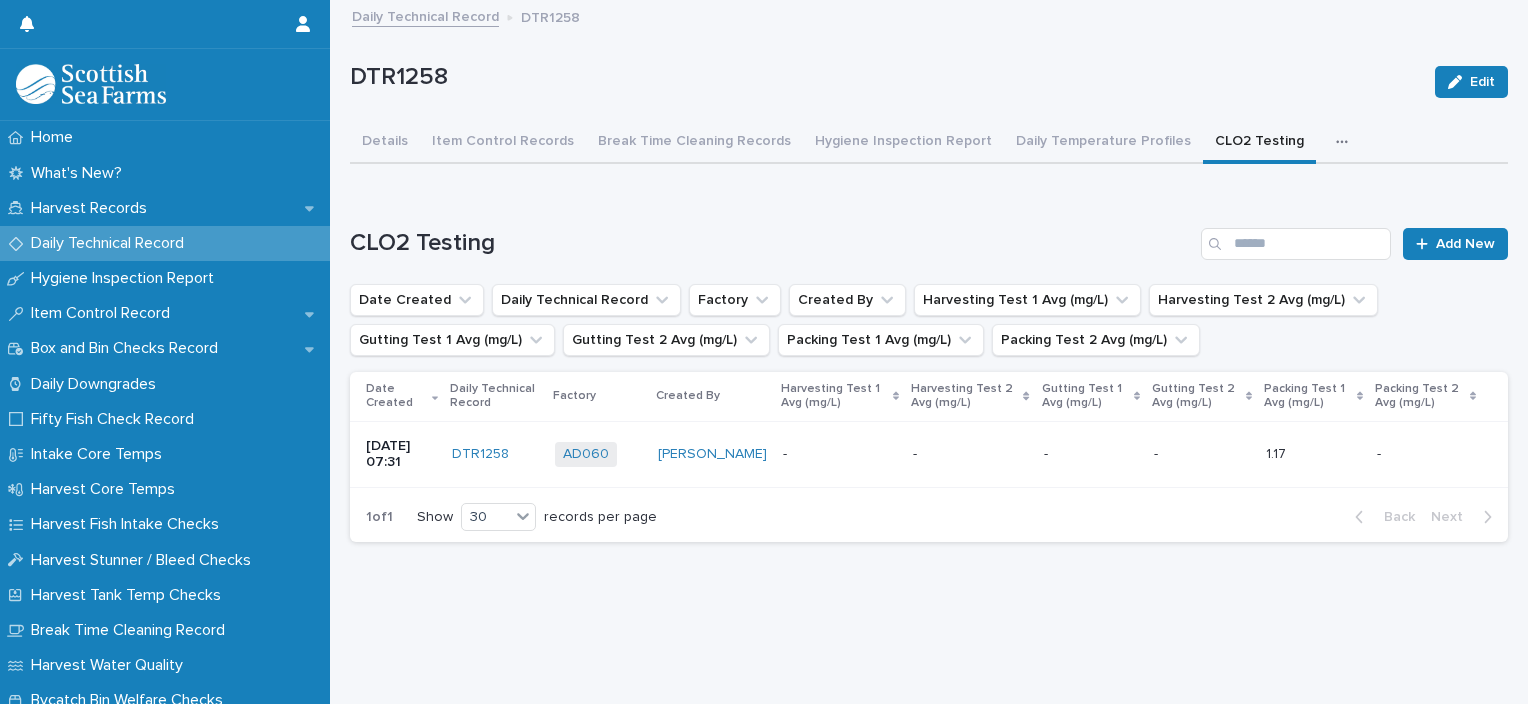 scroll, scrollTop: 0, scrollLeft: 0, axis: both 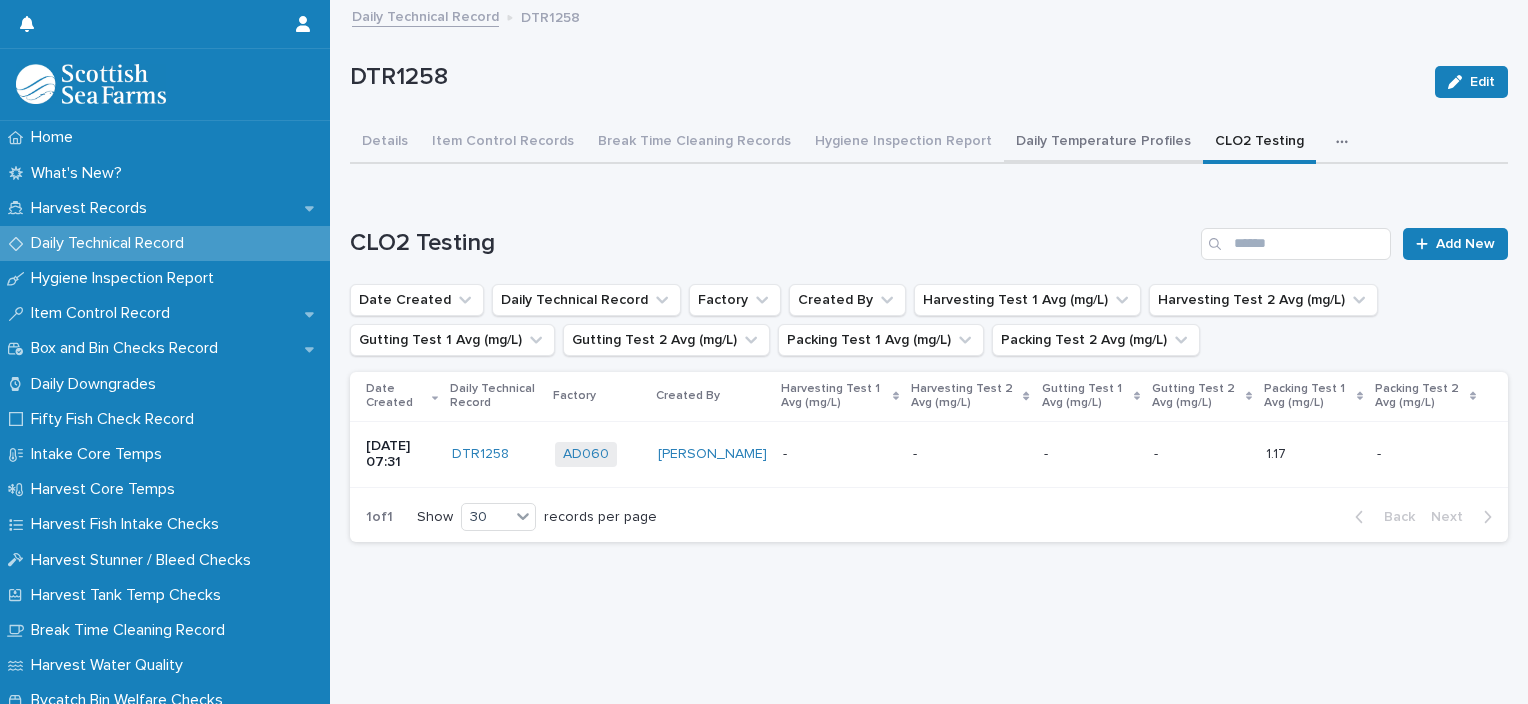 click on "Daily Temperature Profiles" at bounding box center (1103, 143) 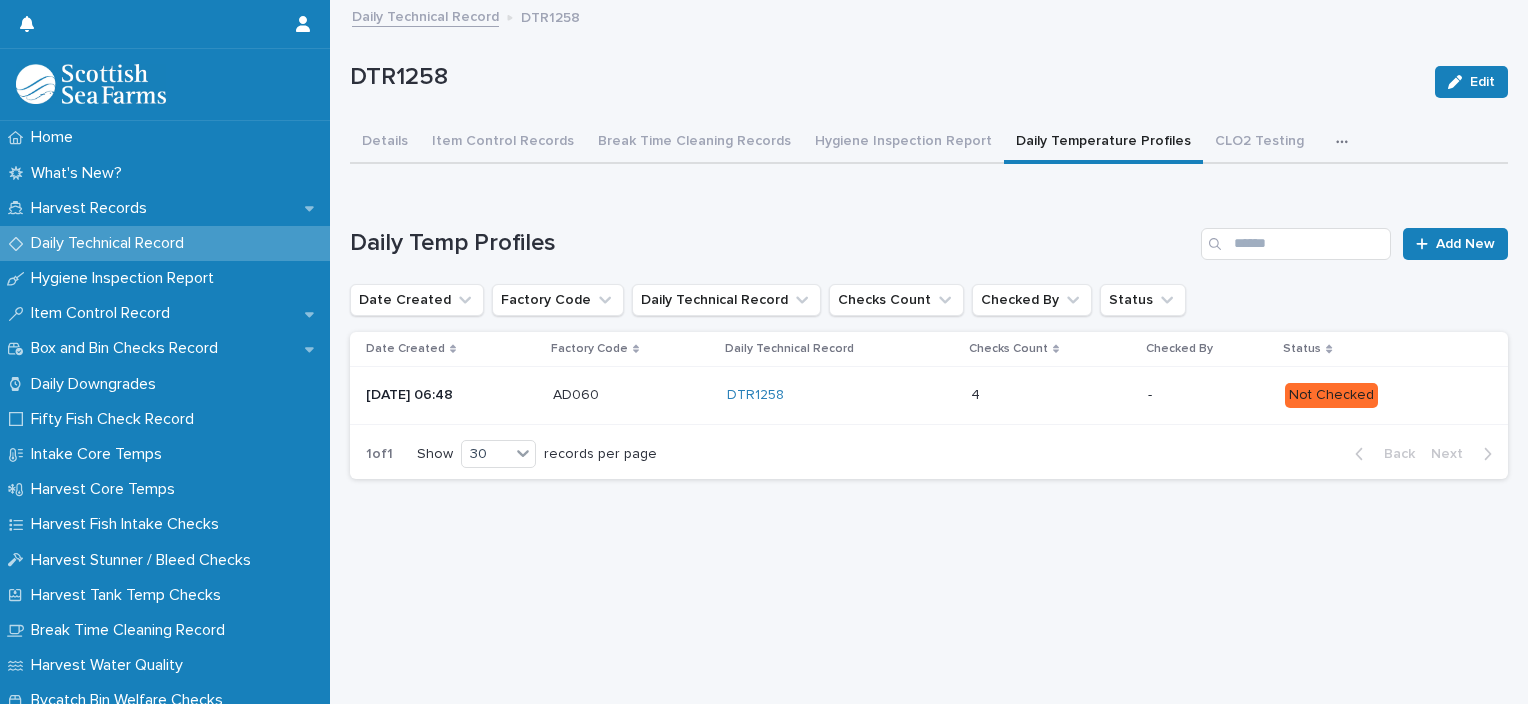 click at bounding box center (1051, 395) 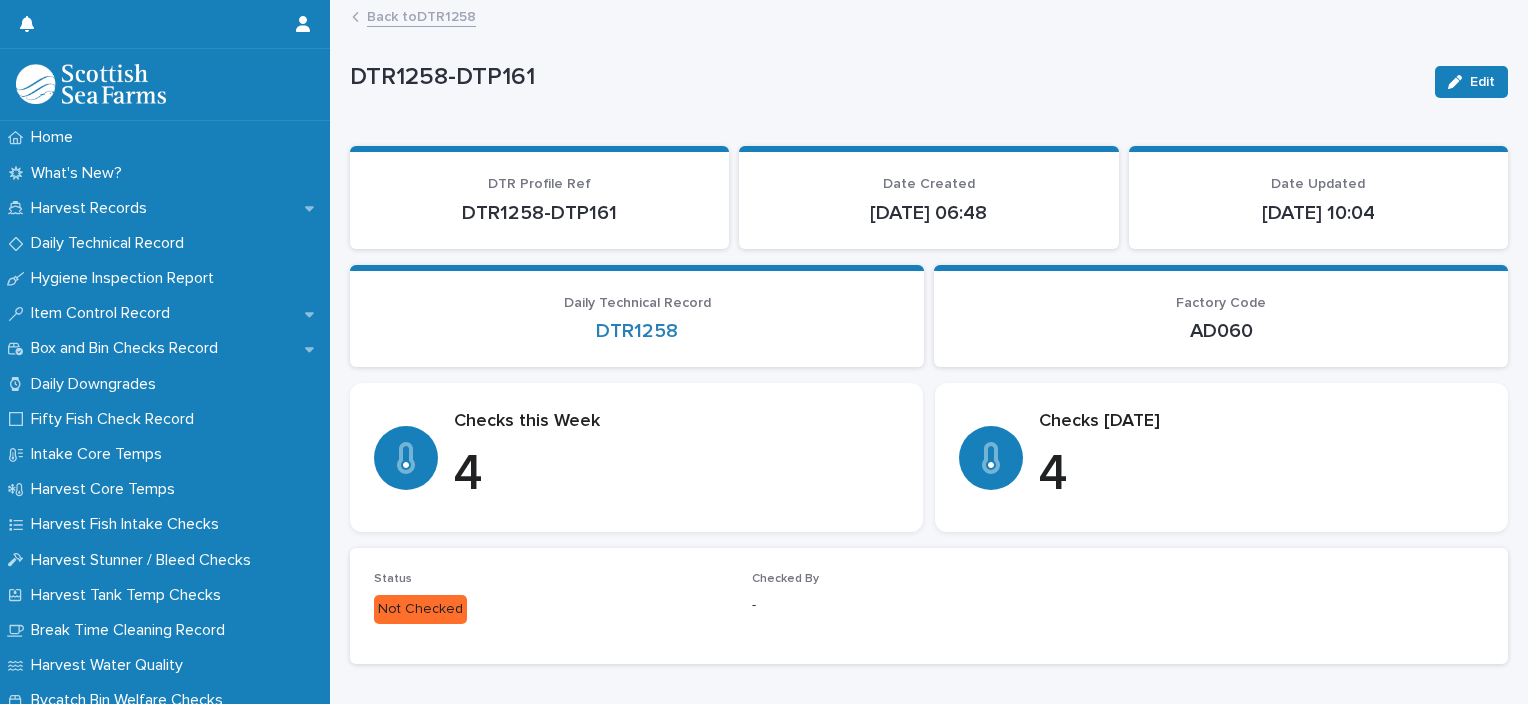scroll, scrollTop: 300, scrollLeft: 0, axis: vertical 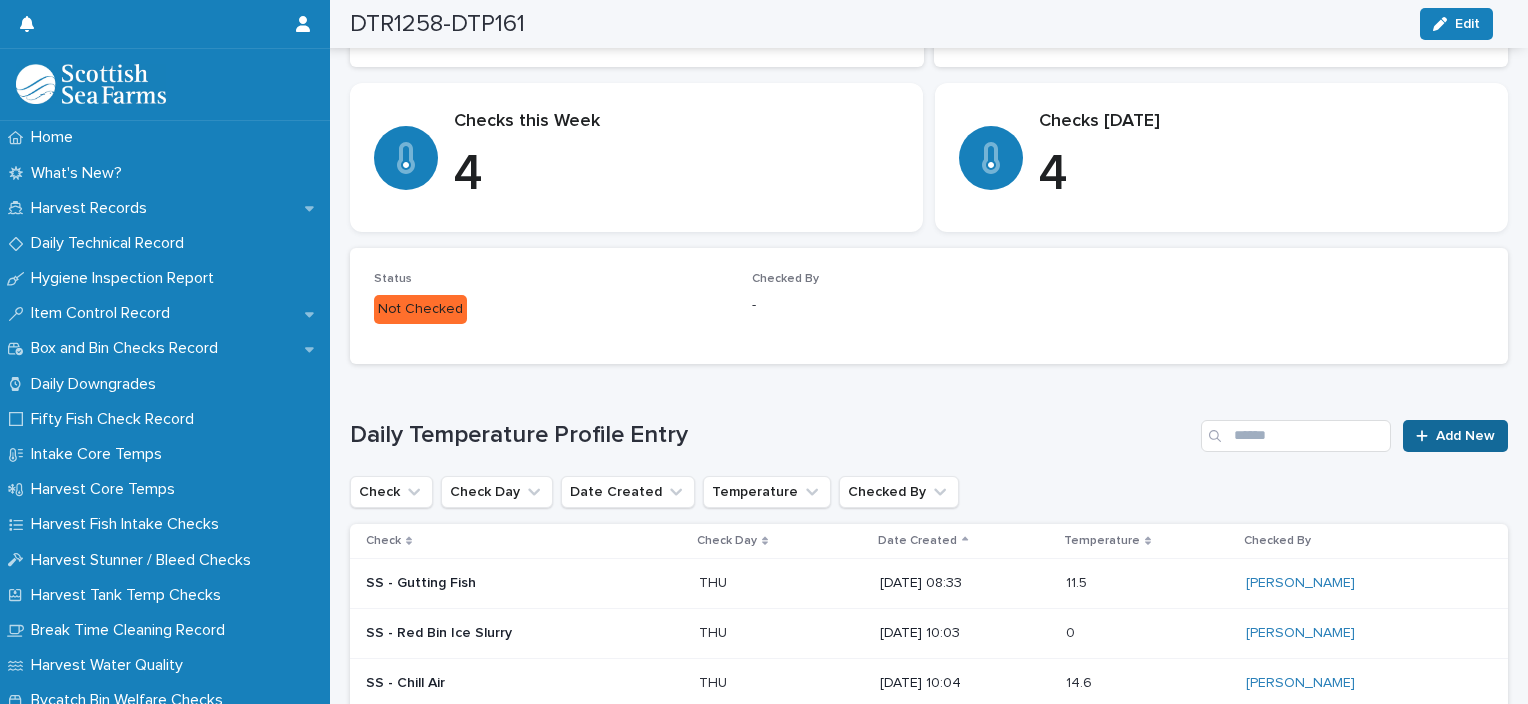 click on "Add New" at bounding box center (1465, 436) 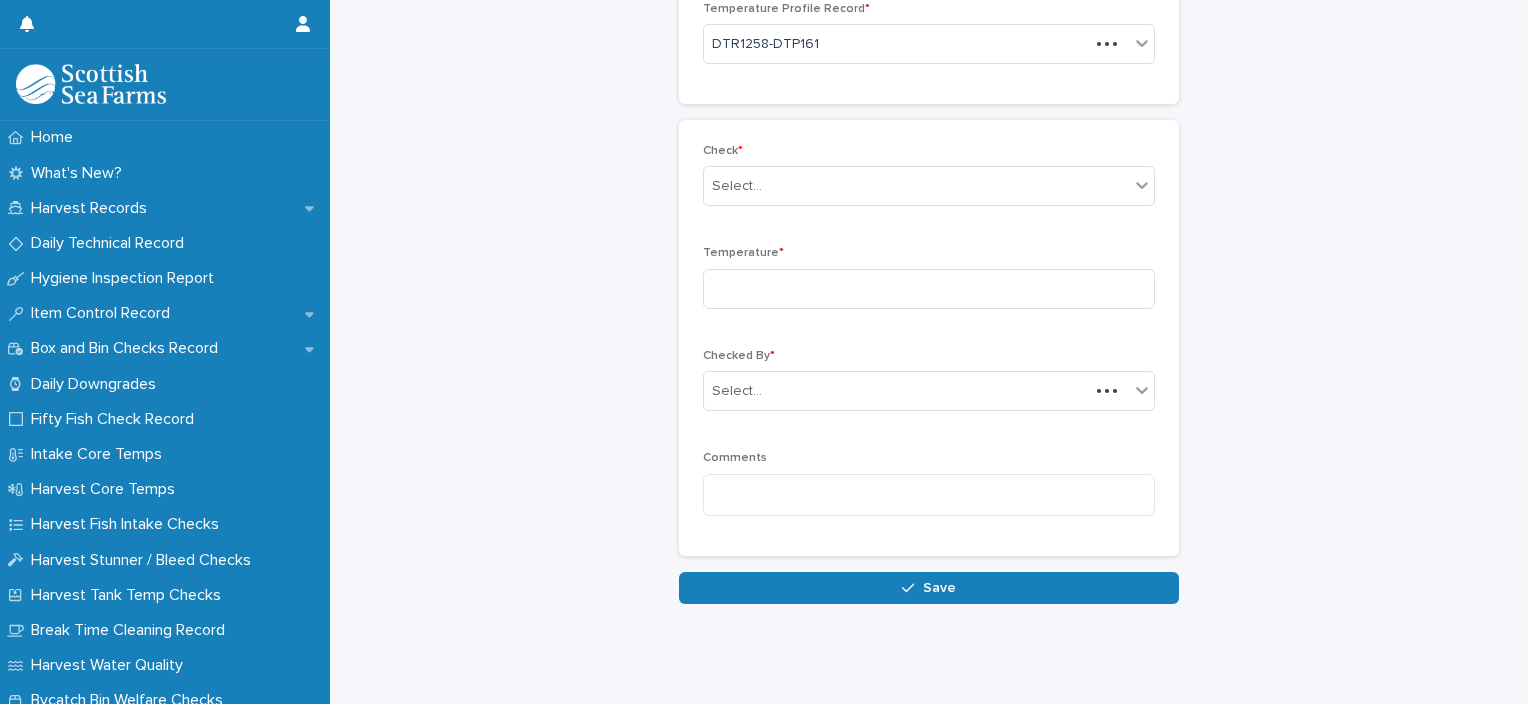 scroll, scrollTop: 136, scrollLeft: 0, axis: vertical 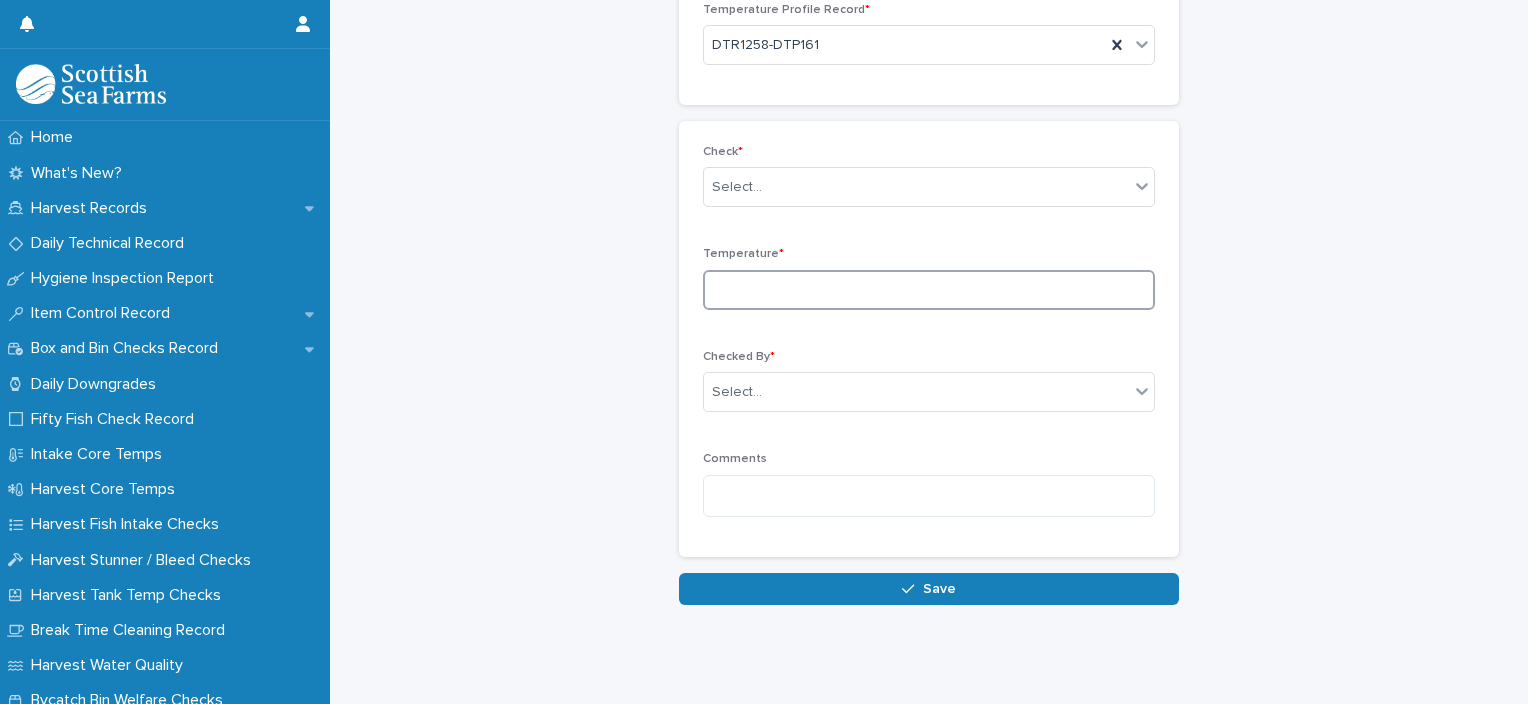 click at bounding box center [929, 290] 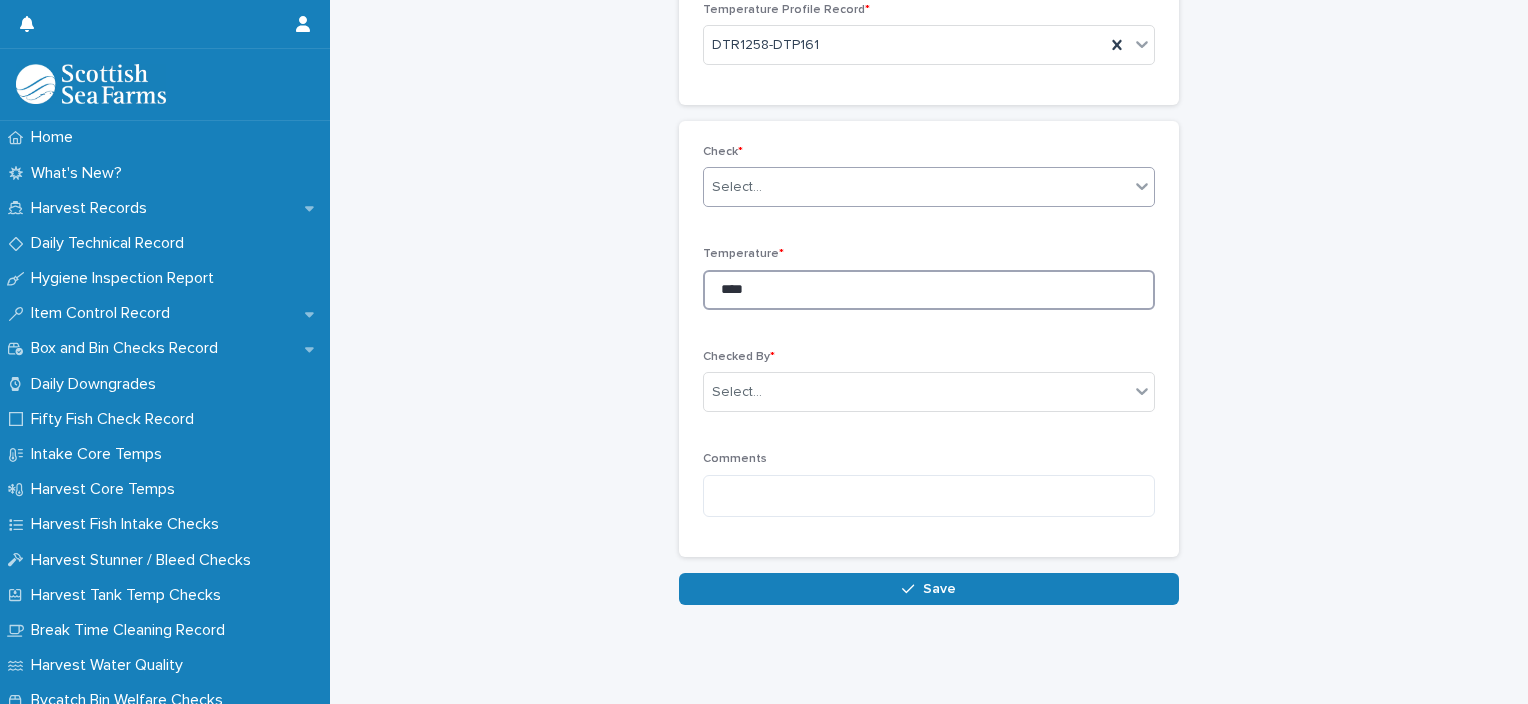 type on "****" 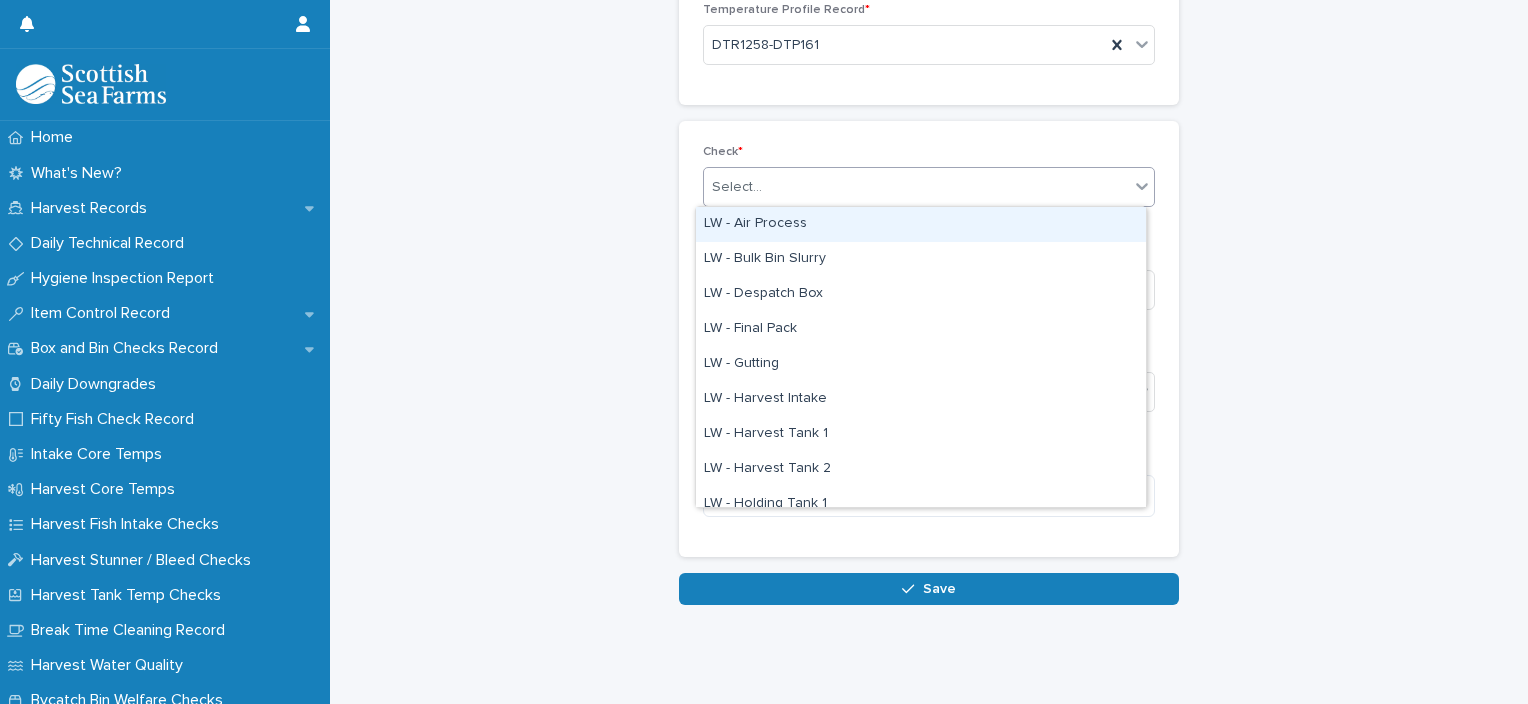click on "Select..." at bounding box center (916, 187) 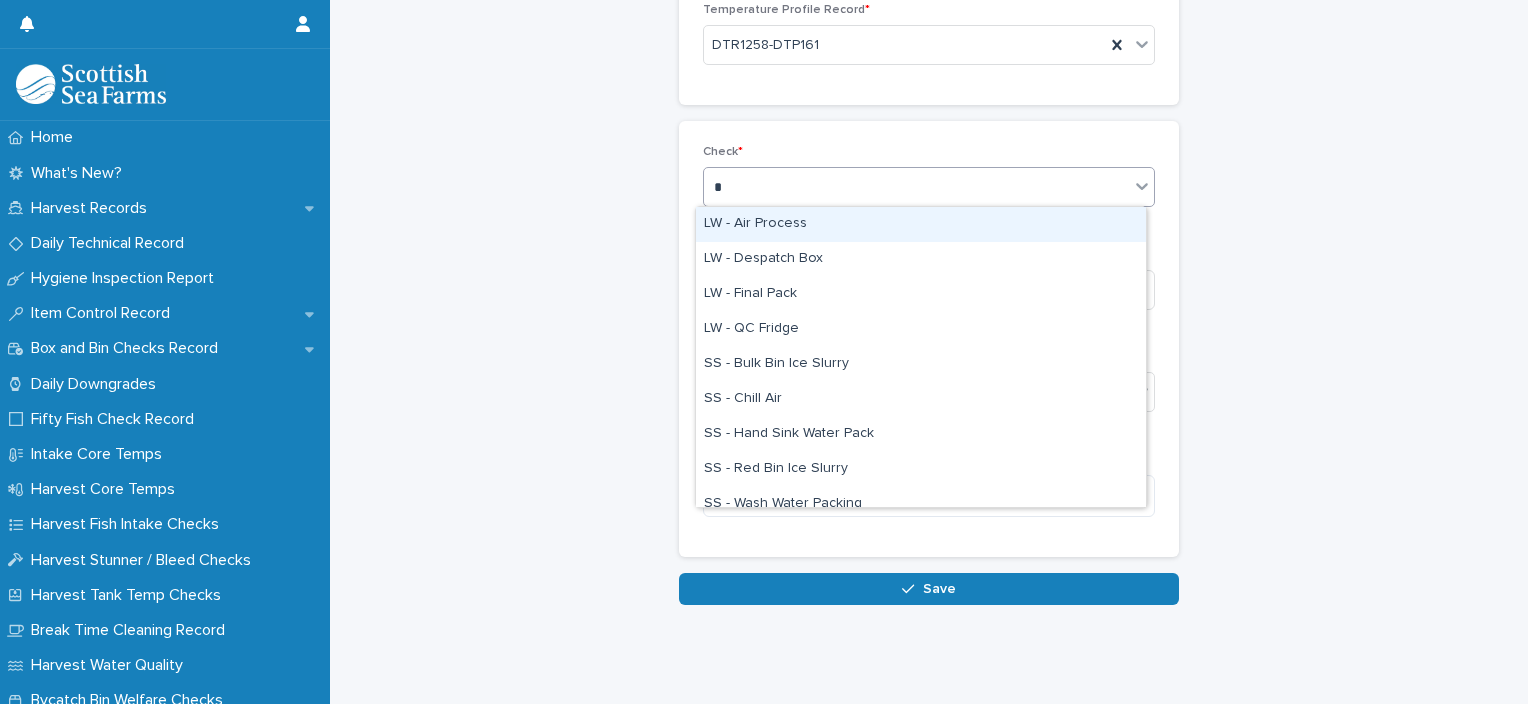type on "**" 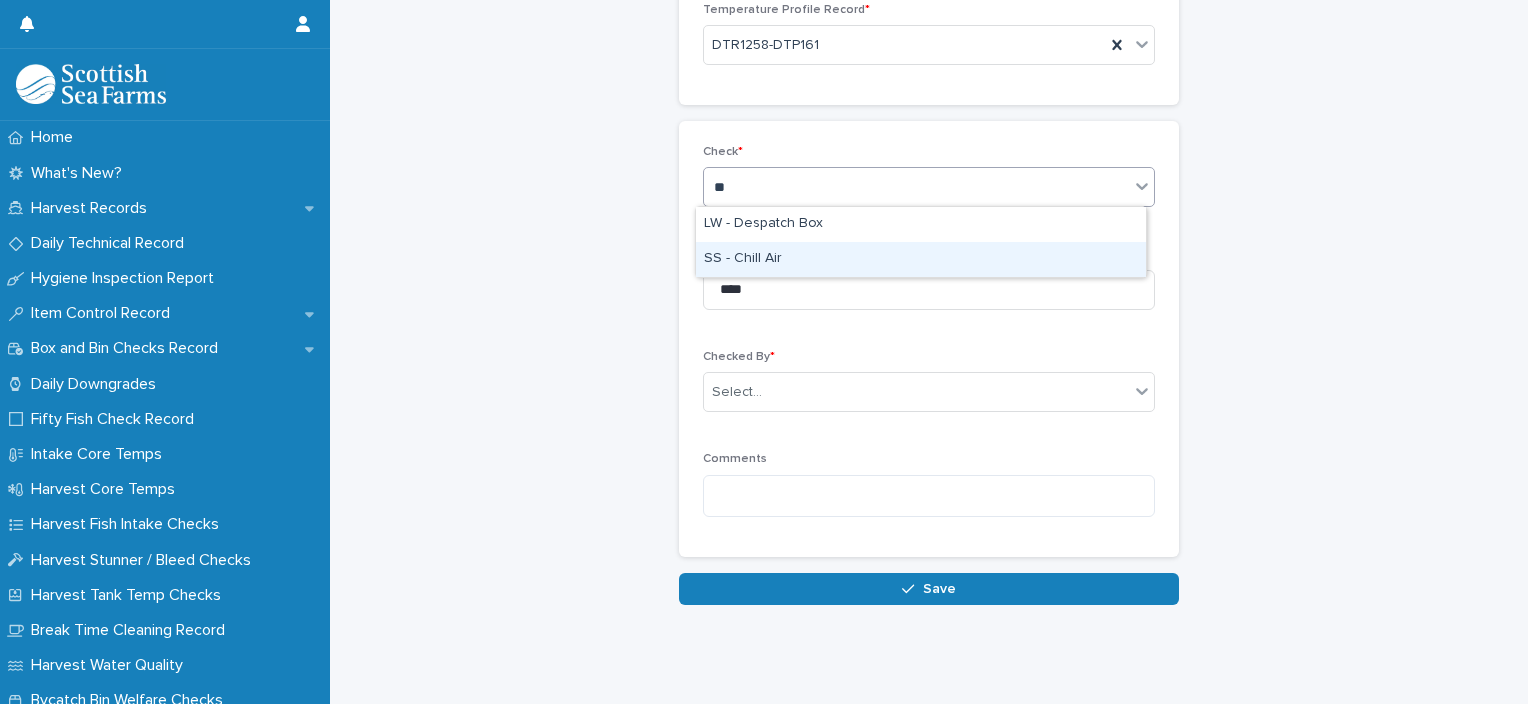 click on "SS - Chill Air" at bounding box center (921, 259) 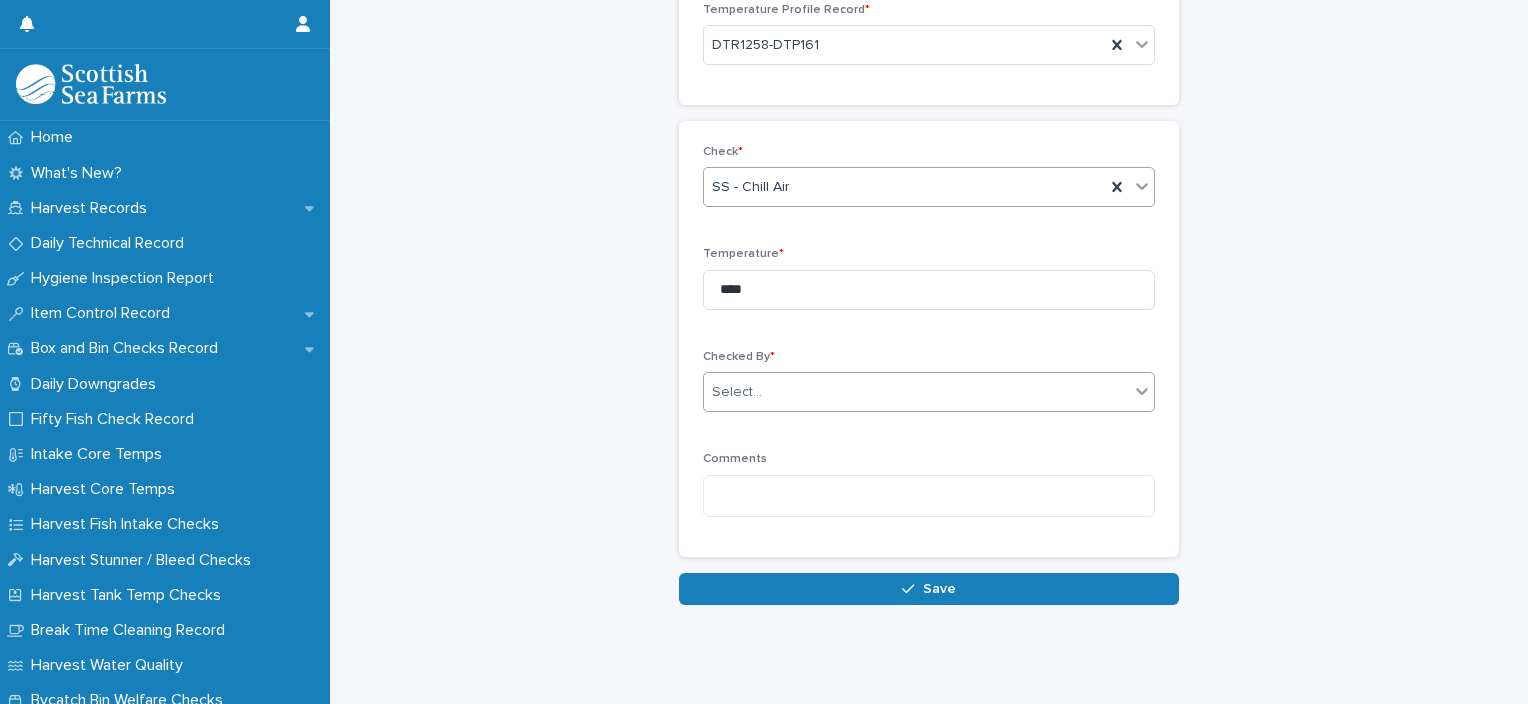 click on "Select..." at bounding box center (916, 392) 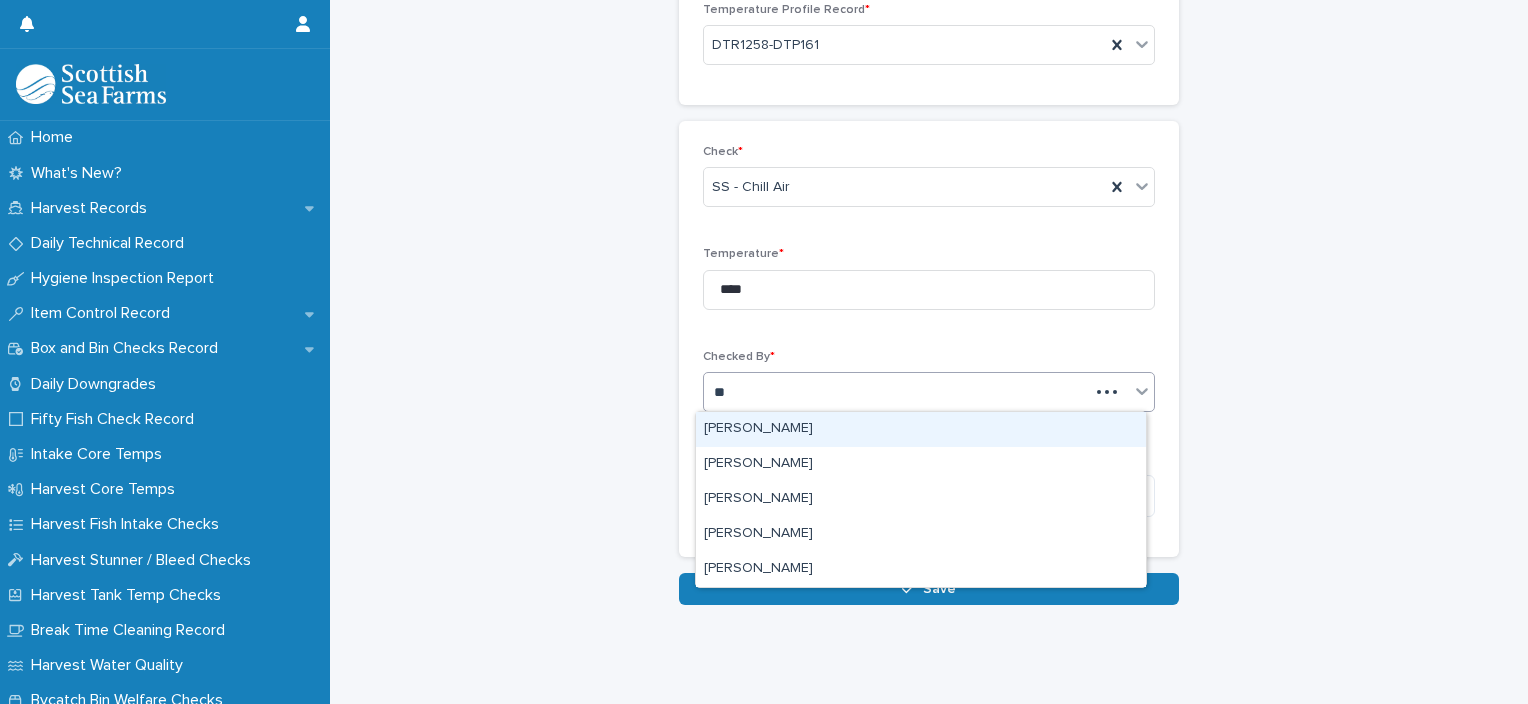 type on "***" 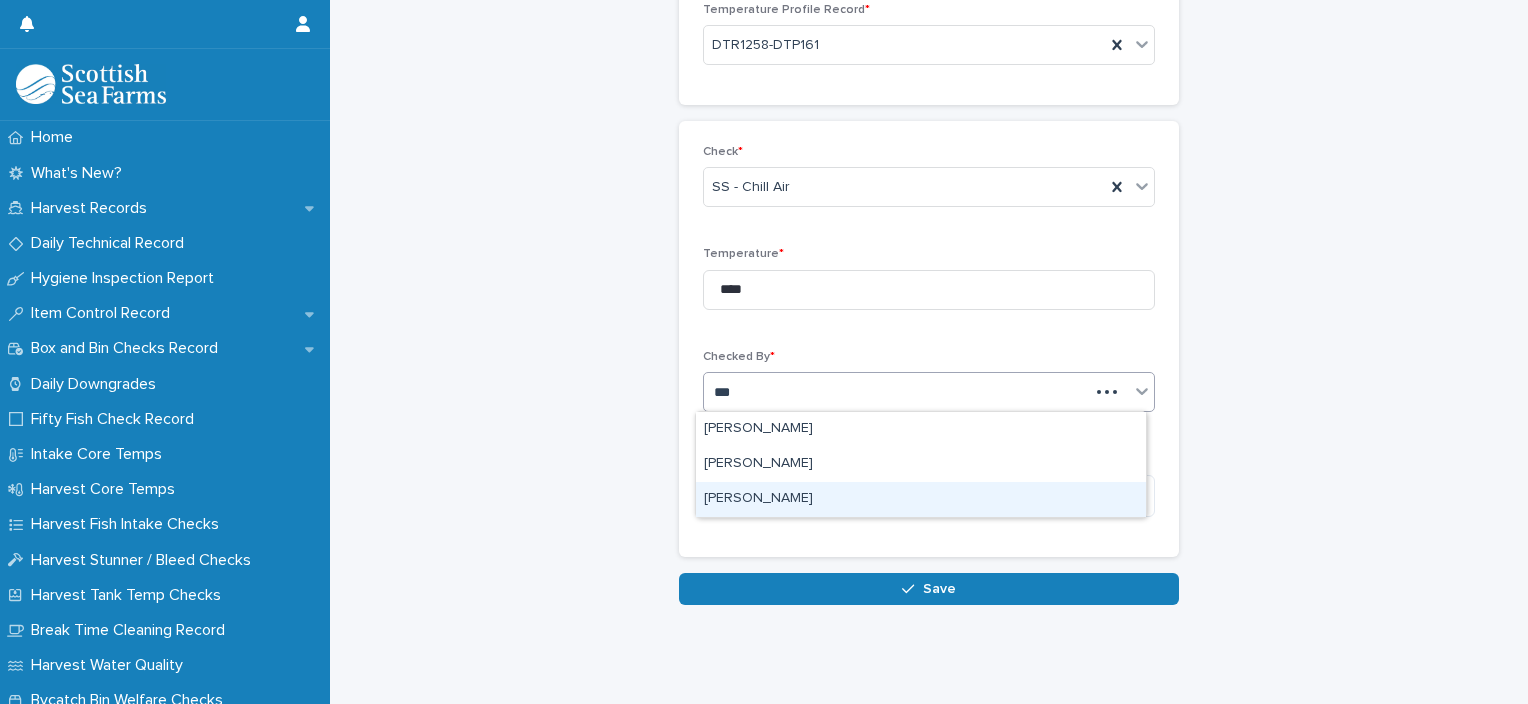 click on "[PERSON_NAME]" at bounding box center (921, 499) 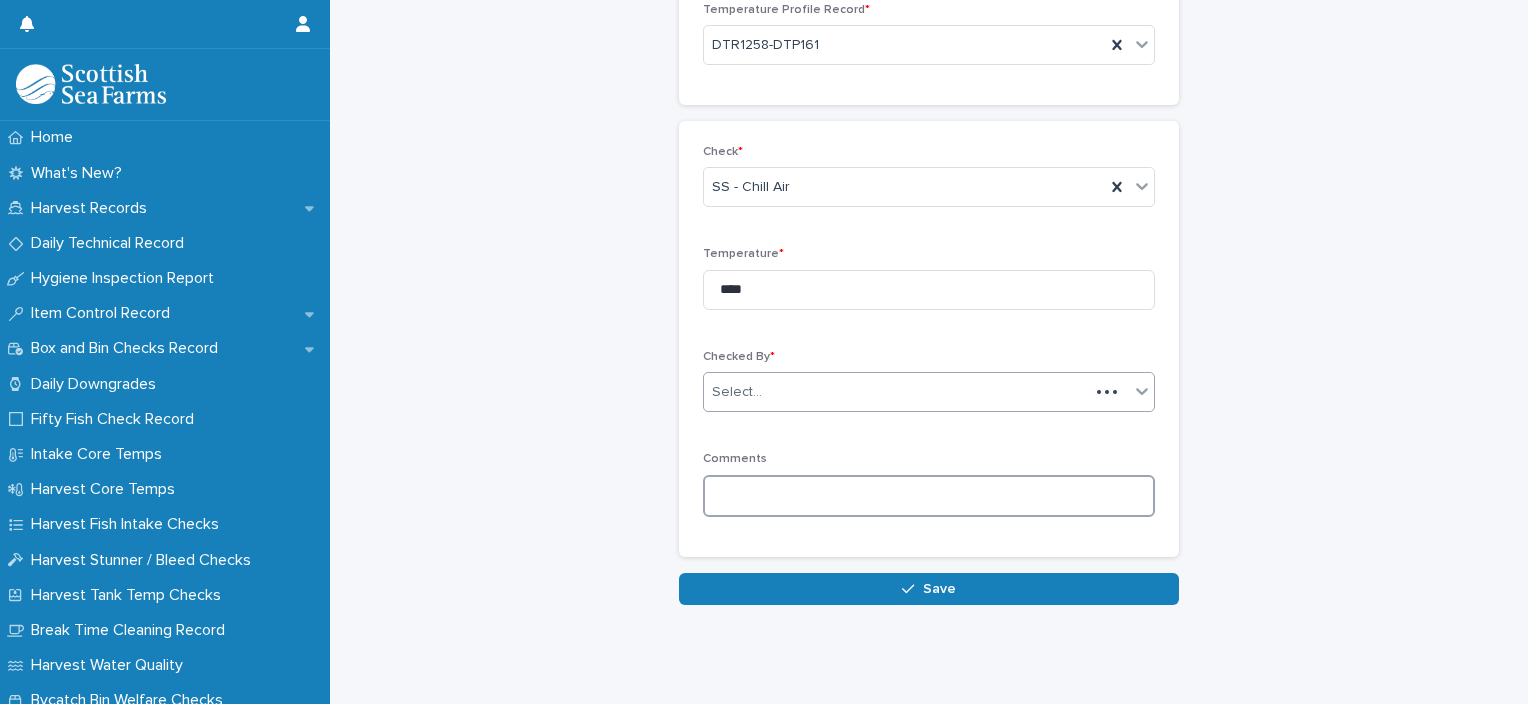 click at bounding box center (929, 496) 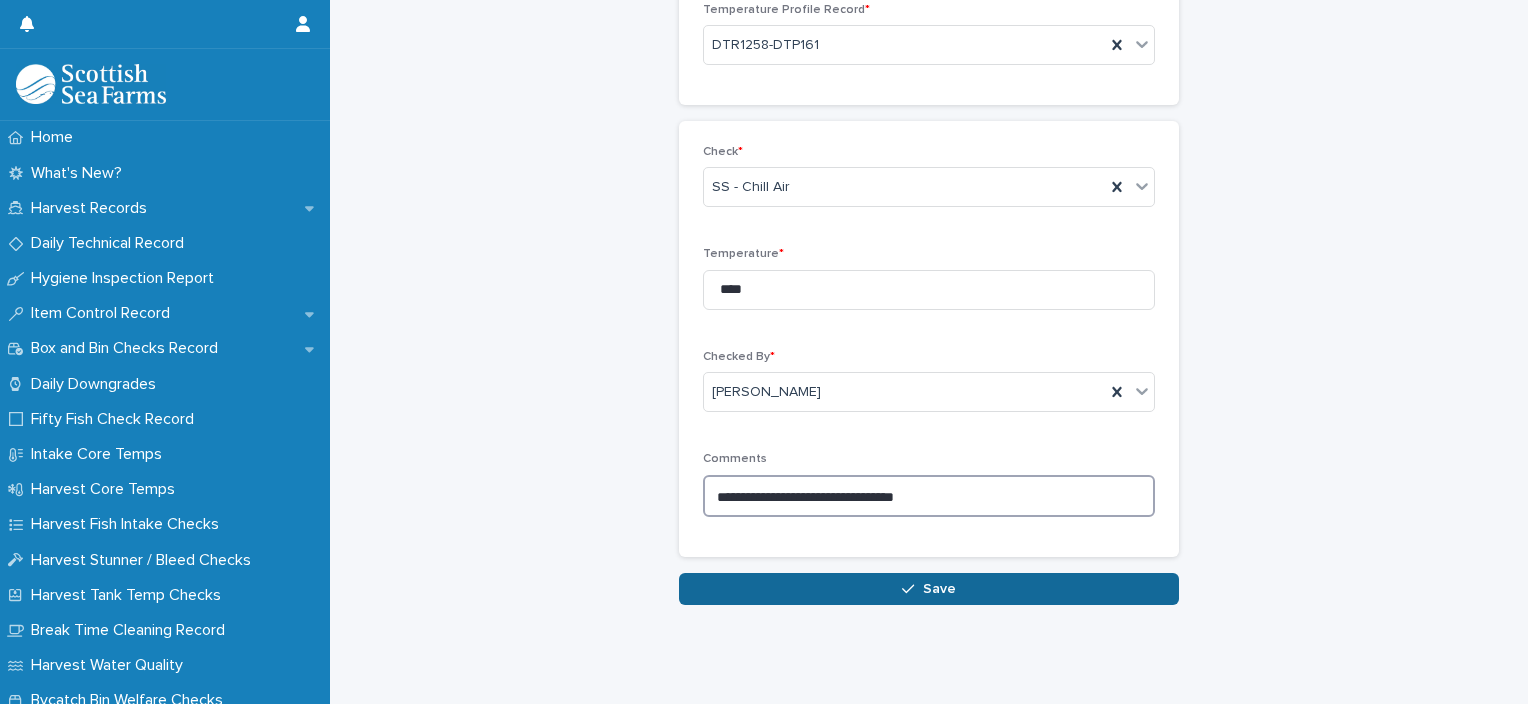 type on "**********" 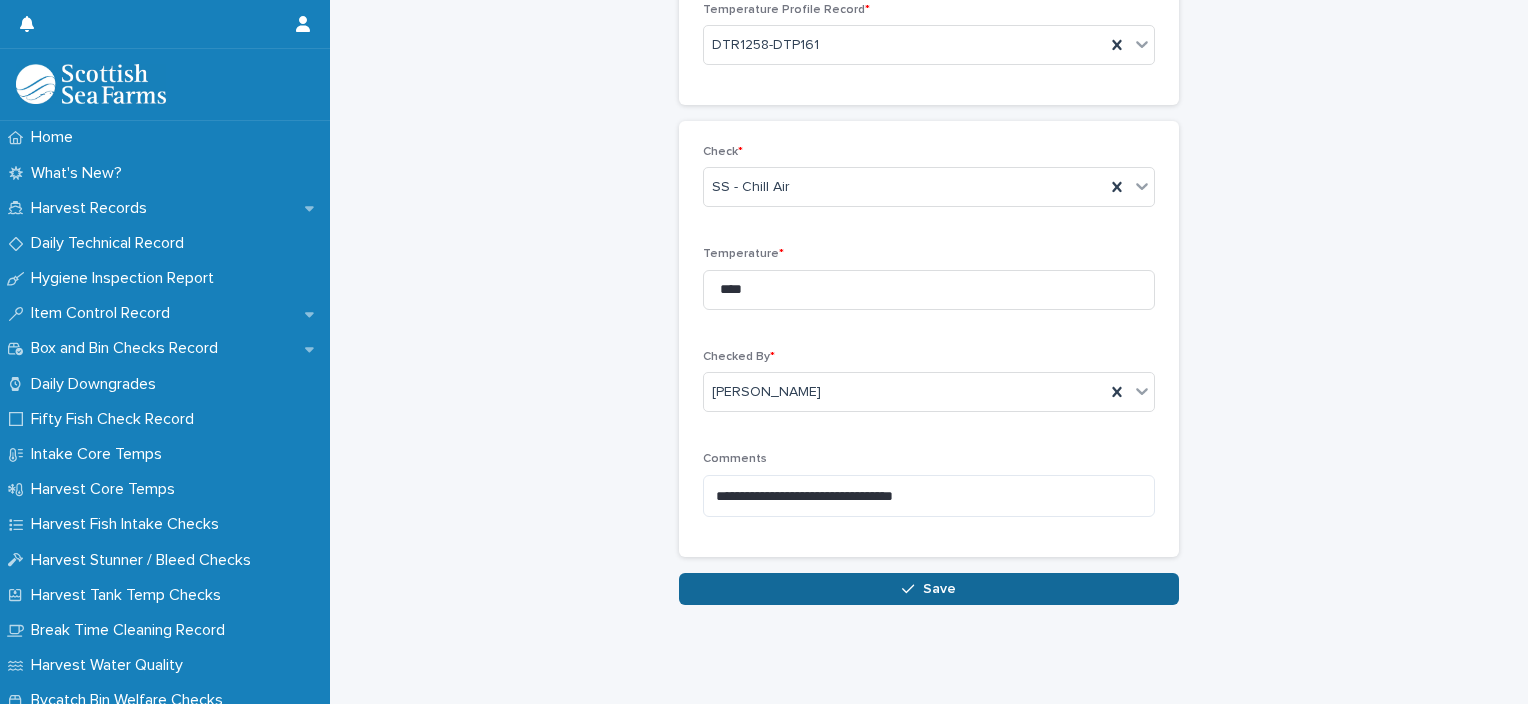 click on "Save" at bounding box center (929, 589) 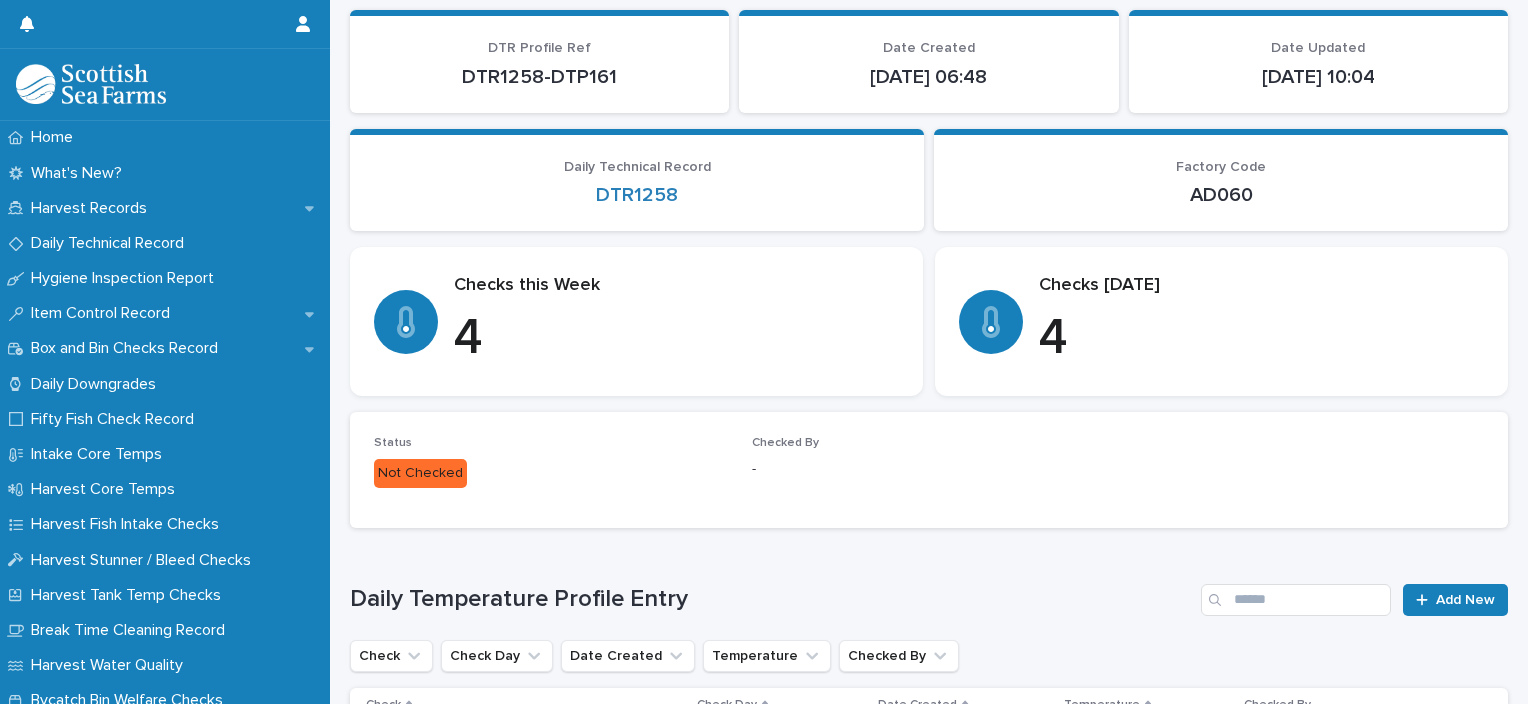 scroll, scrollTop: 0, scrollLeft: 0, axis: both 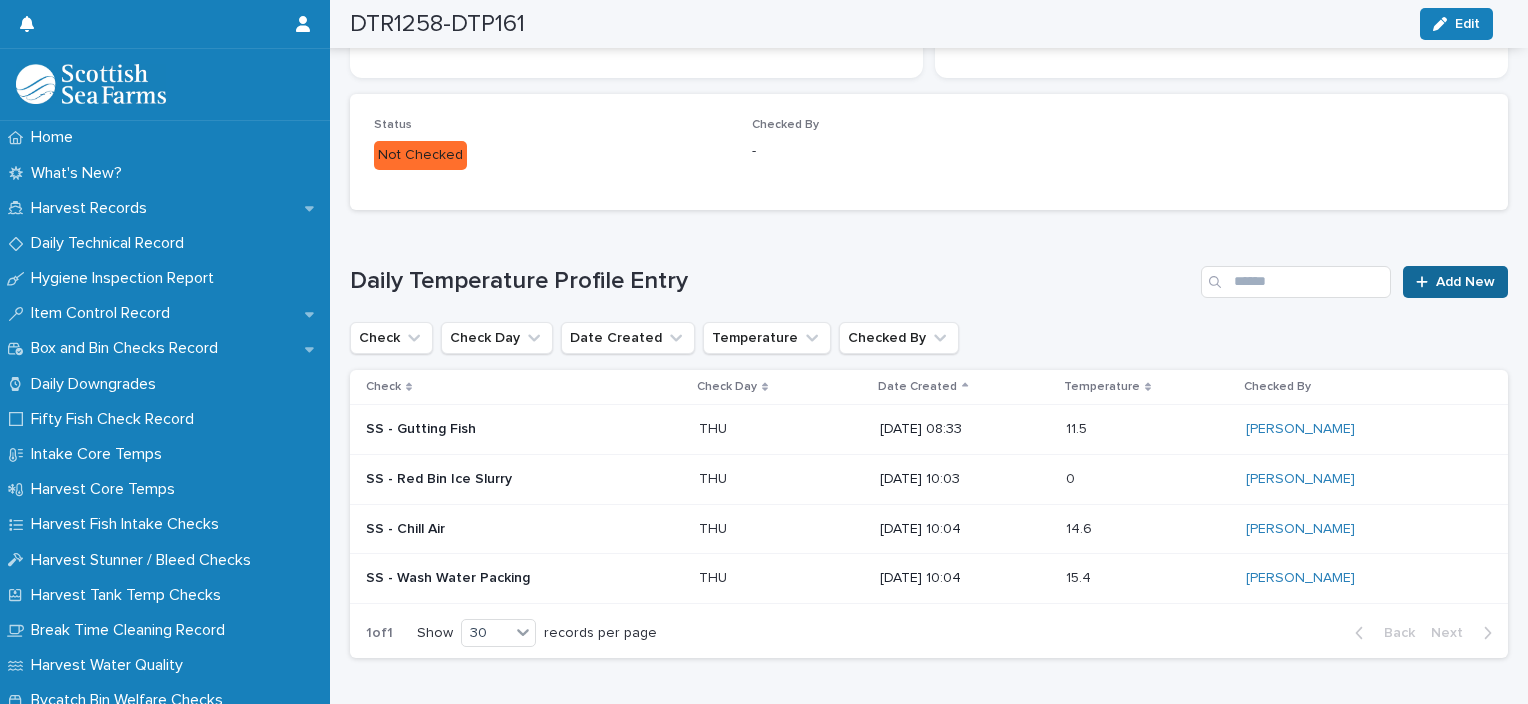 click on "Add New" at bounding box center [1465, 282] 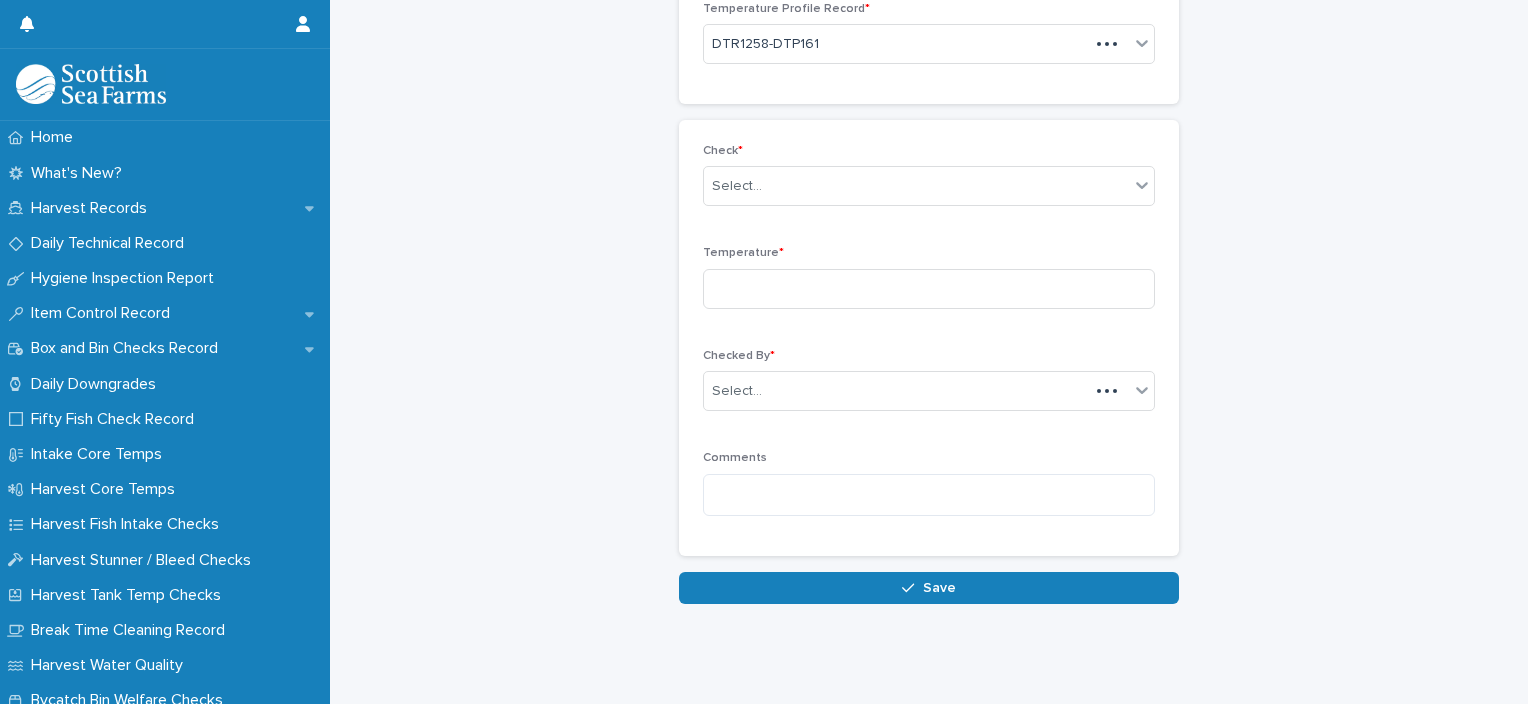 scroll, scrollTop: 136, scrollLeft: 0, axis: vertical 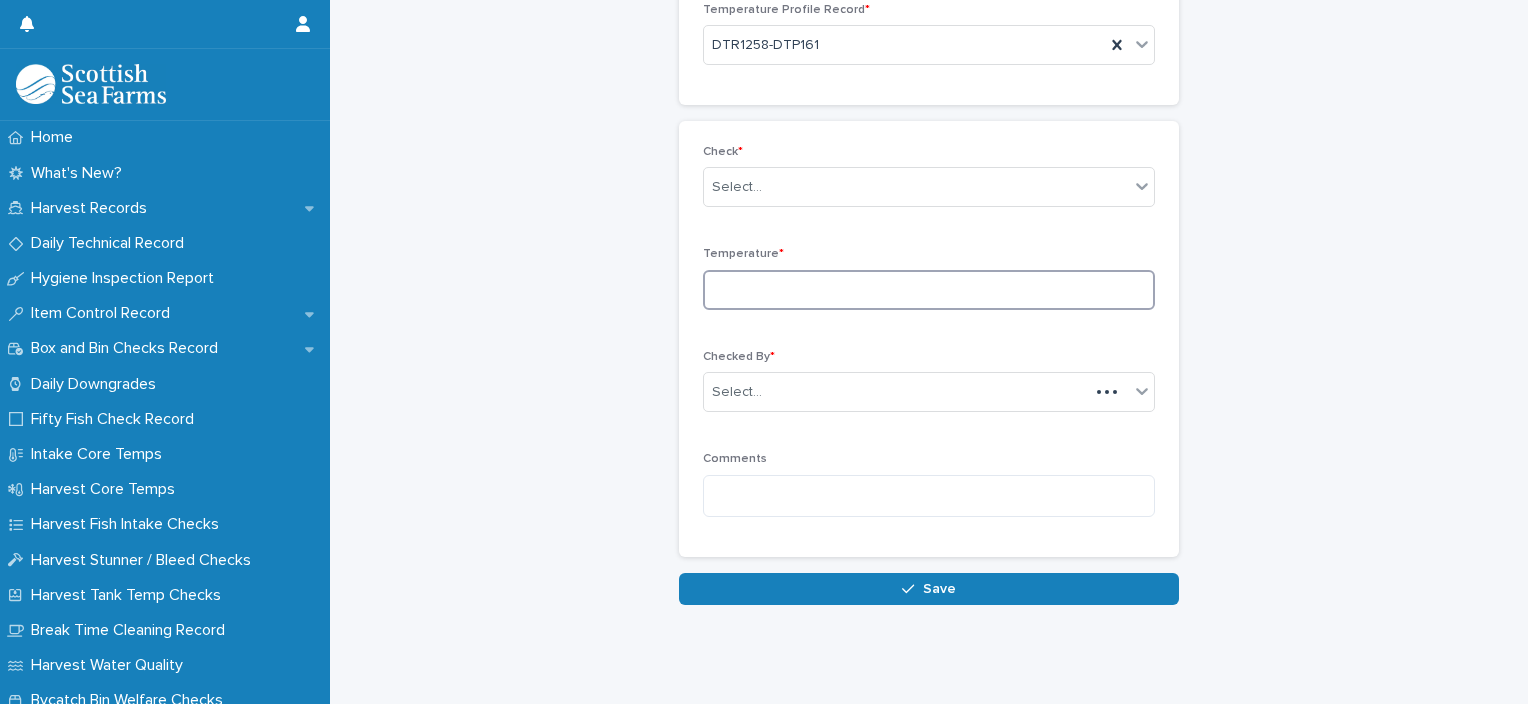 click at bounding box center (929, 290) 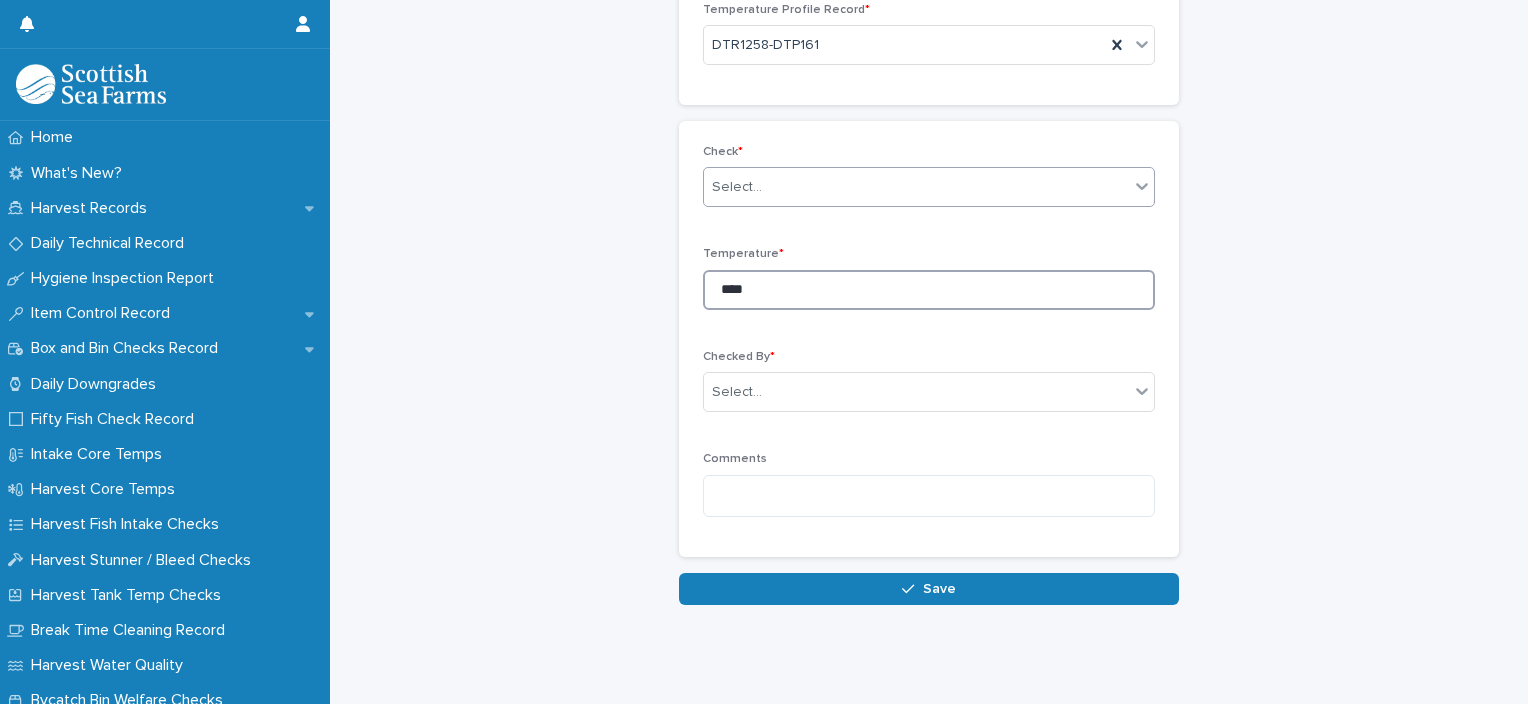 type on "****" 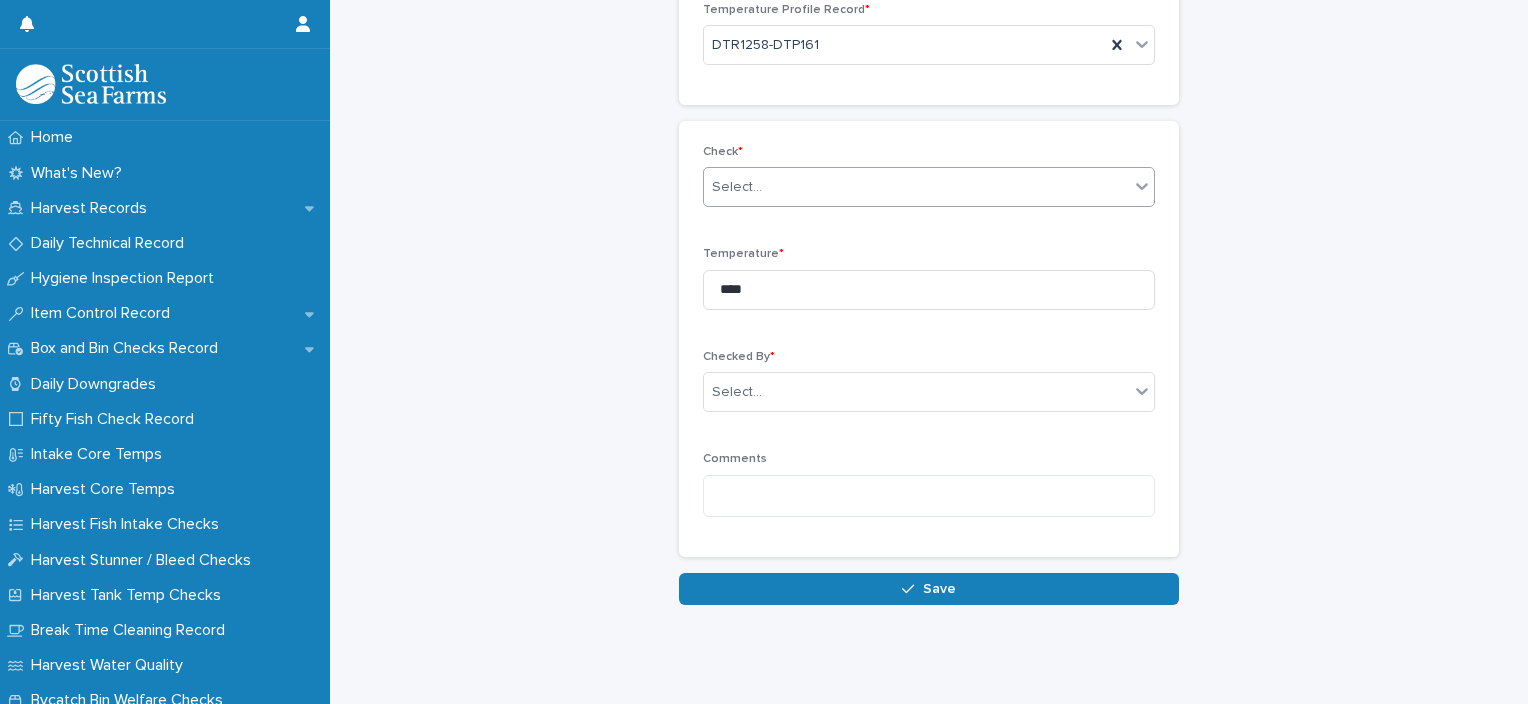 click on "Select..." at bounding box center (916, 187) 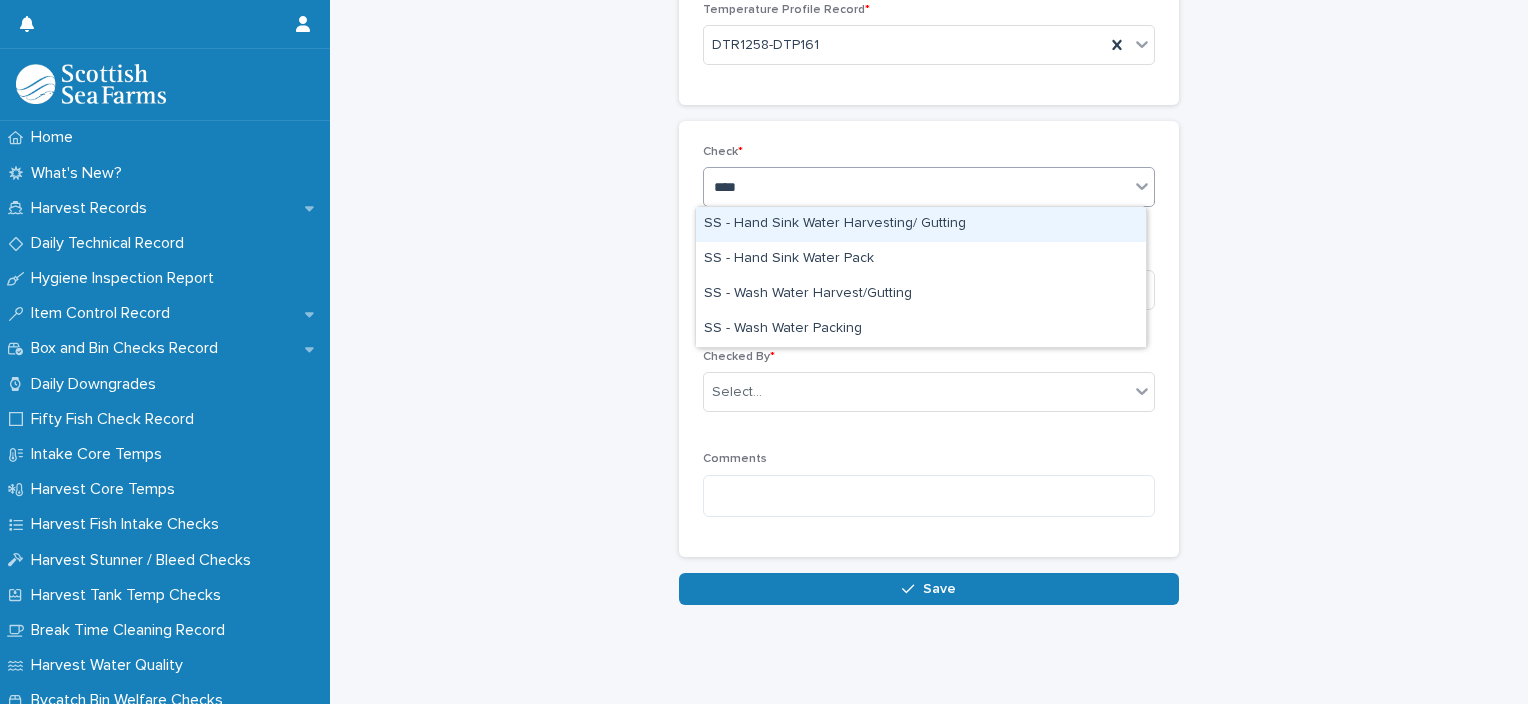 type on "*****" 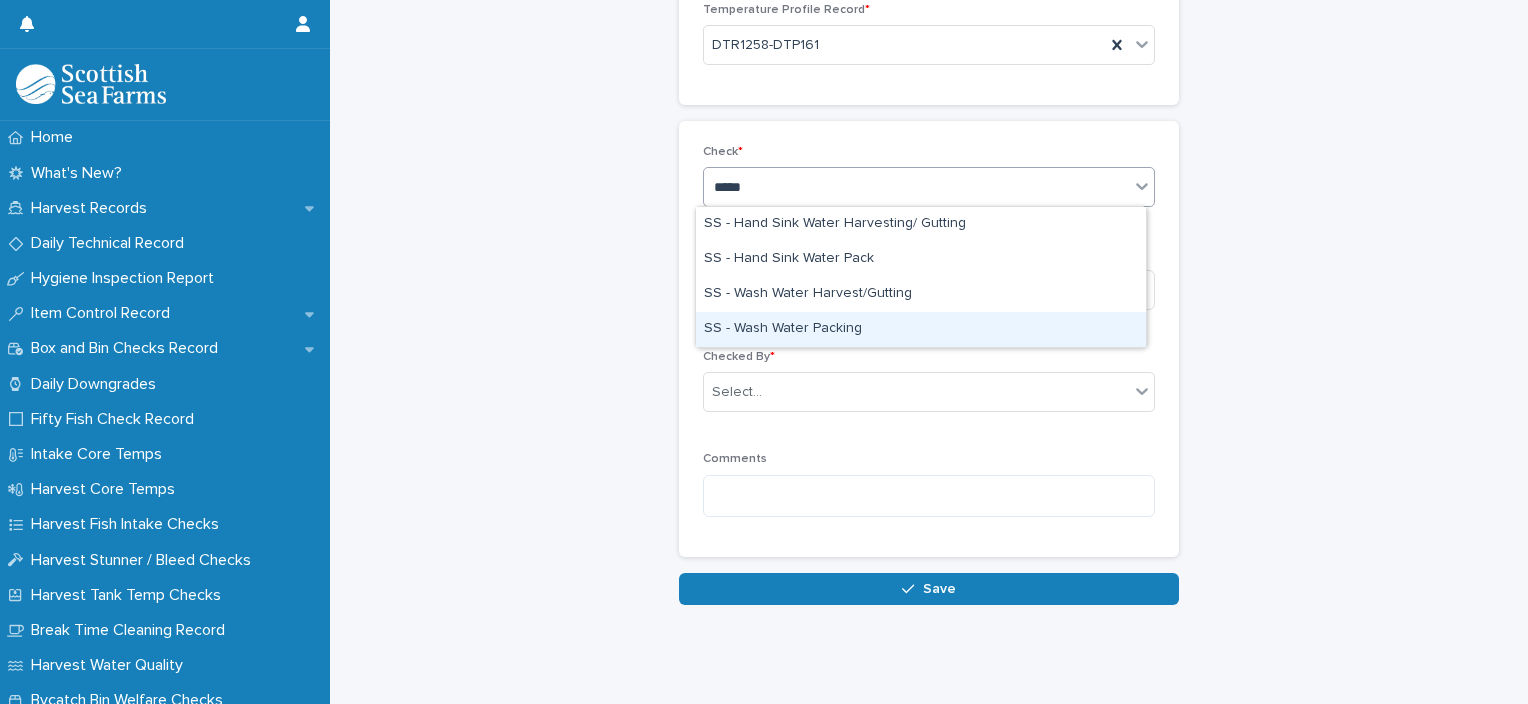 click on "SS - Wash Water Packing" at bounding box center [921, 329] 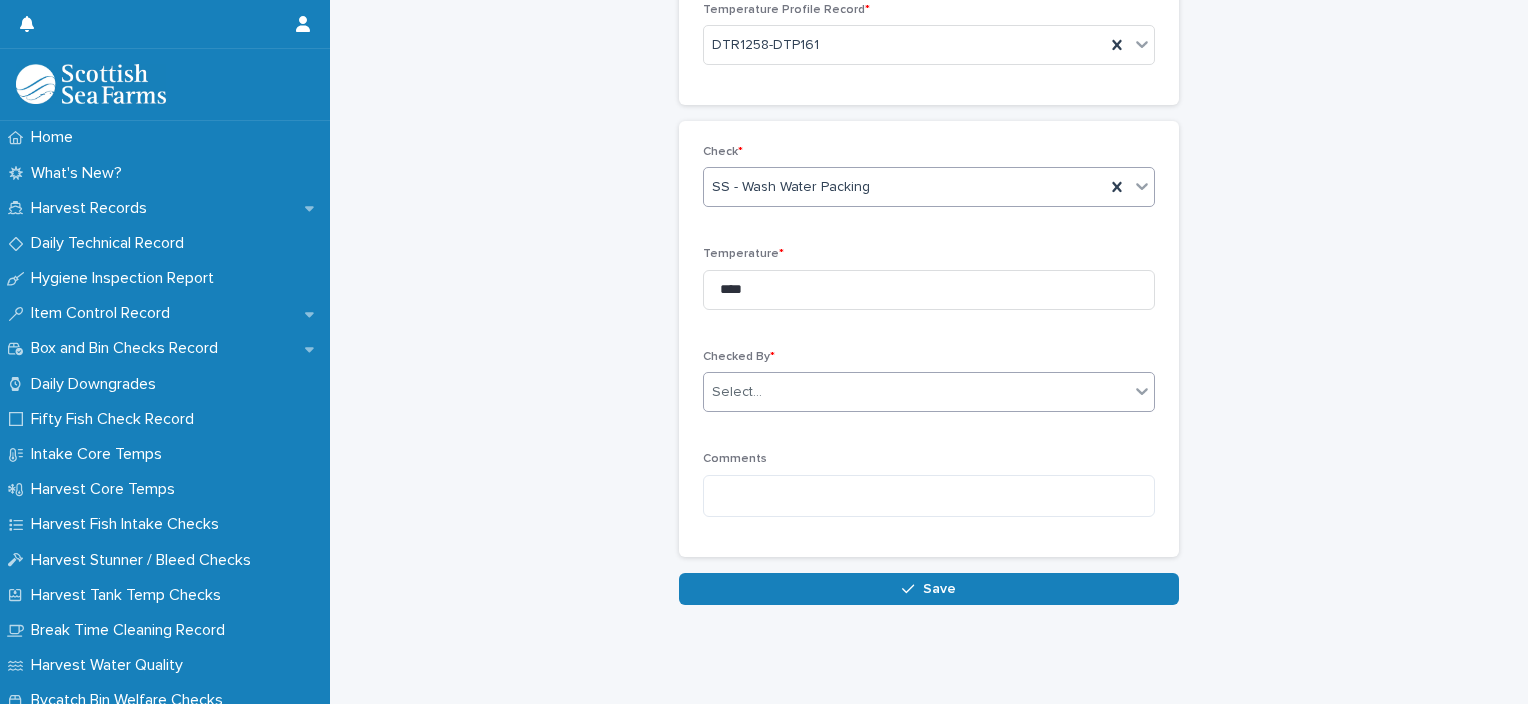 click on "Select..." at bounding box center [916, 392] 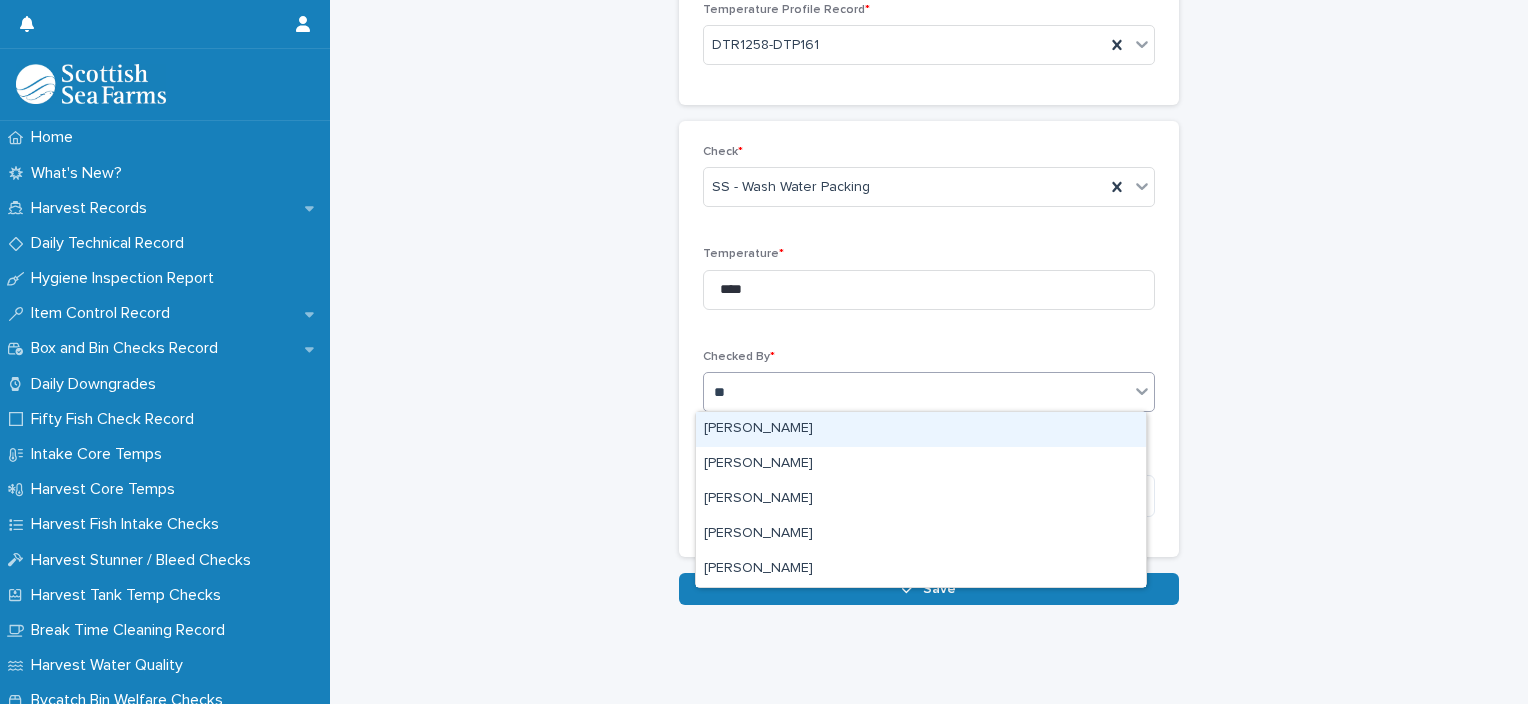 type on "***" 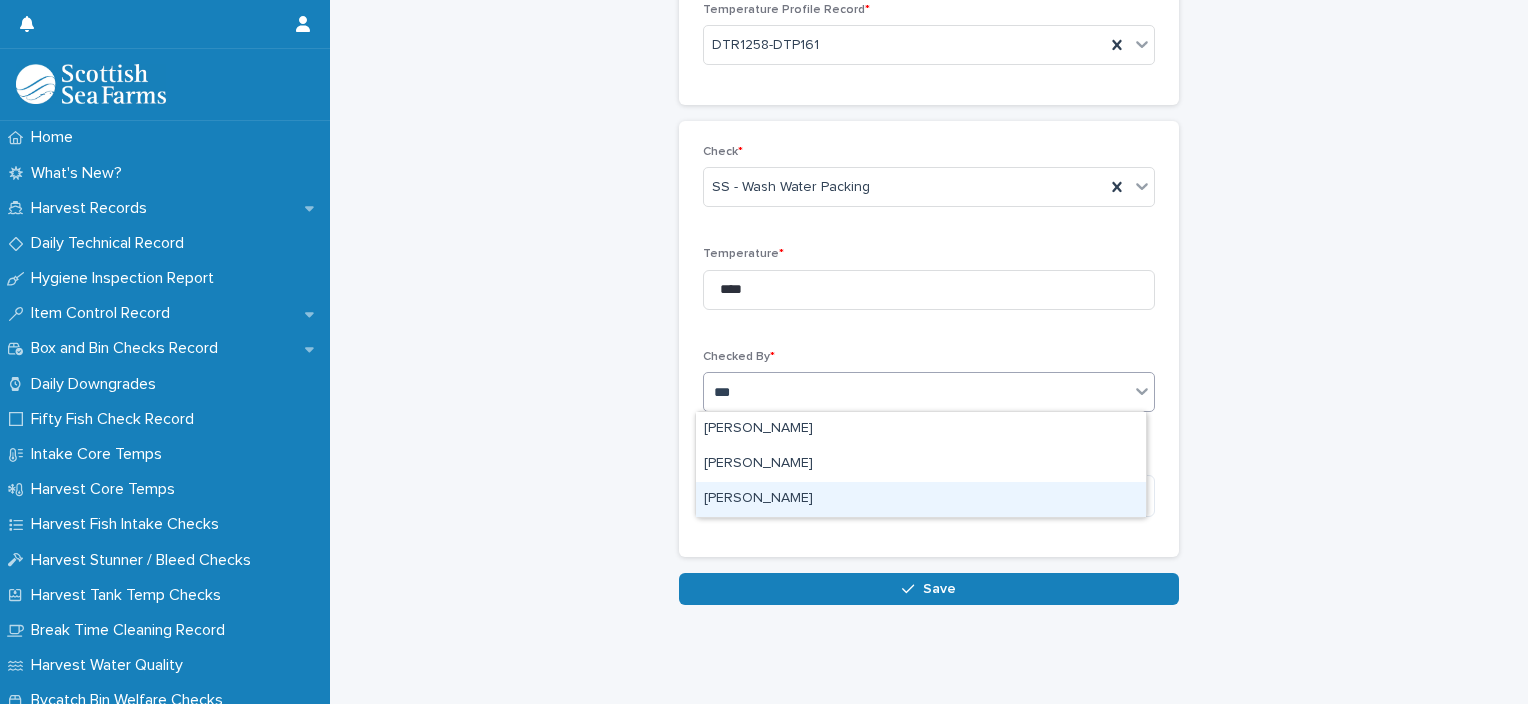 click on "[PERSON_NAME]" at bounding box center [921, 499] 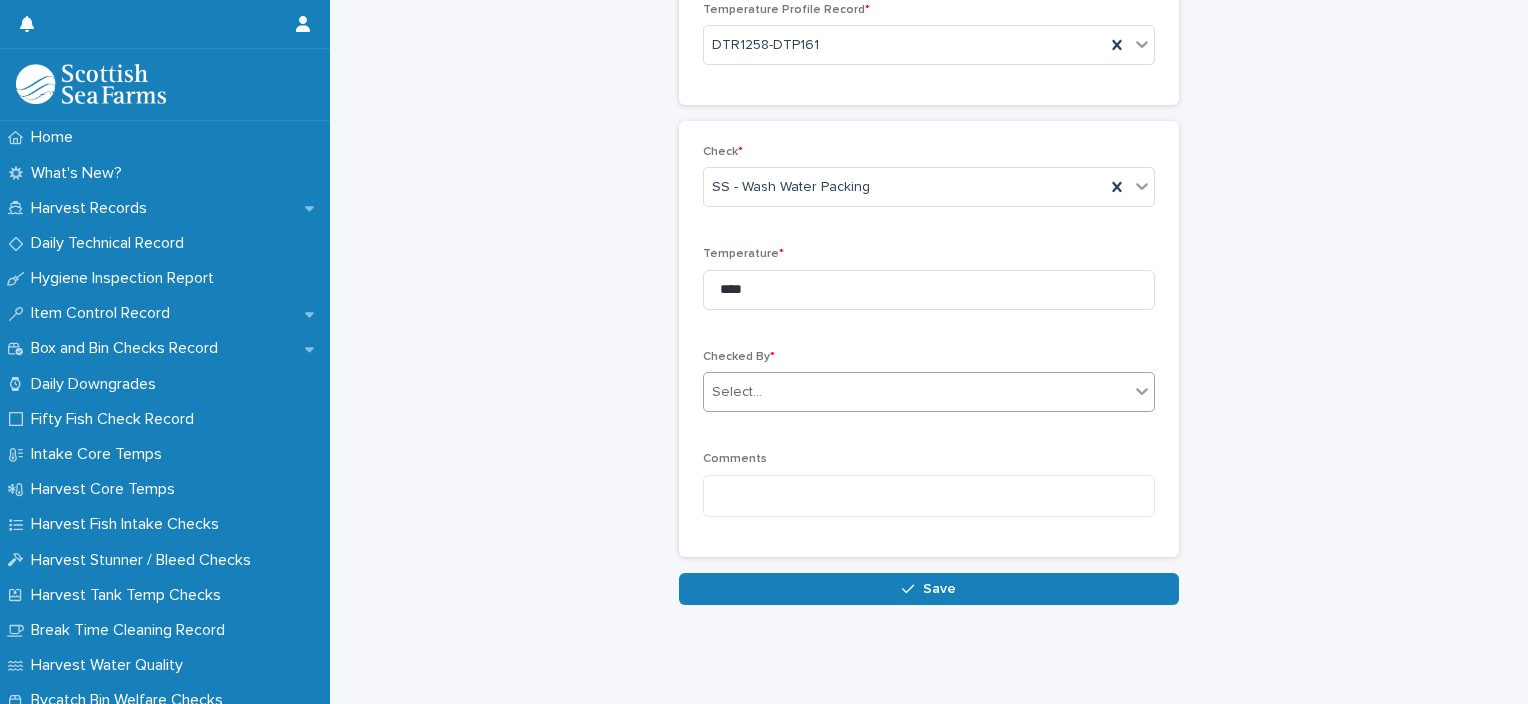 type 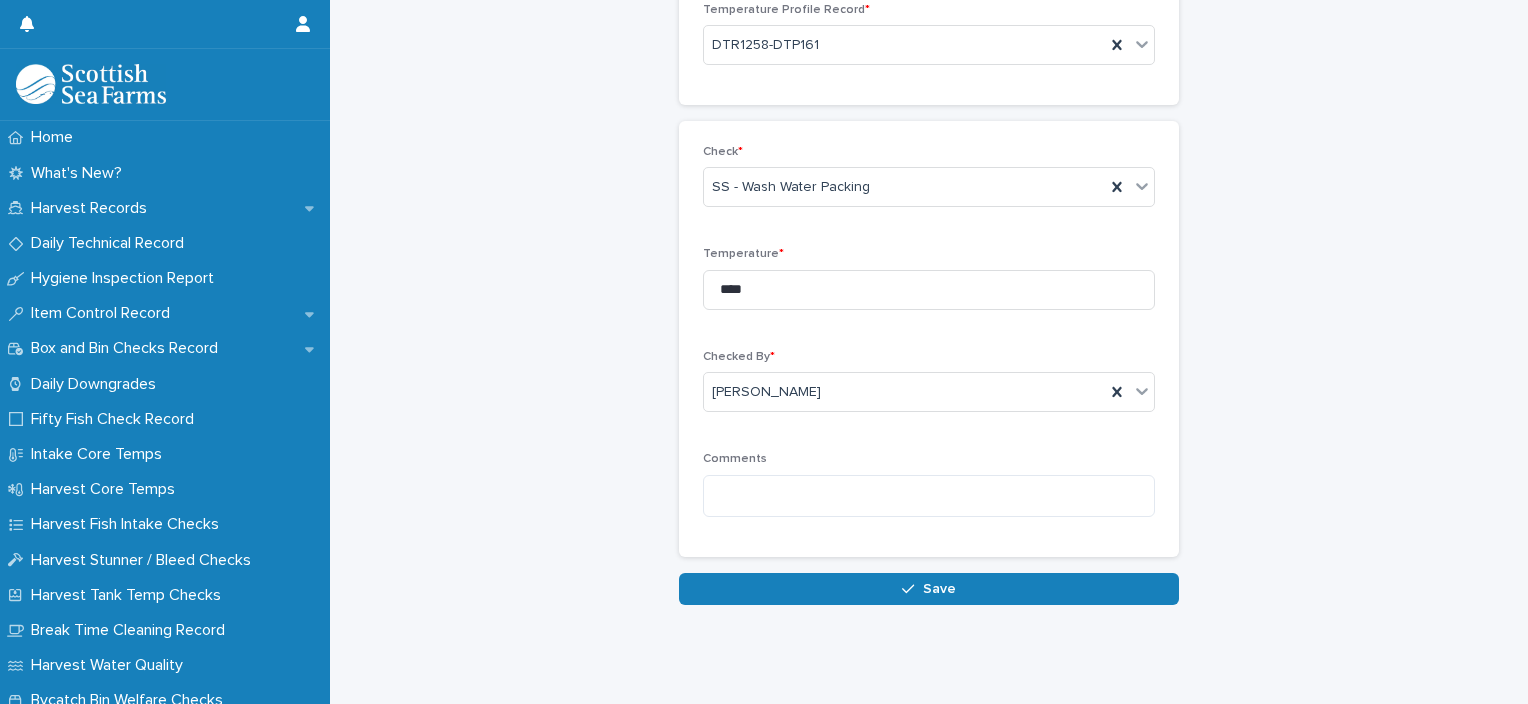 click on "Save" at bounding box center [929, 589] 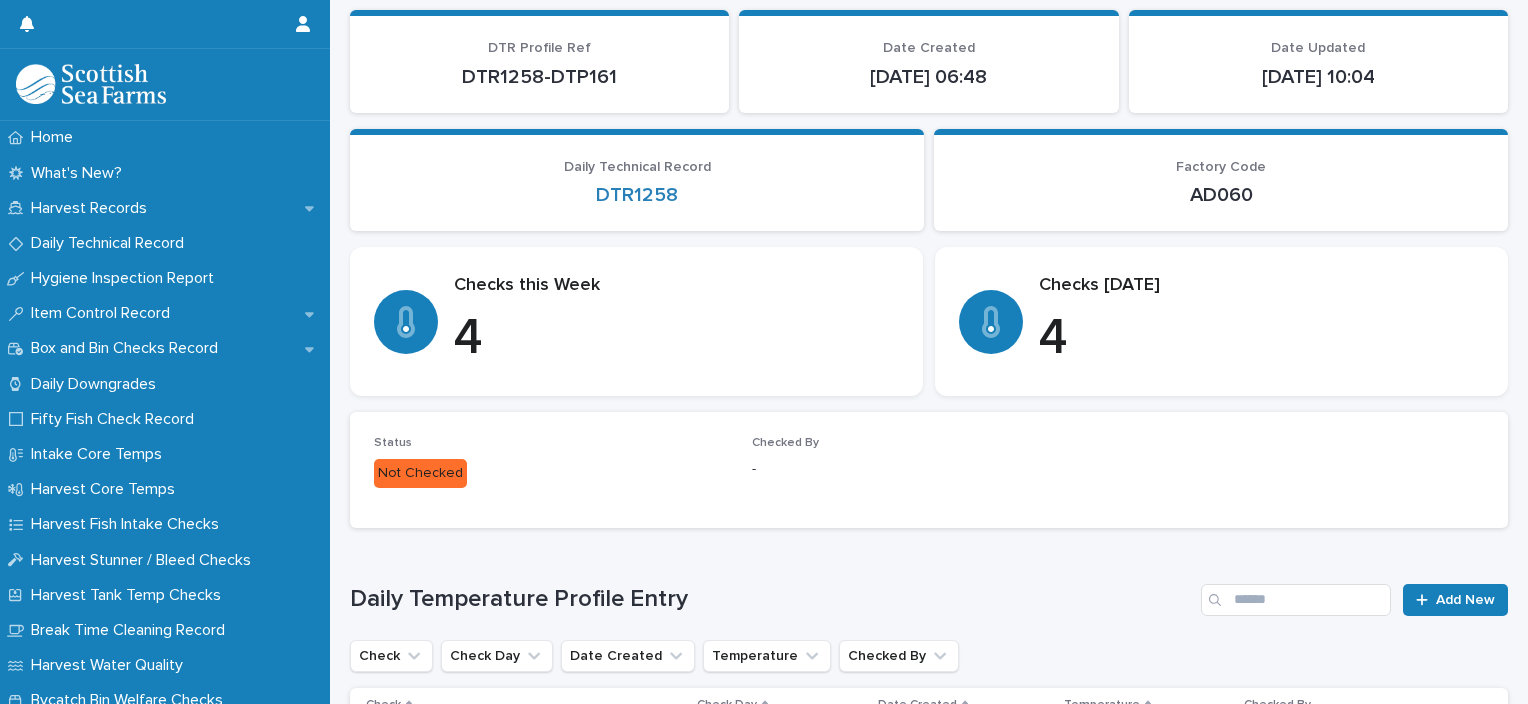 scroll, scrollTop: 0, scrollLeft: 0, axis: both 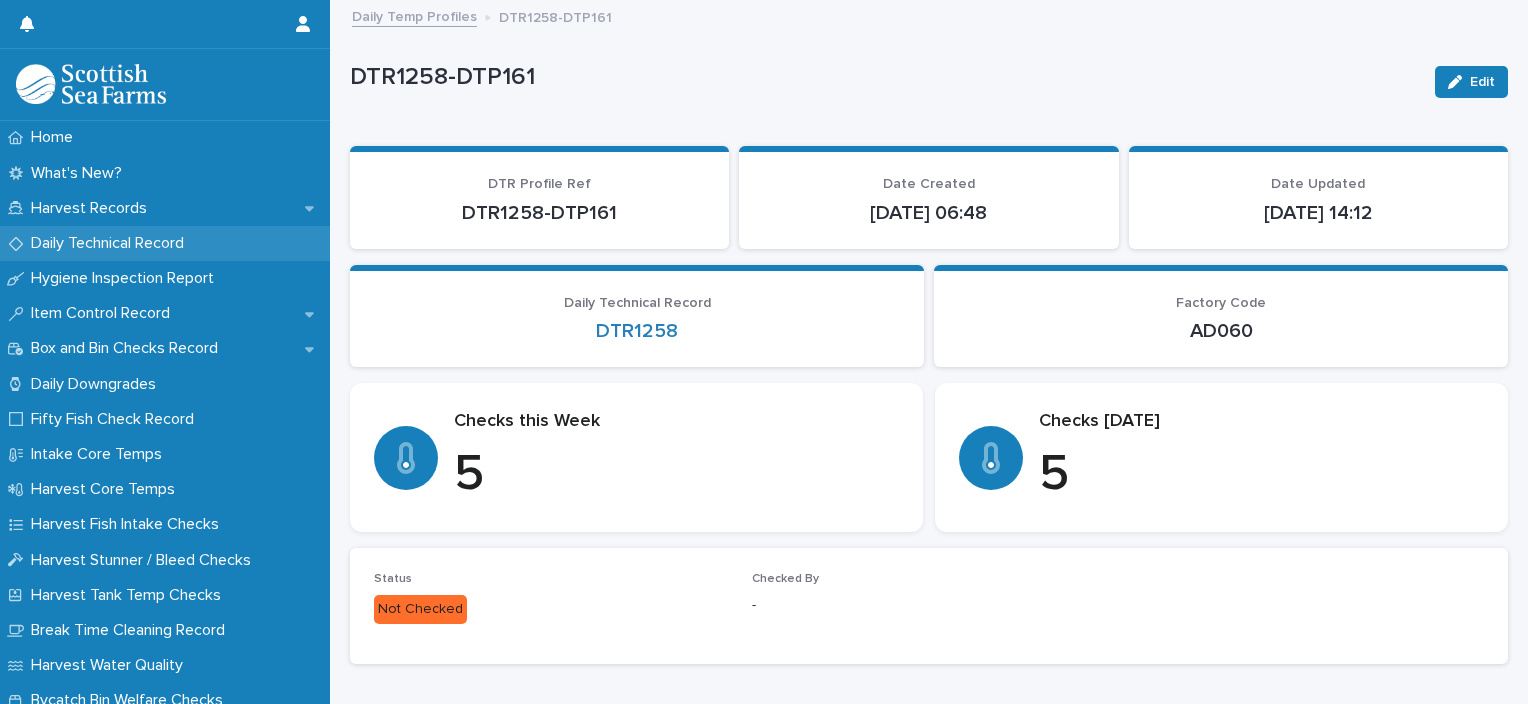 click on "Daily Technical Record" at bounding box center (111, 243) 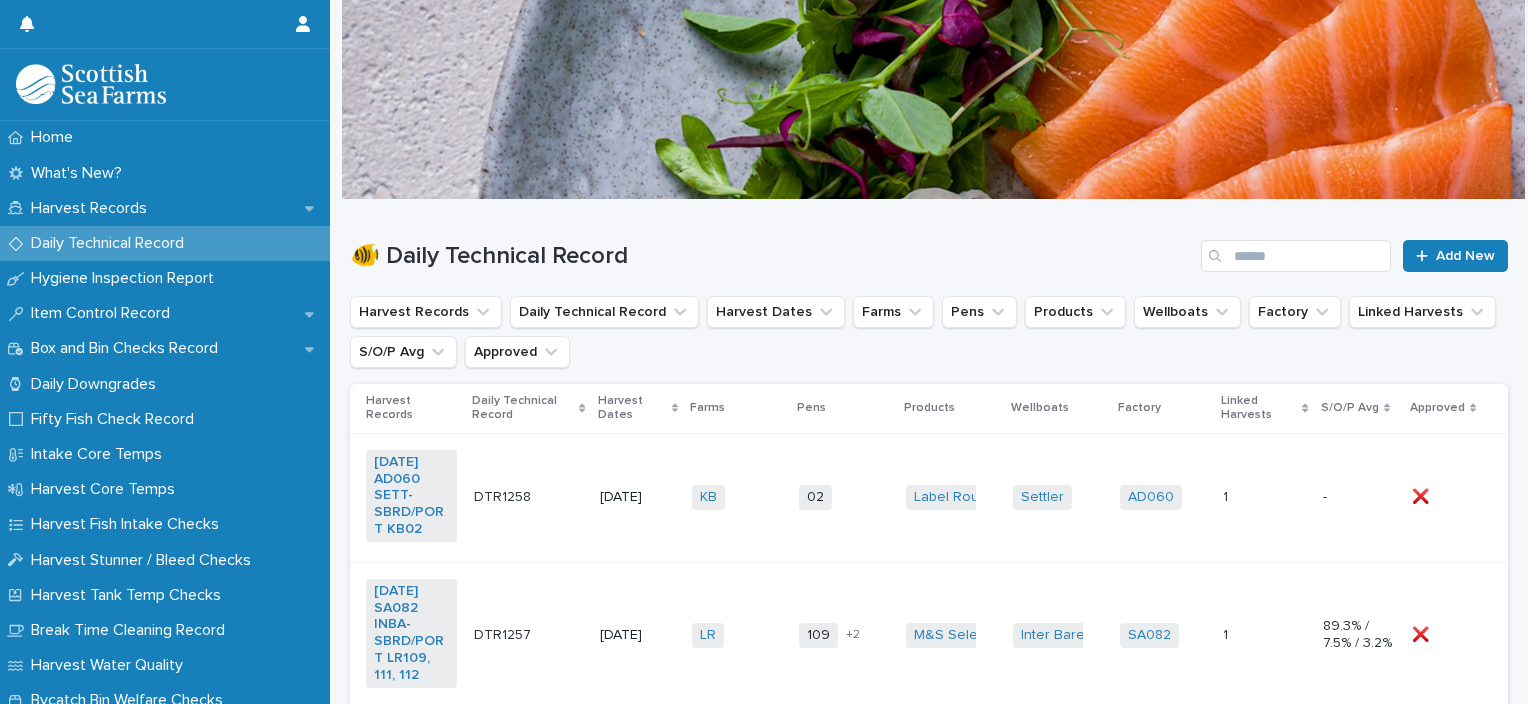 click on "KB   + 0" at bounding box center (737, 497) 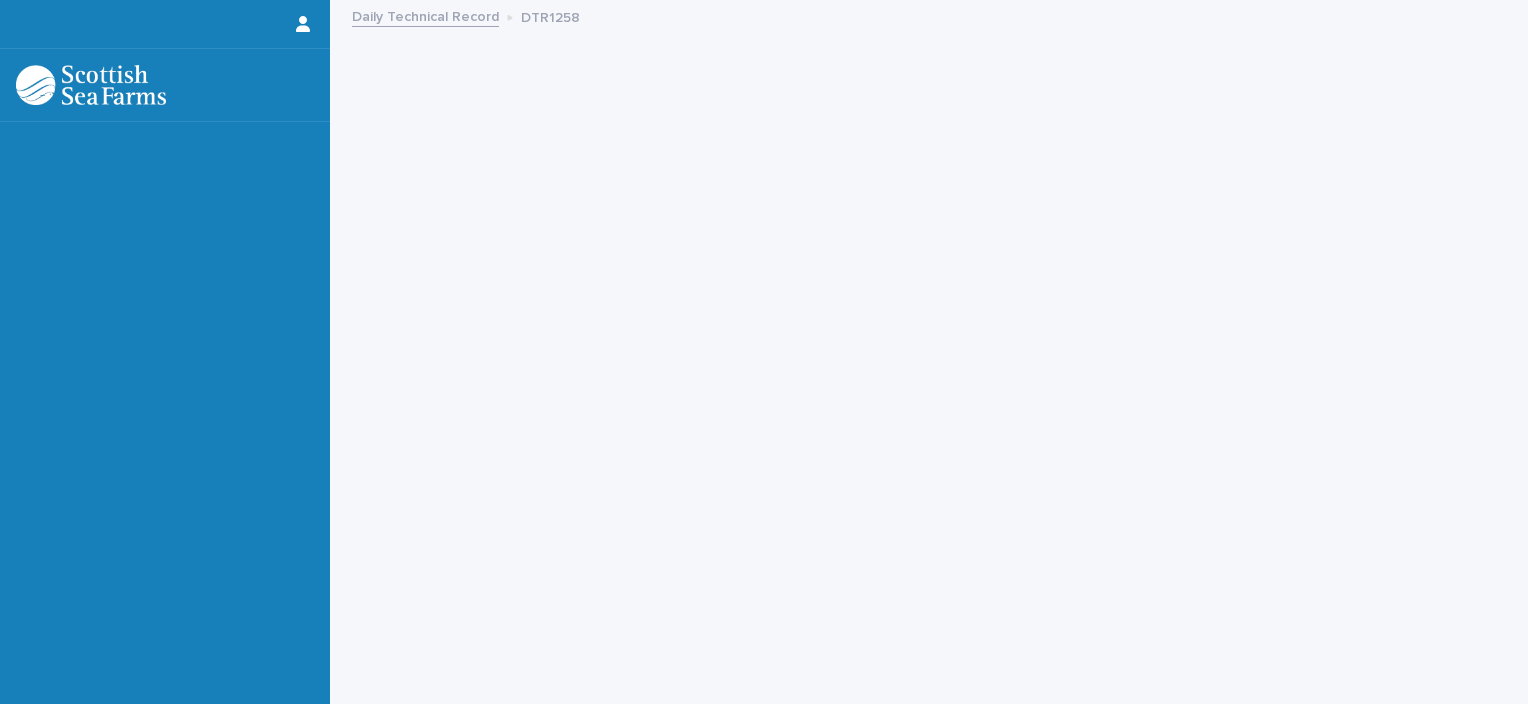 scroll, scrollTop: 0, scrollLeft: 0, axis: both 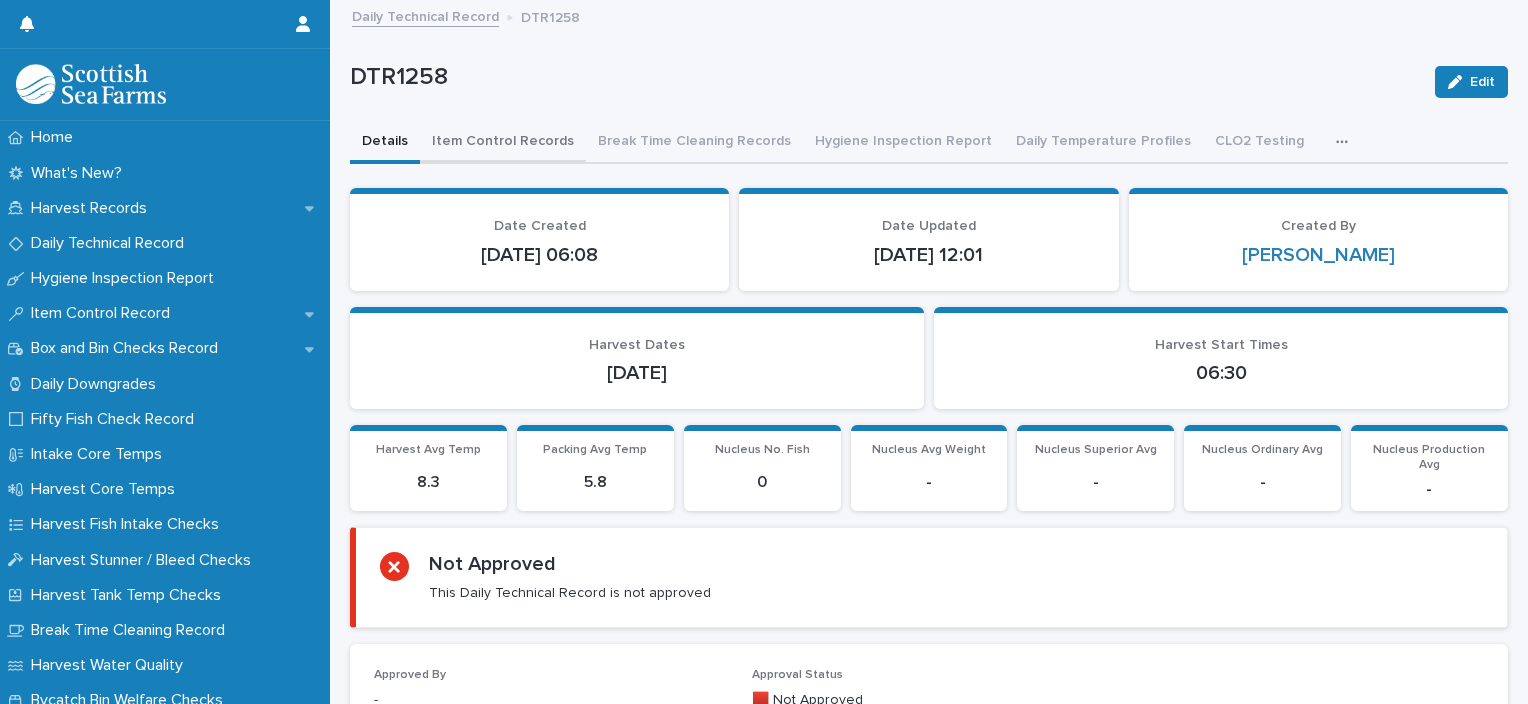 click on "Item Control Records" at bounding box center (503, 143) 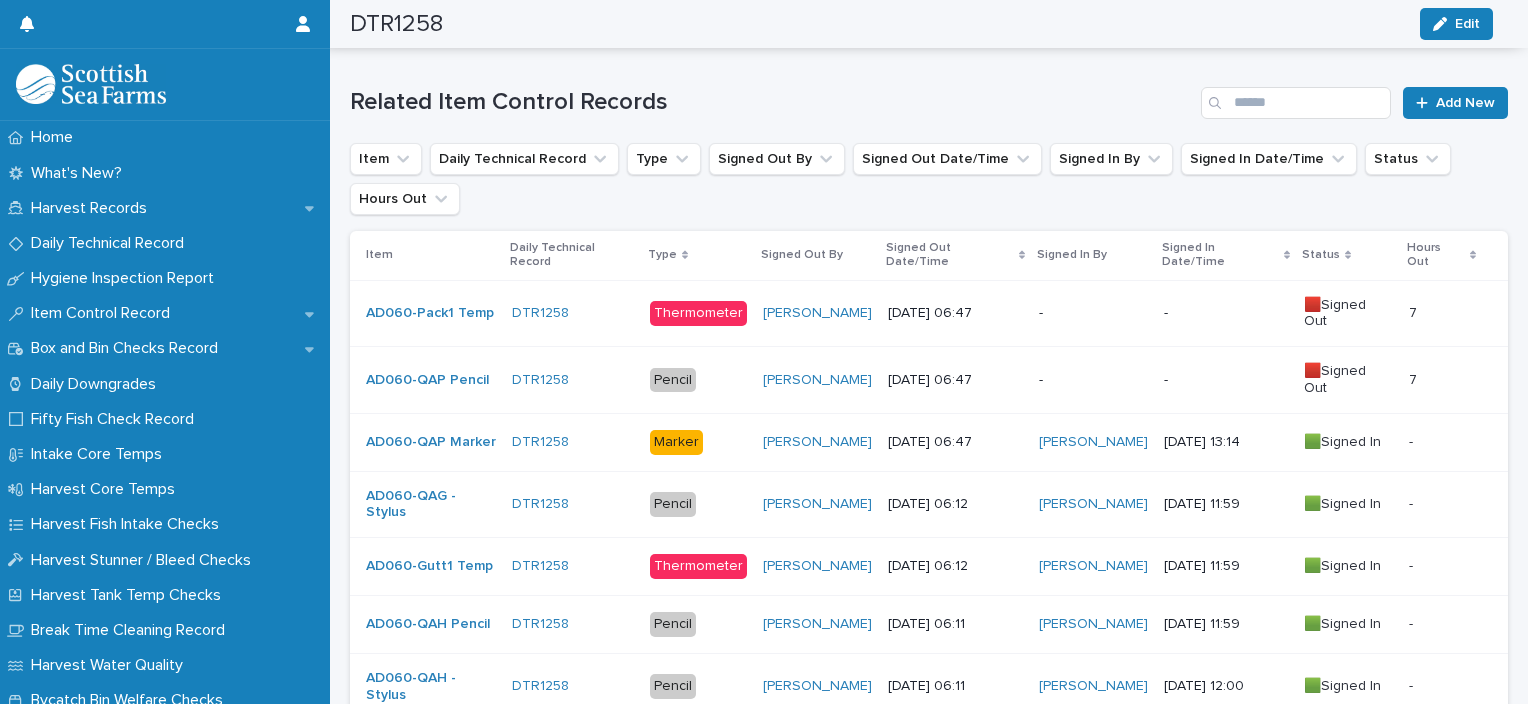 scroll, scrollTop: 0, scrollLeft: 0, axis: both 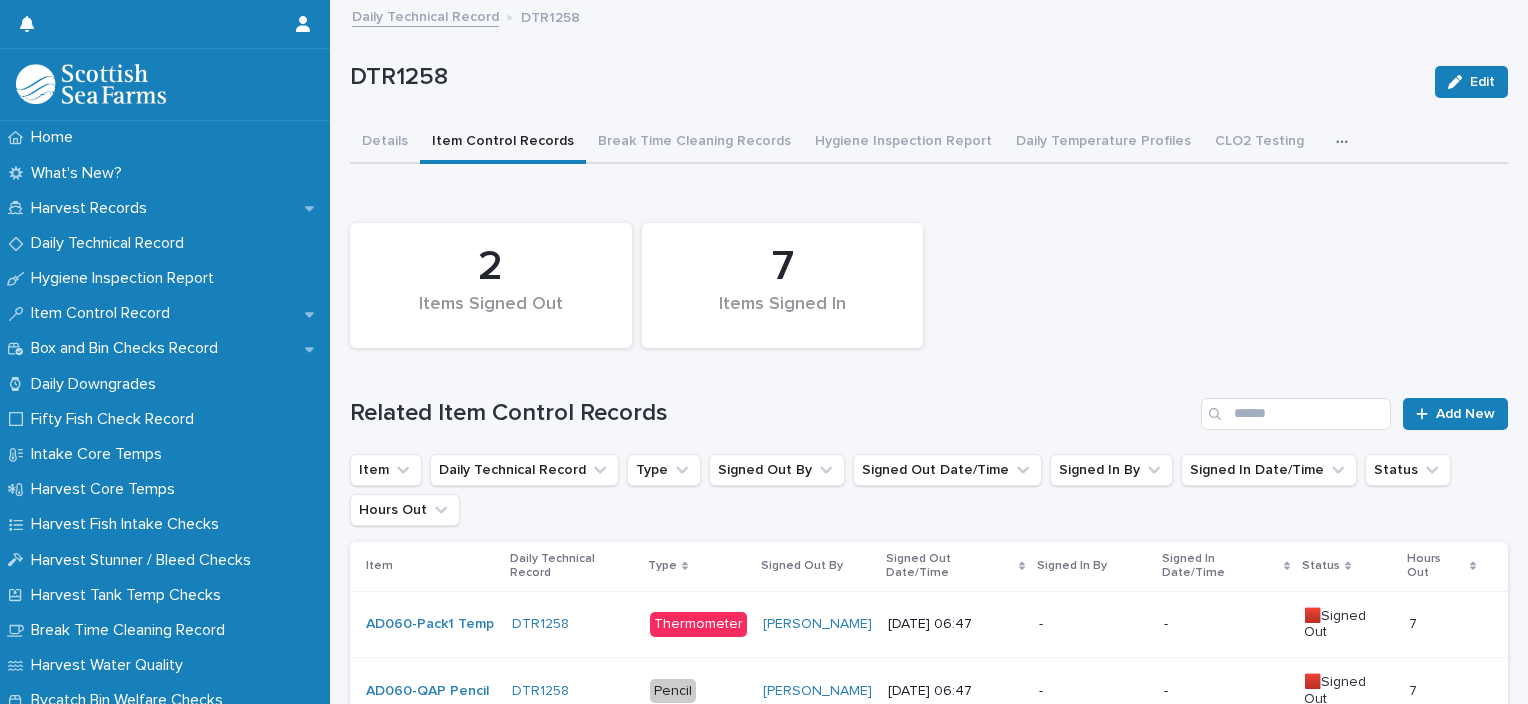 click on "DTR1258 Edit" at bounding box center (929, 82) 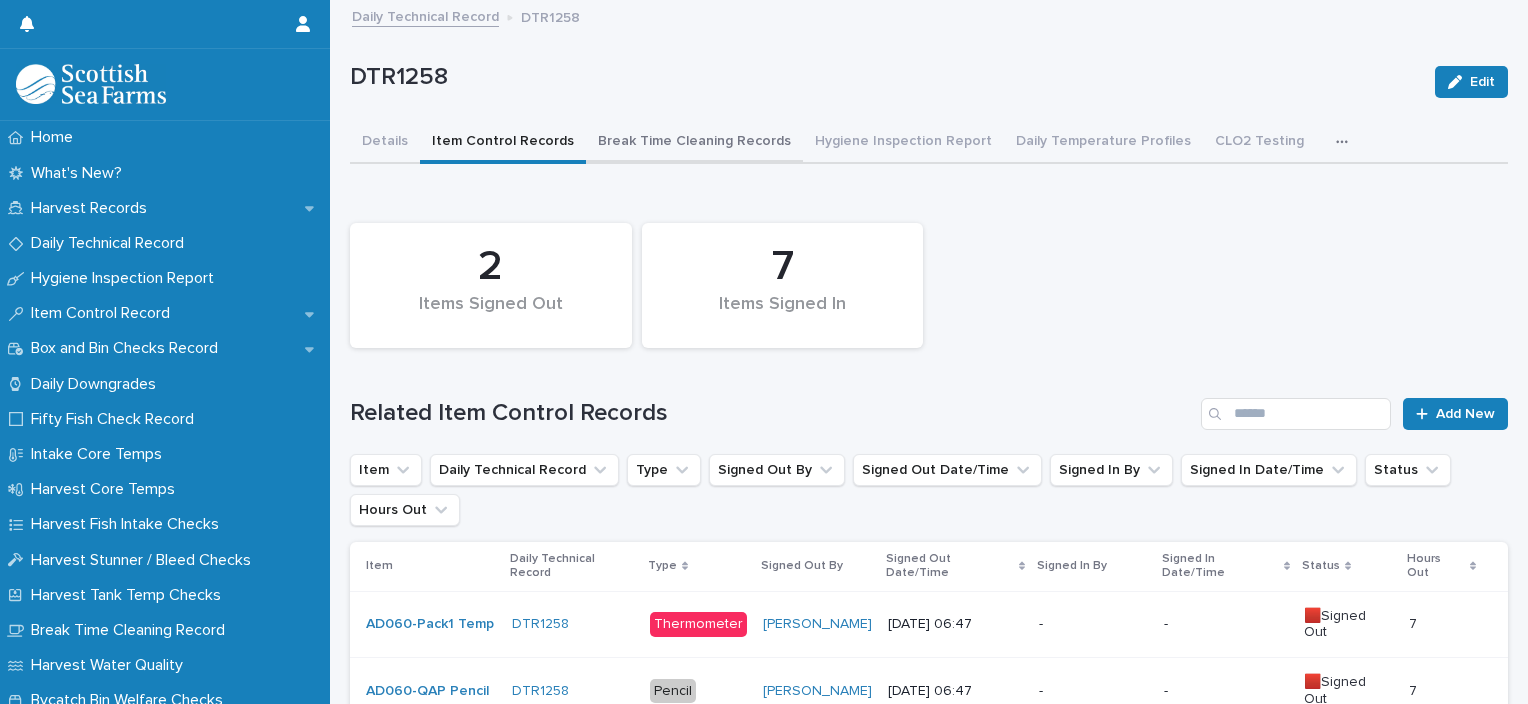 click on "Break Time Cleaning Records" at bounding box center [694, 143] 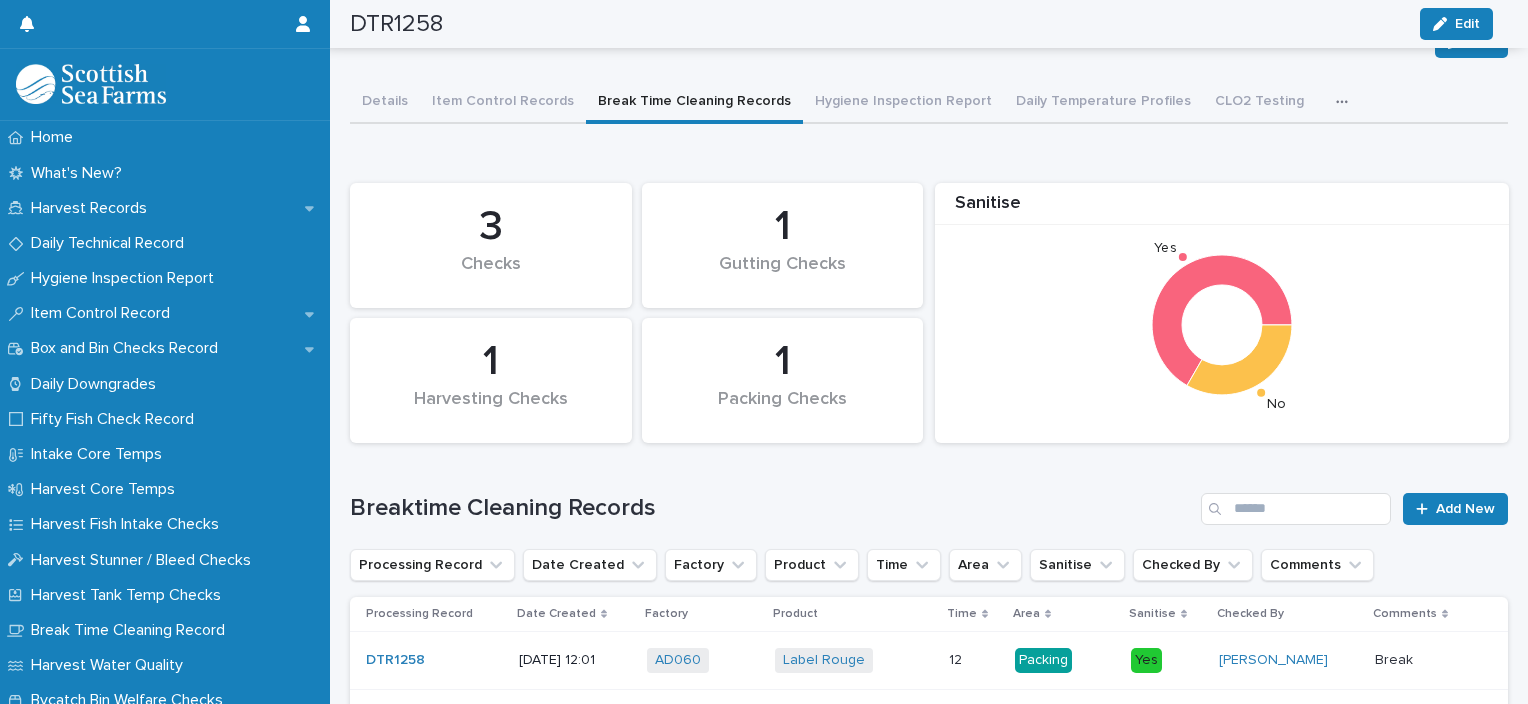 scroll, scrollTop: 0, scrollLeft: 0, axis: both 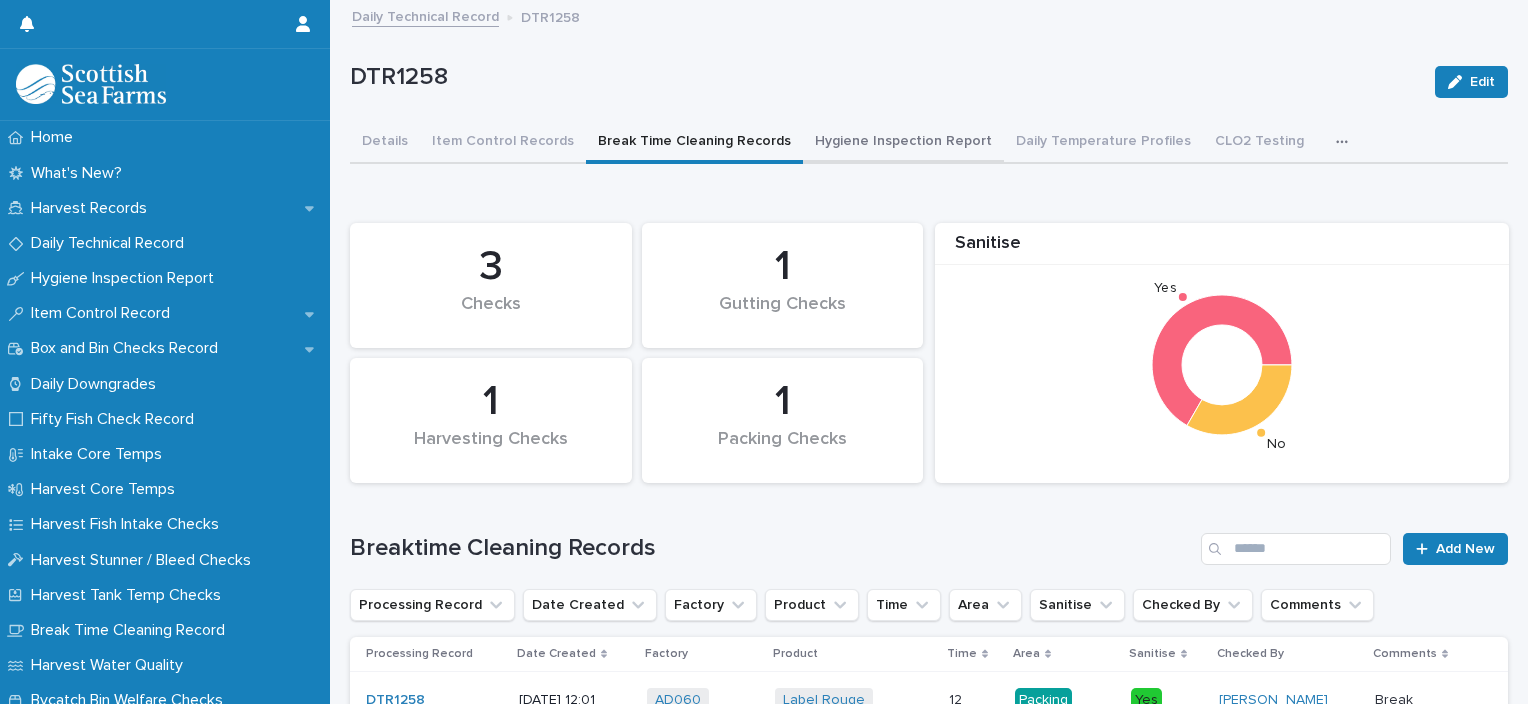 click on "Hygiene Inspection Report" at bounding box center (903, 143) 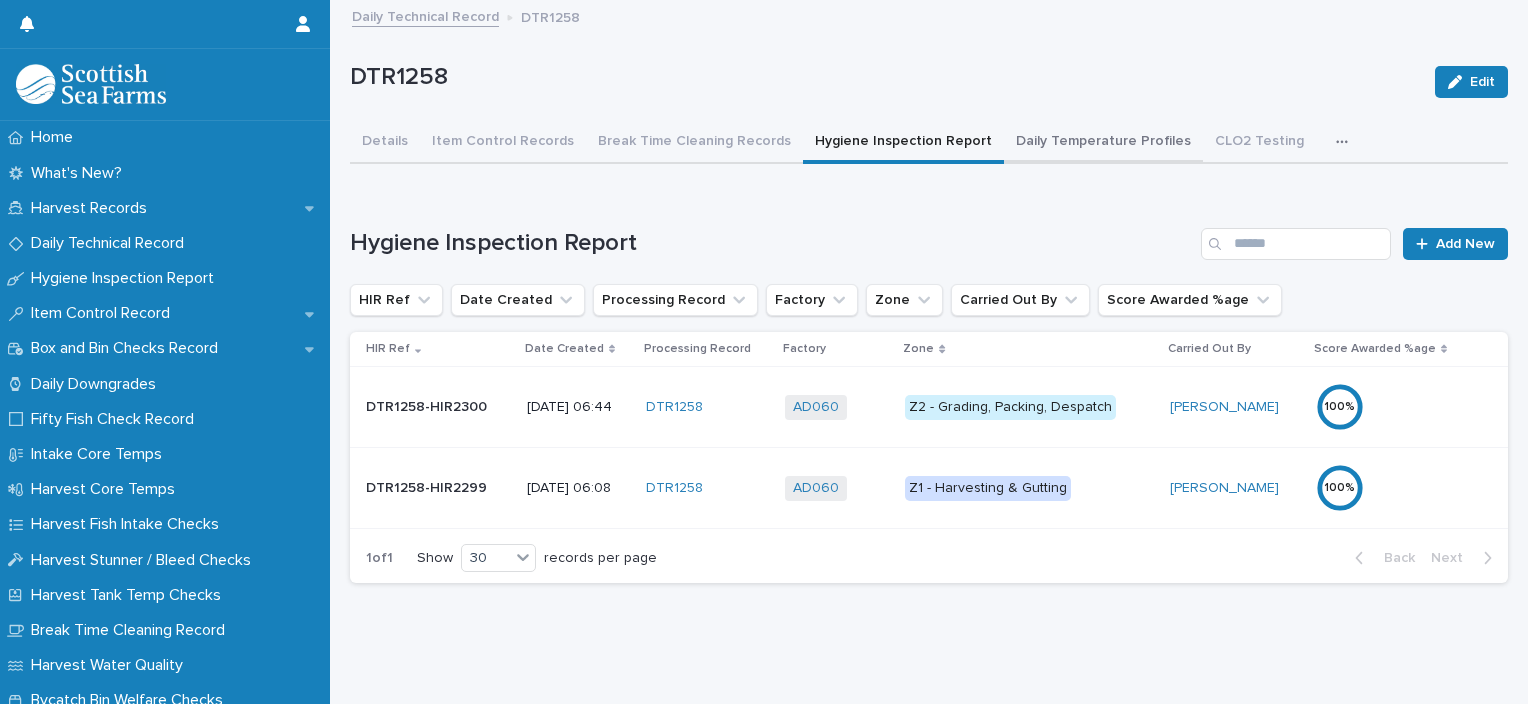 click on "Daily Temperature Profiles" at bounding box center (1103, 143) 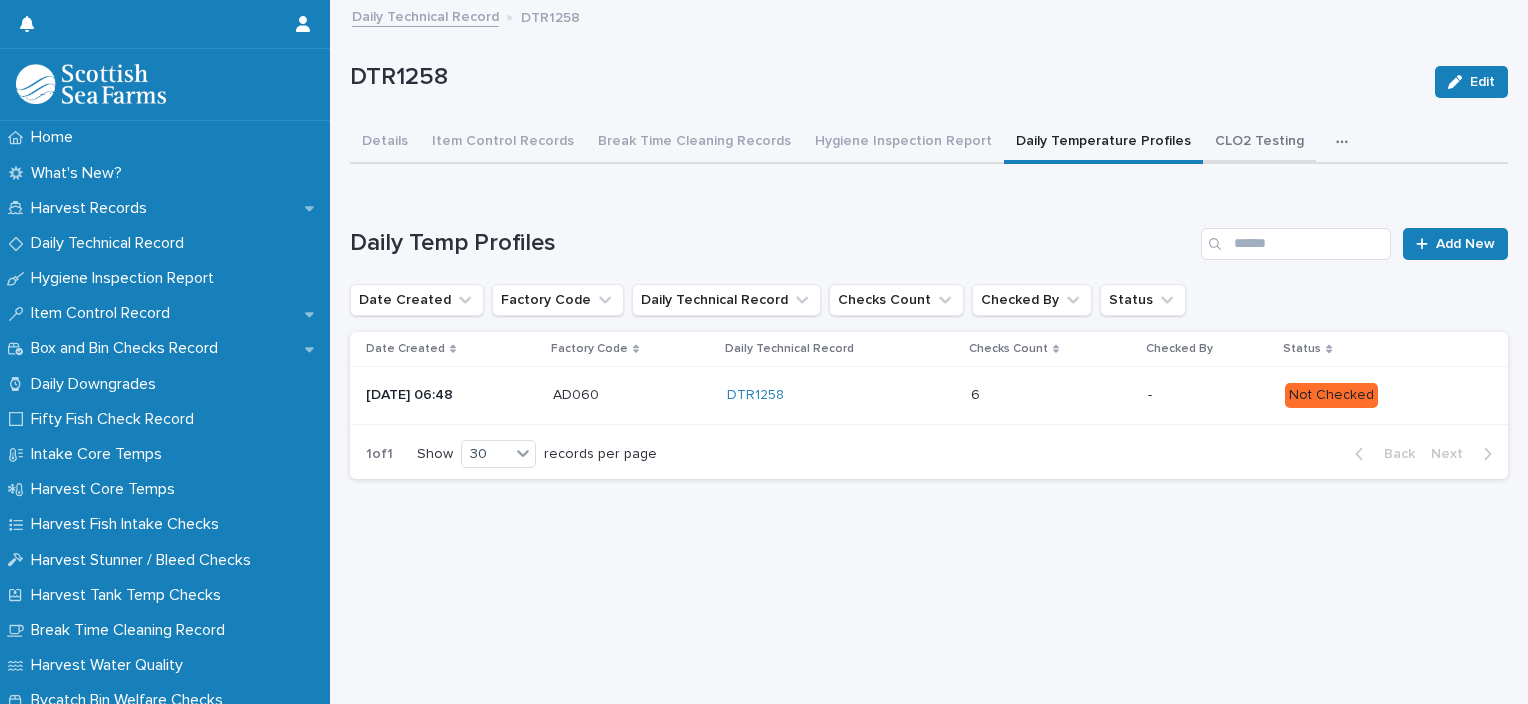 click on "CLO2 Testing" at bounding box center (1259, 143) 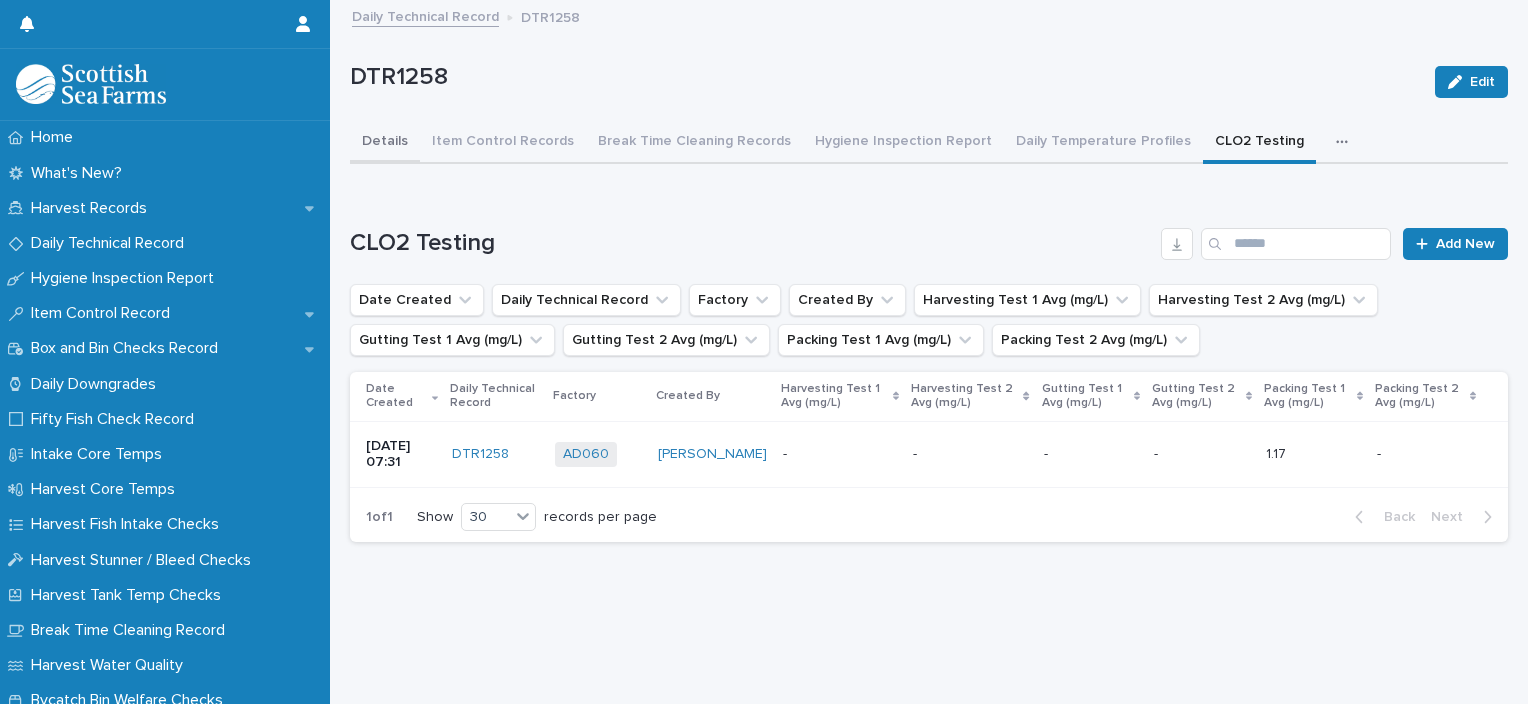 click on "Details" at bounding box center [385, 143] 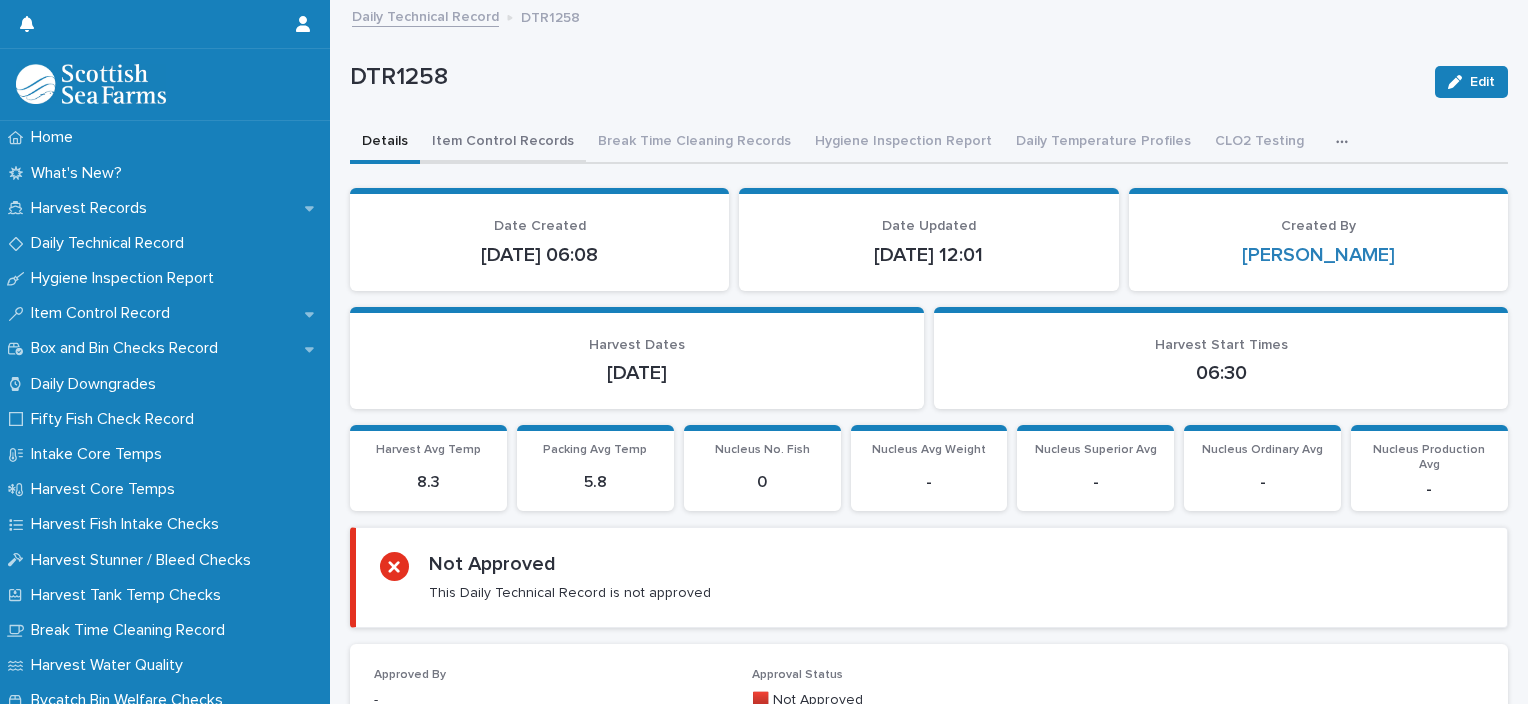 click on "Item Control Records" at bounding box center [503, 143] 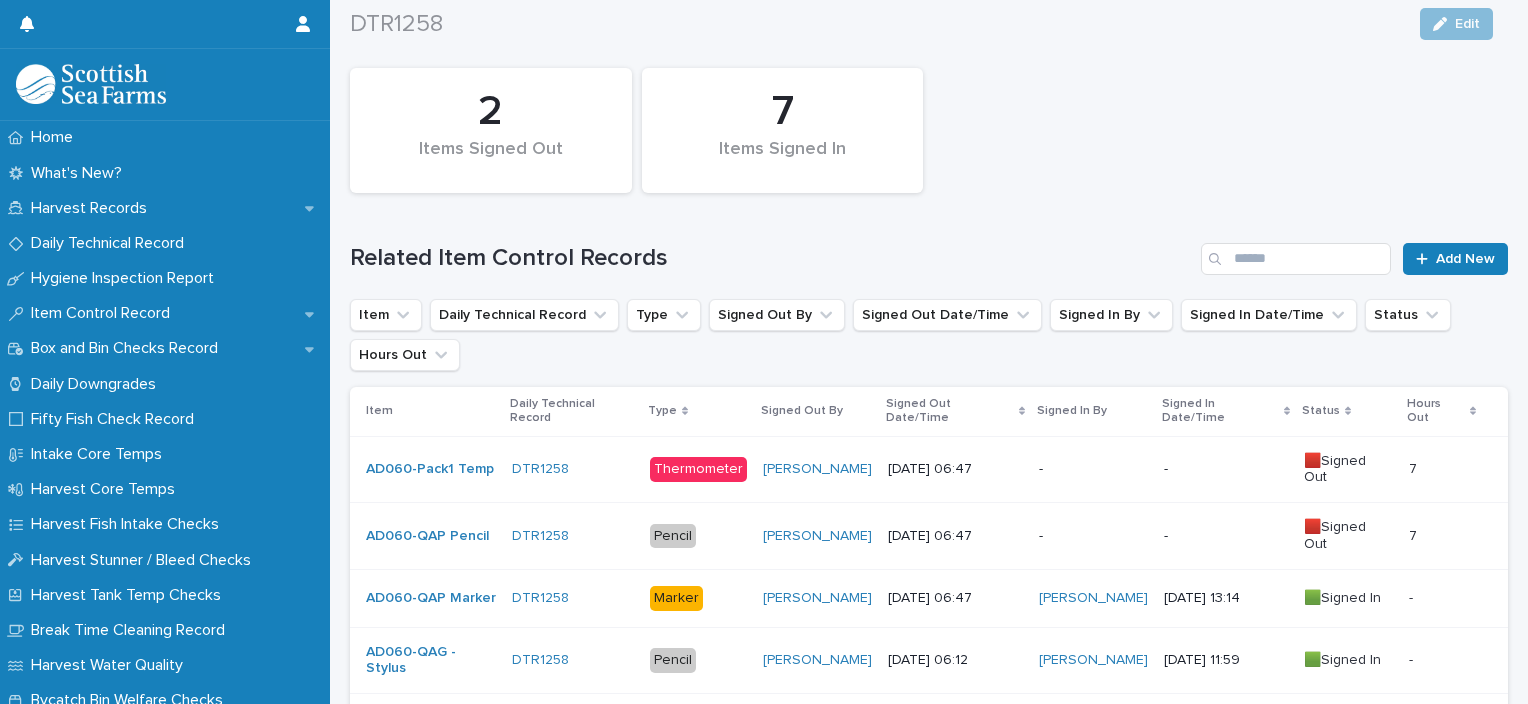 scroll, scrollTop: 177, scrollLeft: 0, axis: vertical 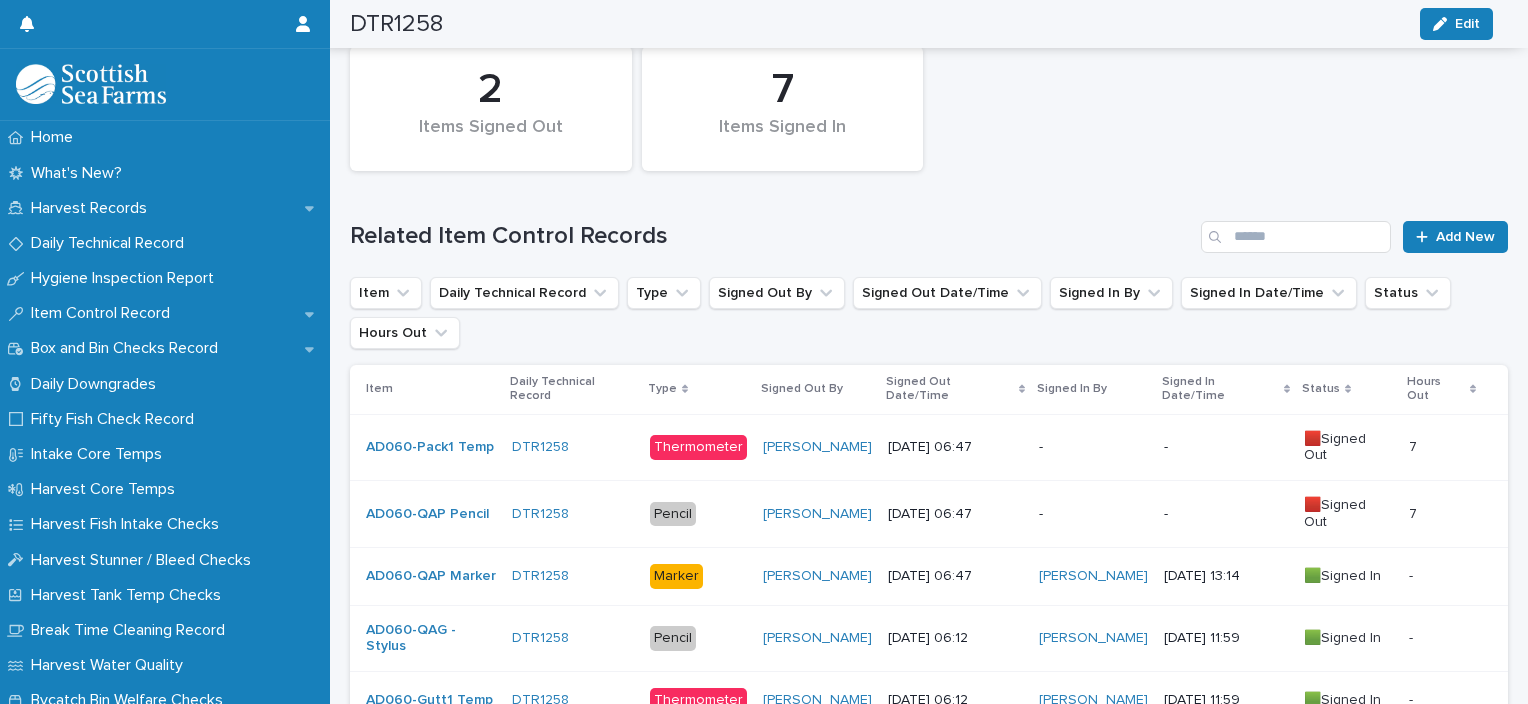 click on "-" at bounding box center (1093, 514) 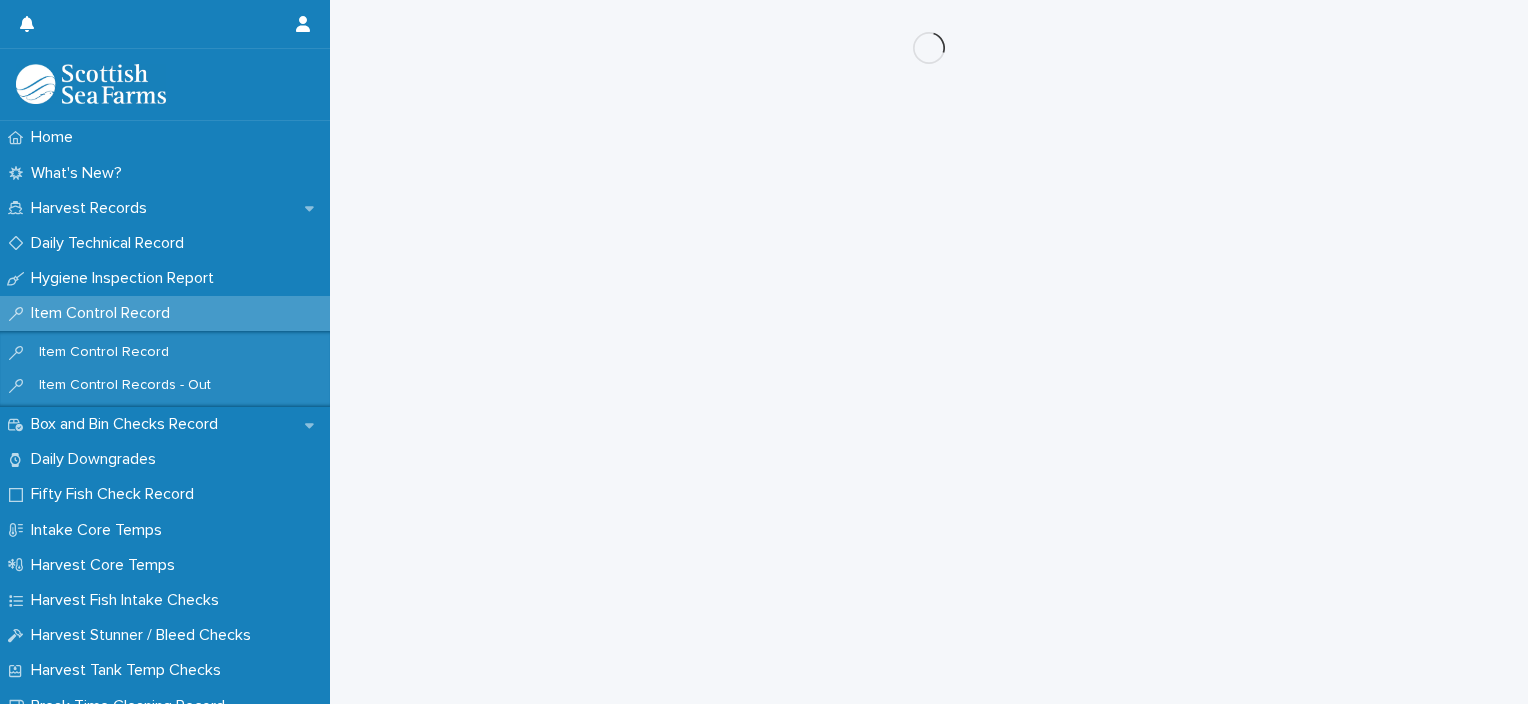 scroll, scrollTop: 0, scrollLeft: 0, axis: both 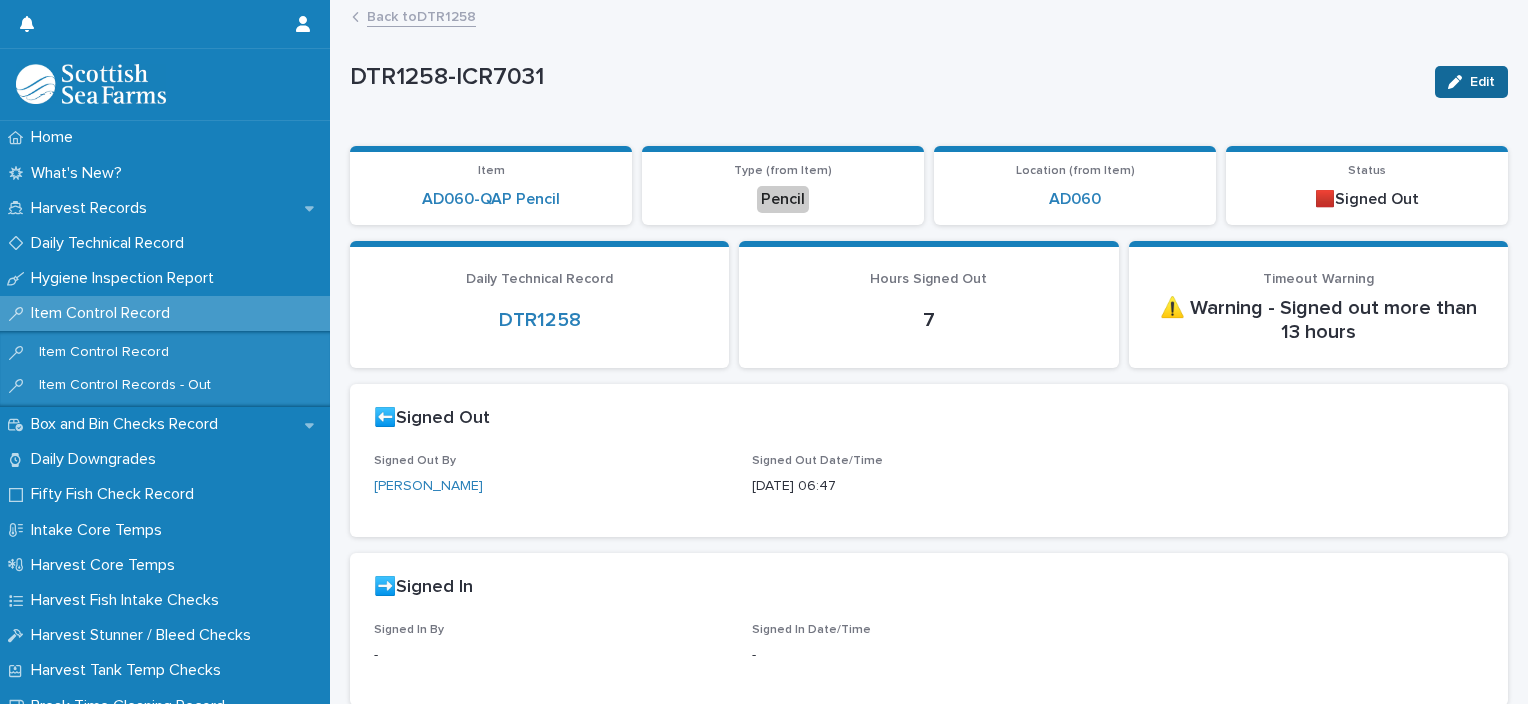 click on "Edit" at bounding box center (1482, 82) 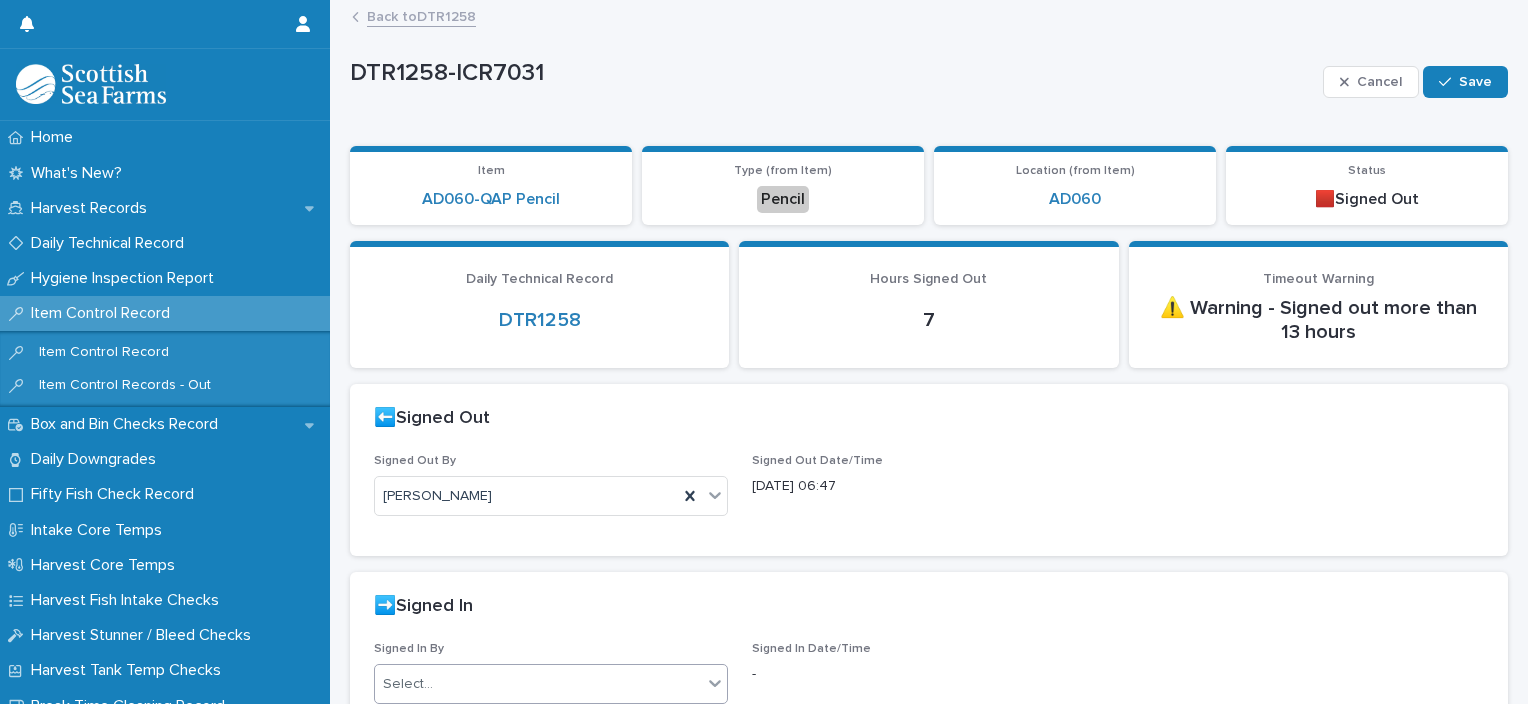 click on "Select..." at bounding box center [538, 684] 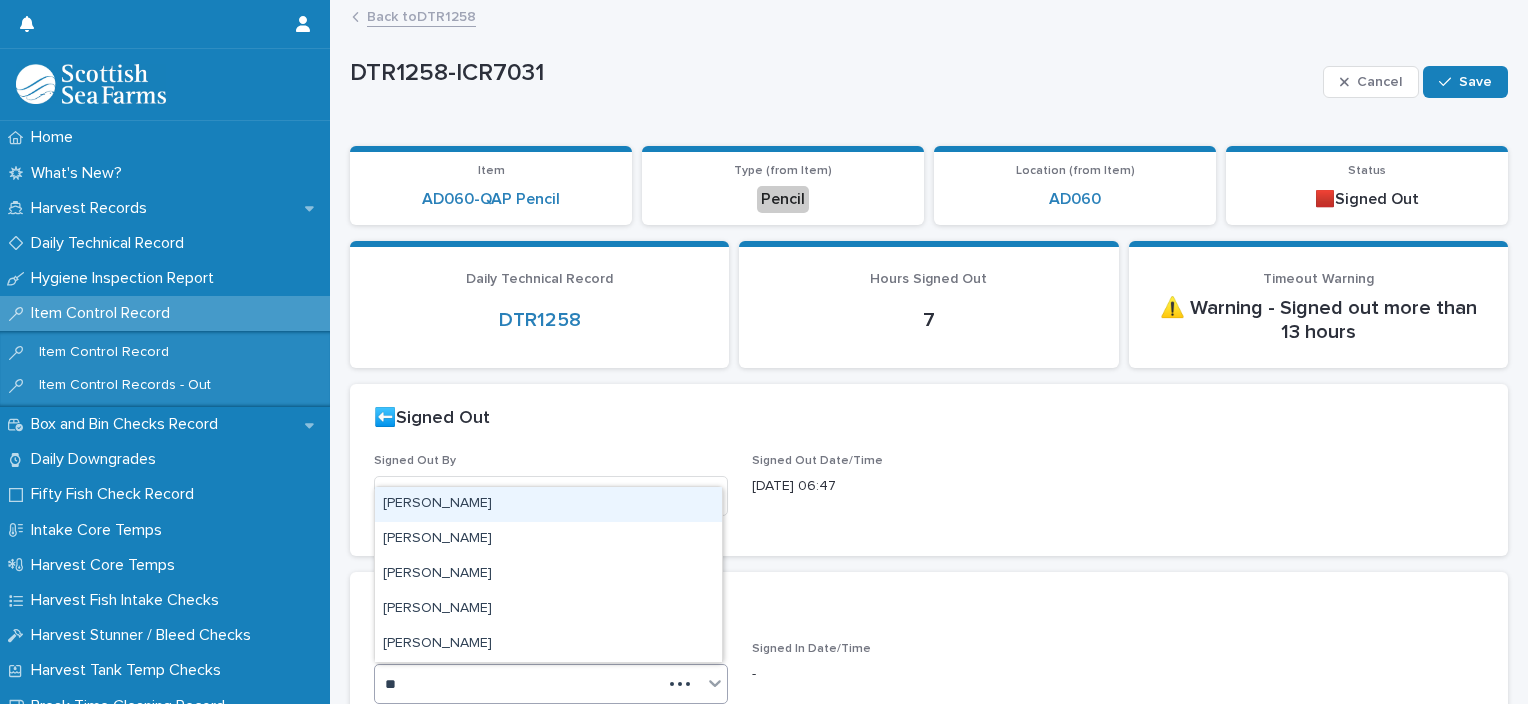 type on "***" 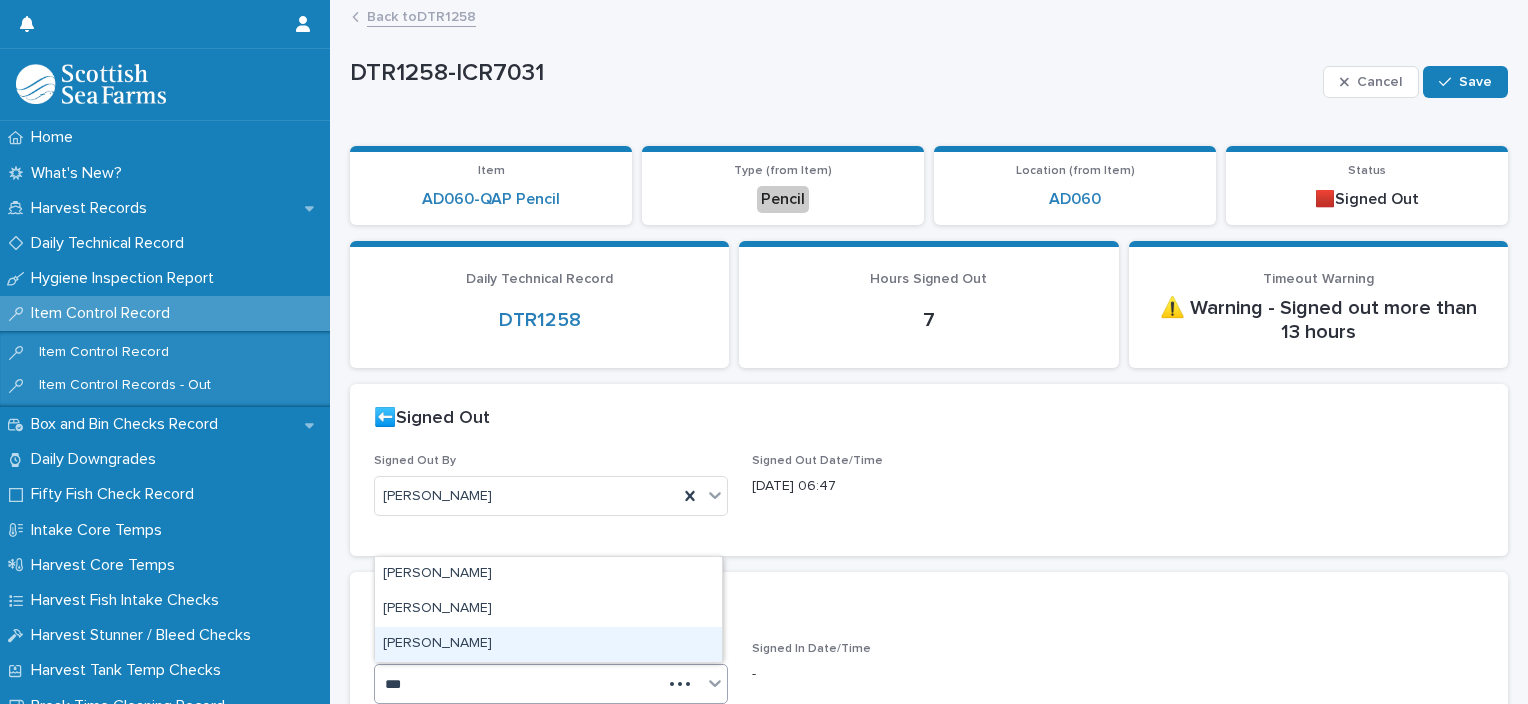 type 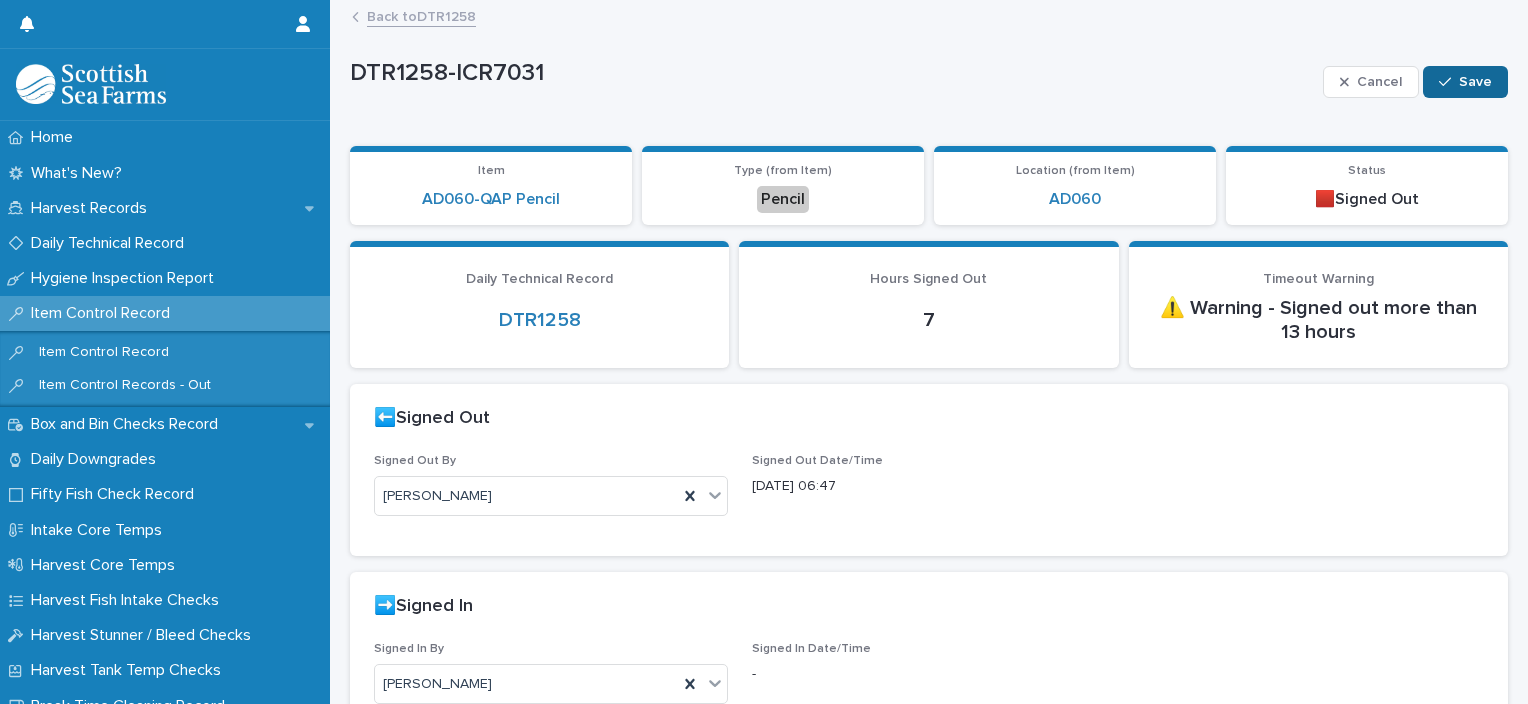 click on "Save" at bounding box center (1465, 82) 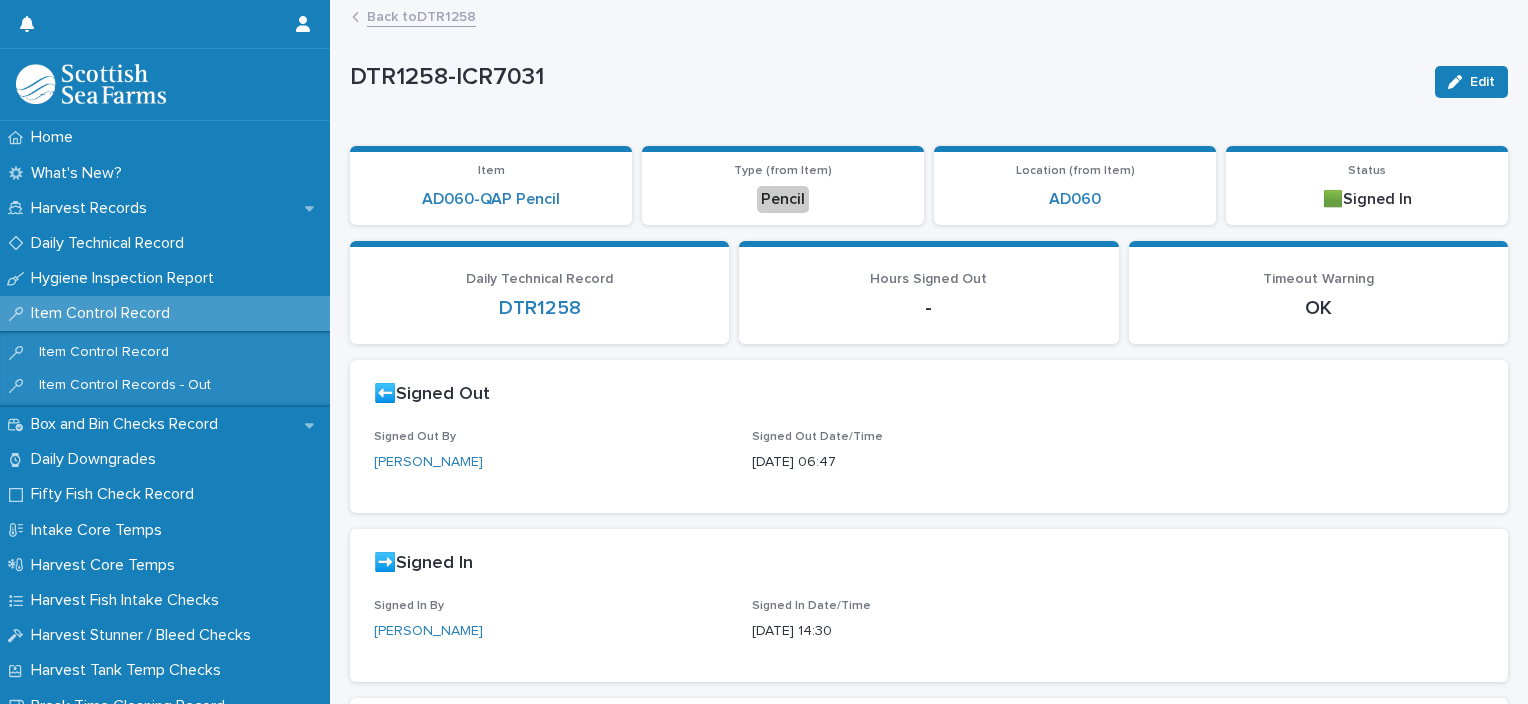 click on "Back to  DTR1258" at bounding box center [421, 15] 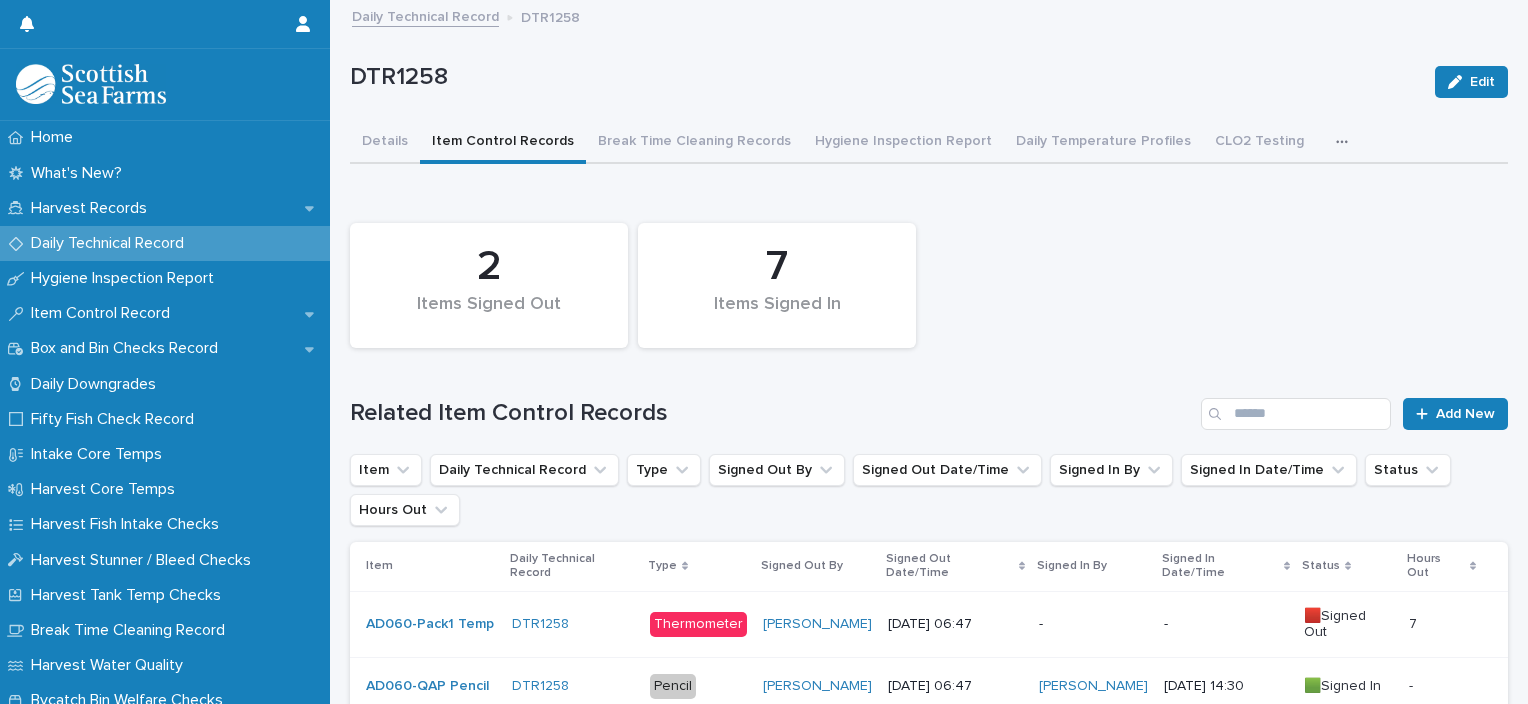 click on "-" at bounding box center [1093, 624] 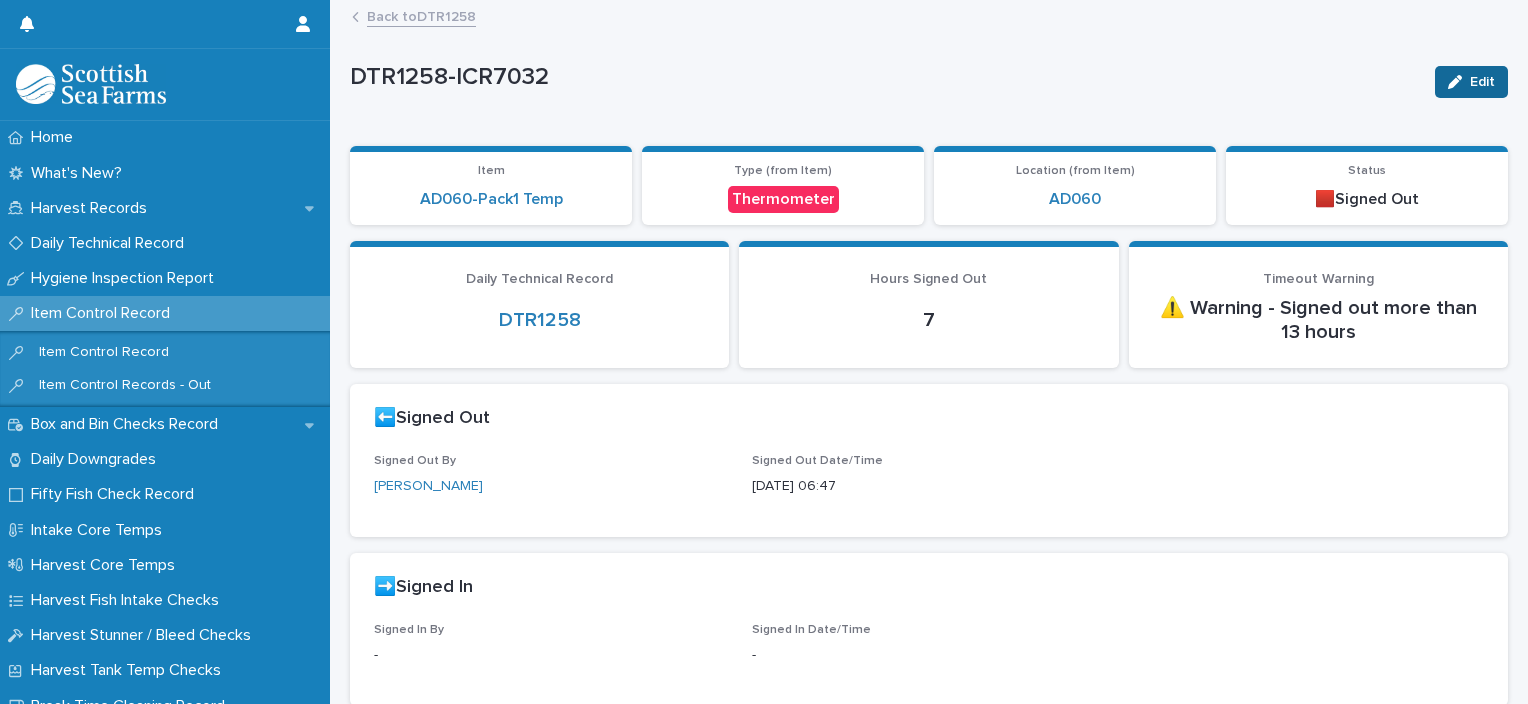 click on "Edit" at bounding box center (1482, 82) 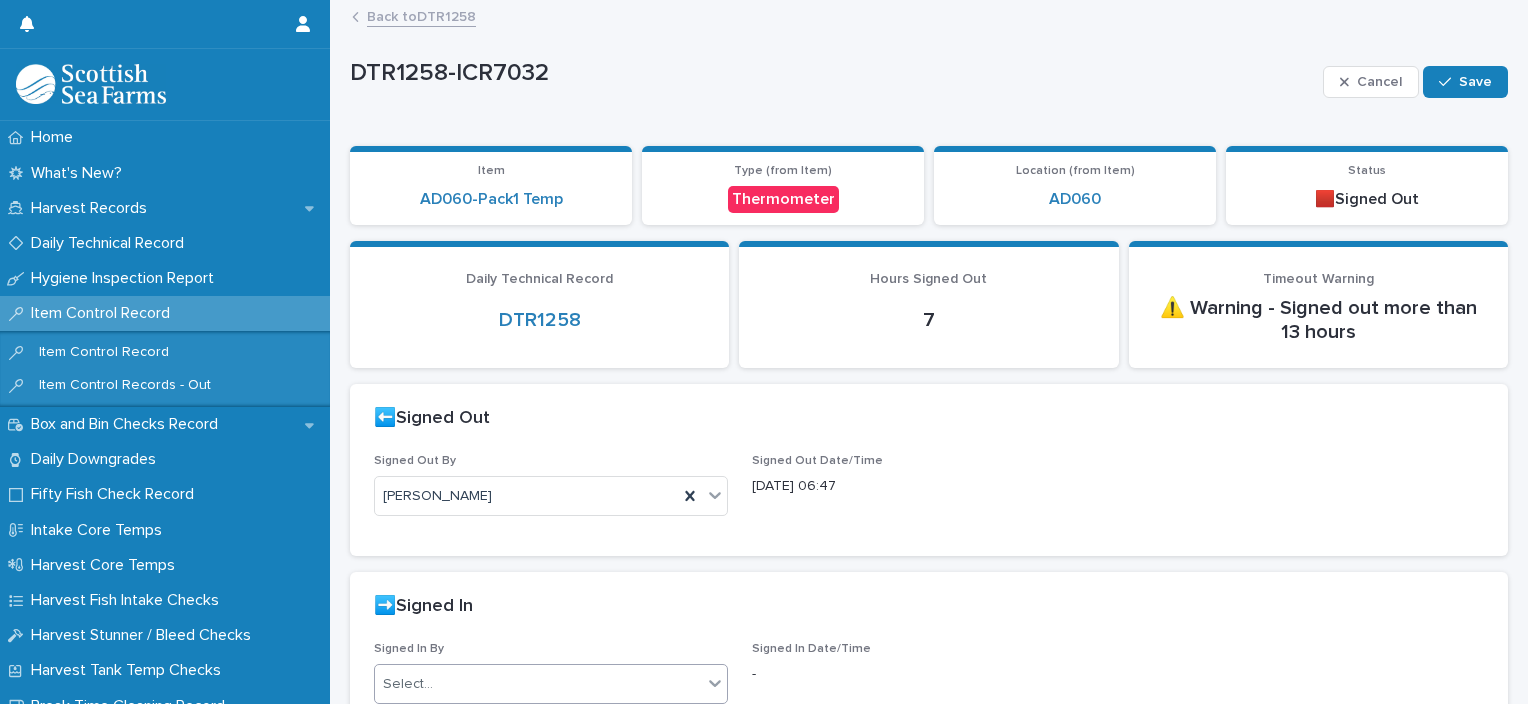 click on "Select..." at bounding box center [538, 684] 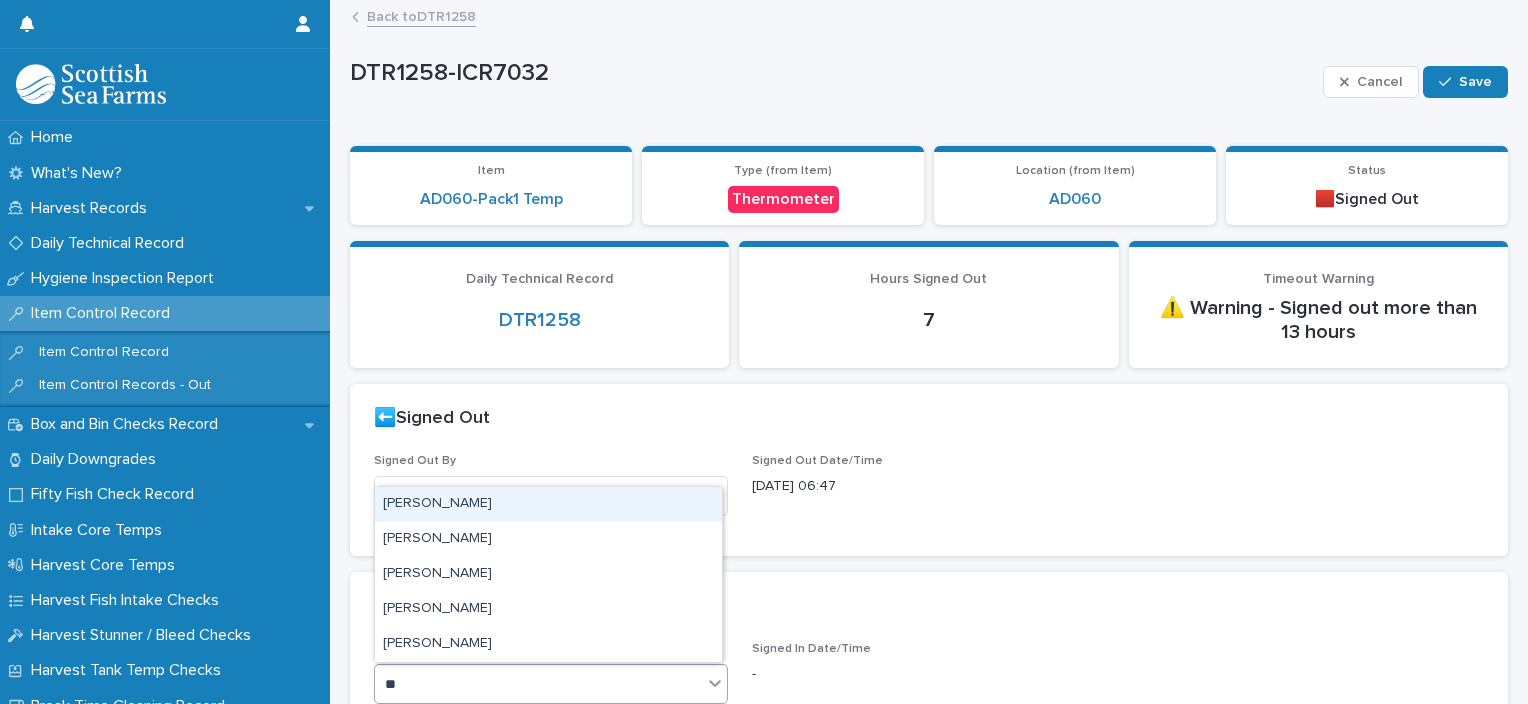type on "***" 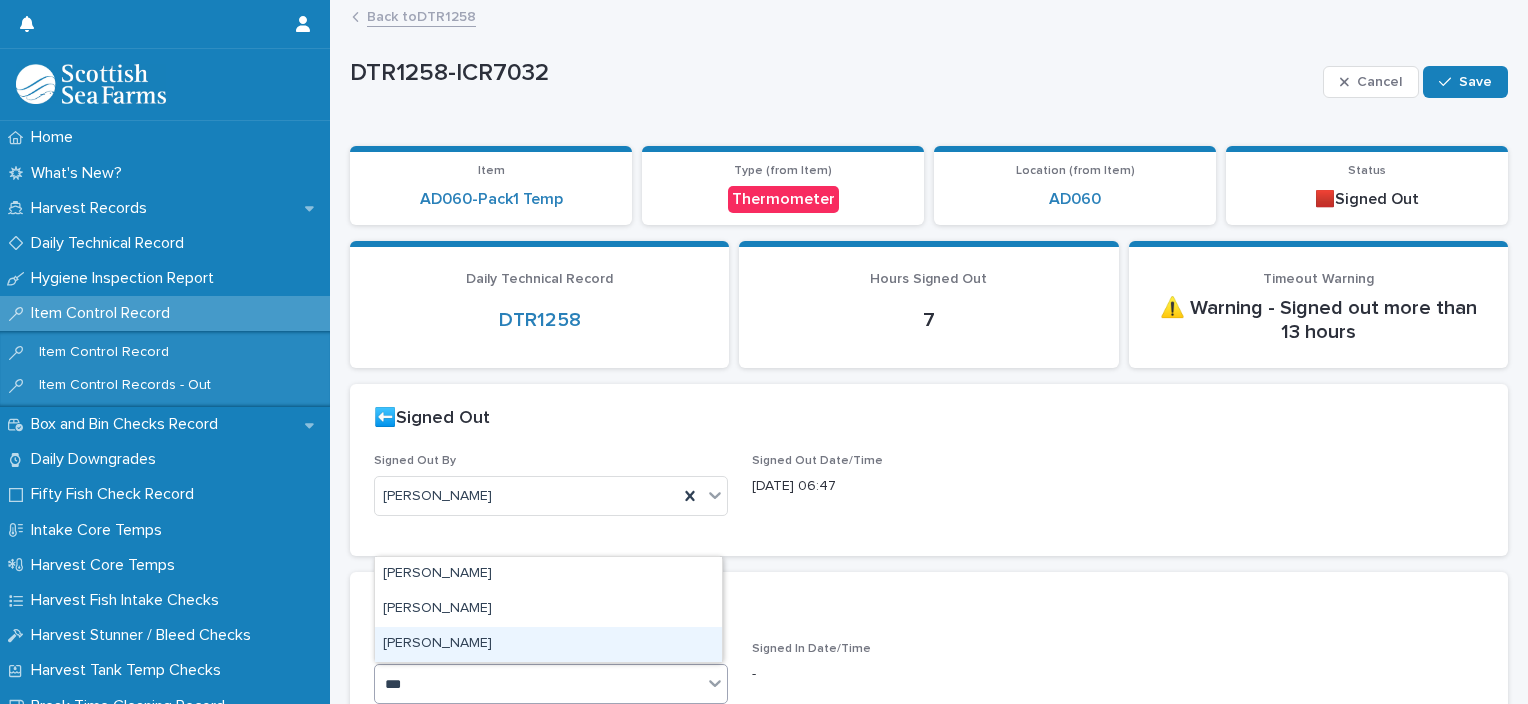 click on "[PERSON_NAME]" at bounding box center (548, 644) 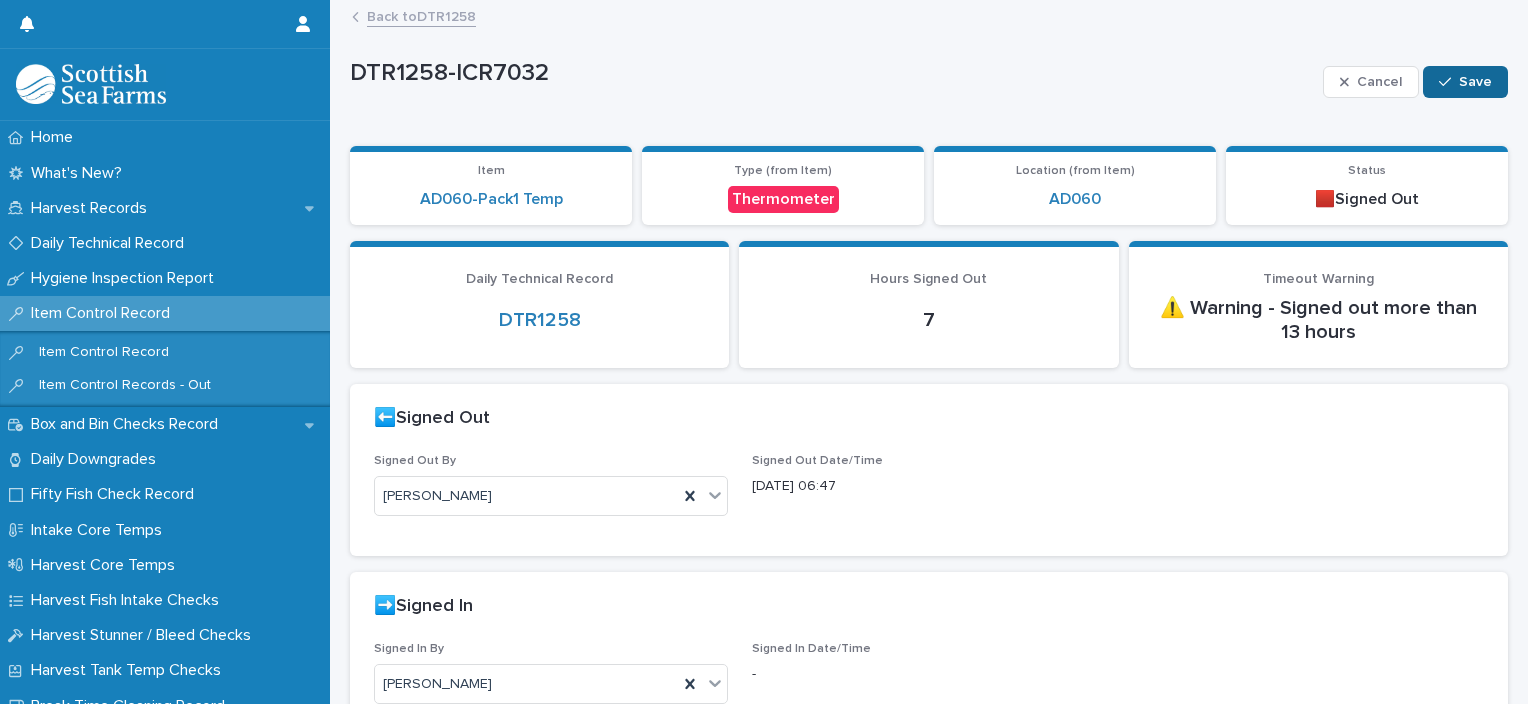 click 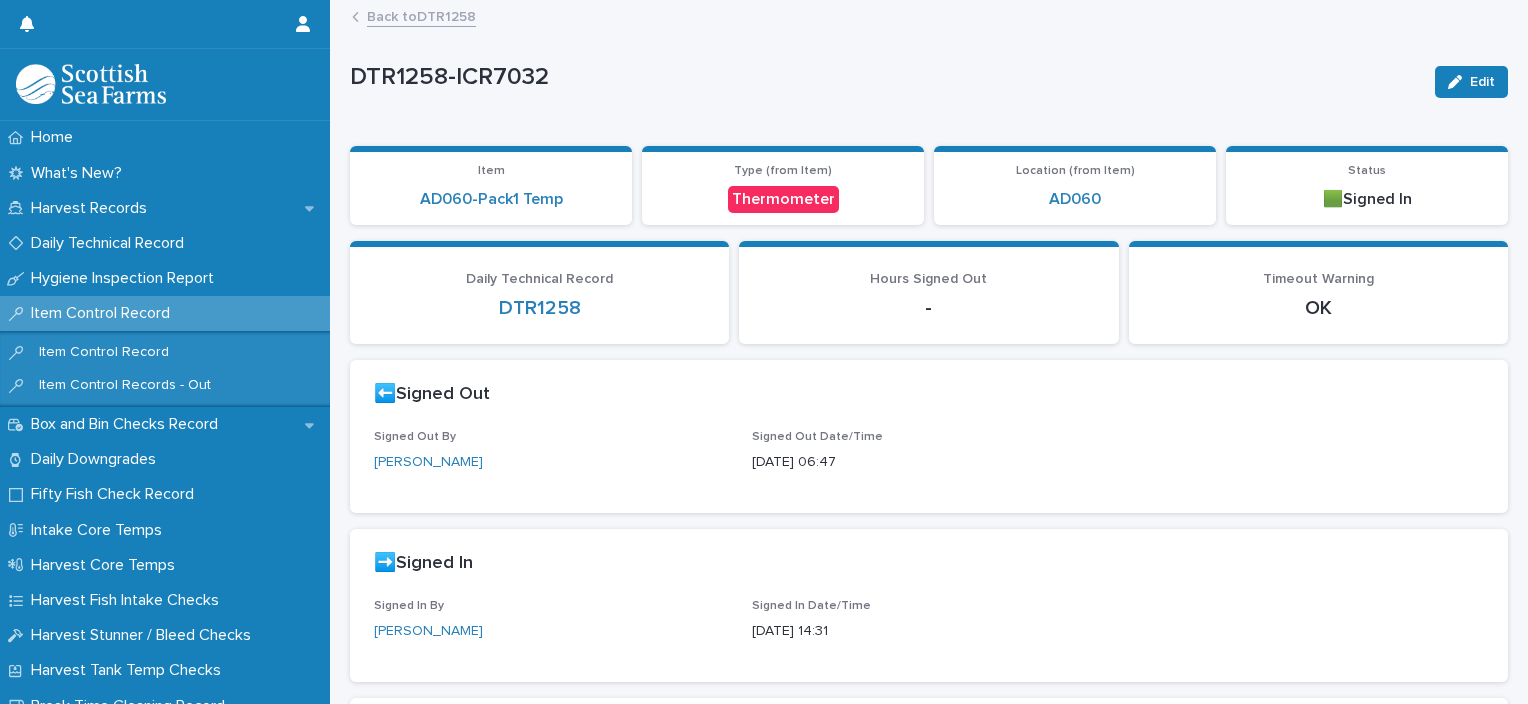 click on "Back to  DTR1258" at bounding box center [421, 15] 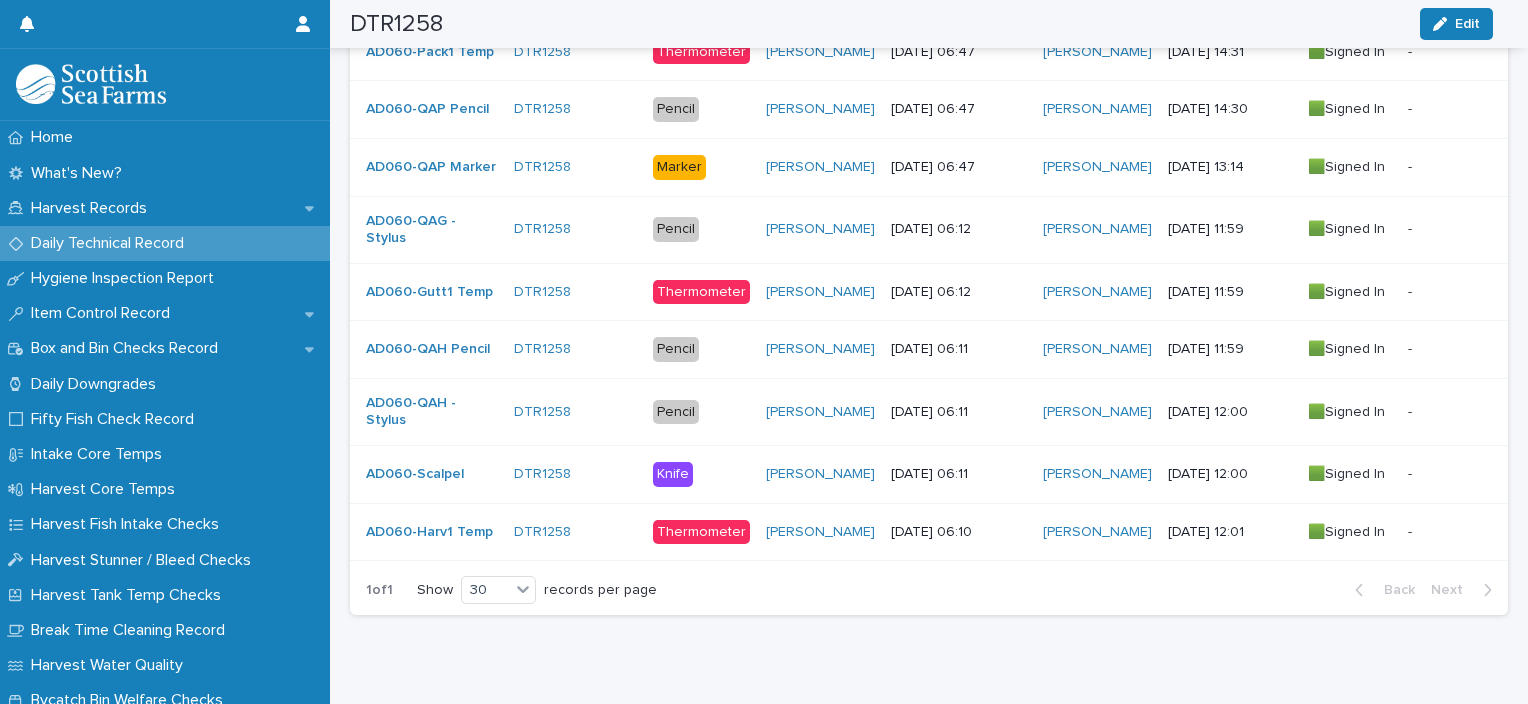 scroll, scrollTop: 0, scrollLeft: 0, axis: both 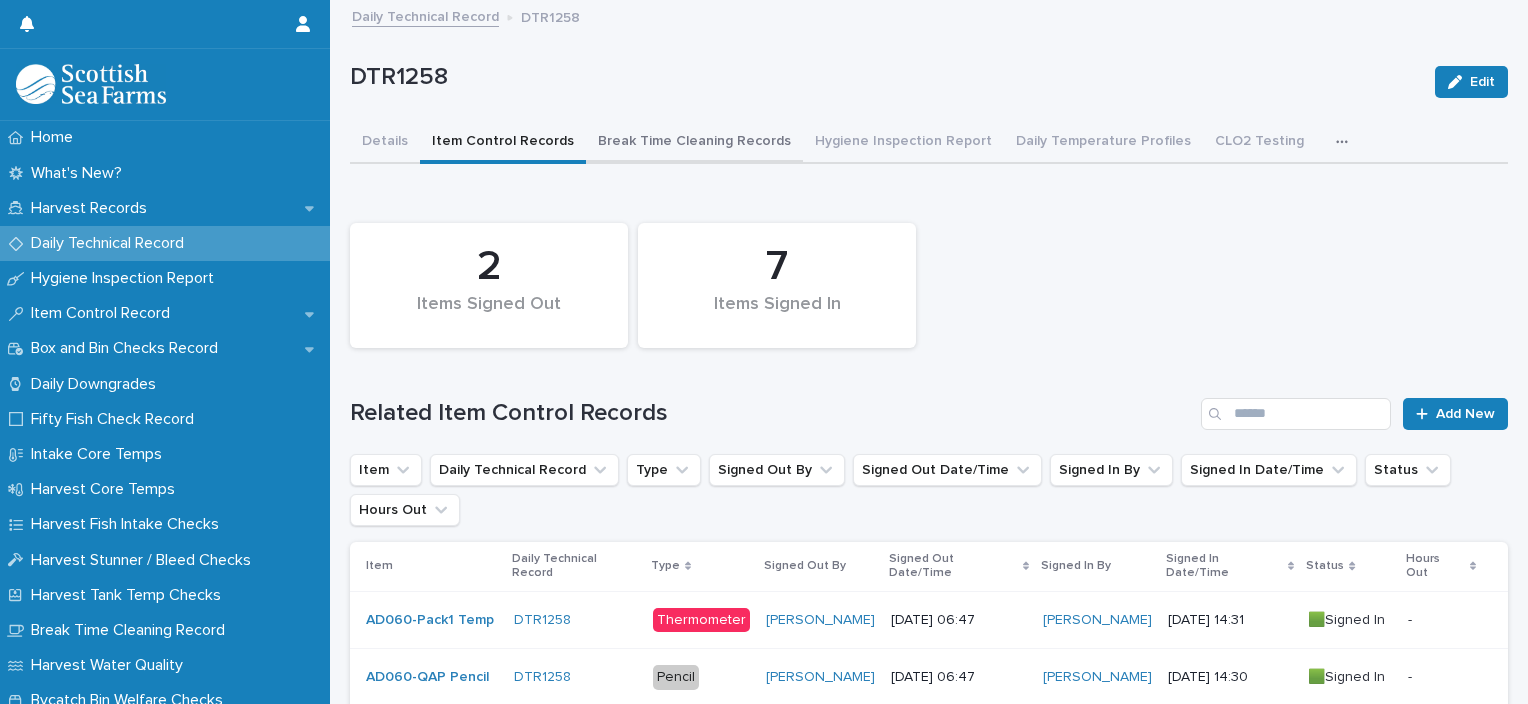 click on "Break Time Cleaning Records" at bounding box center [694, 143] 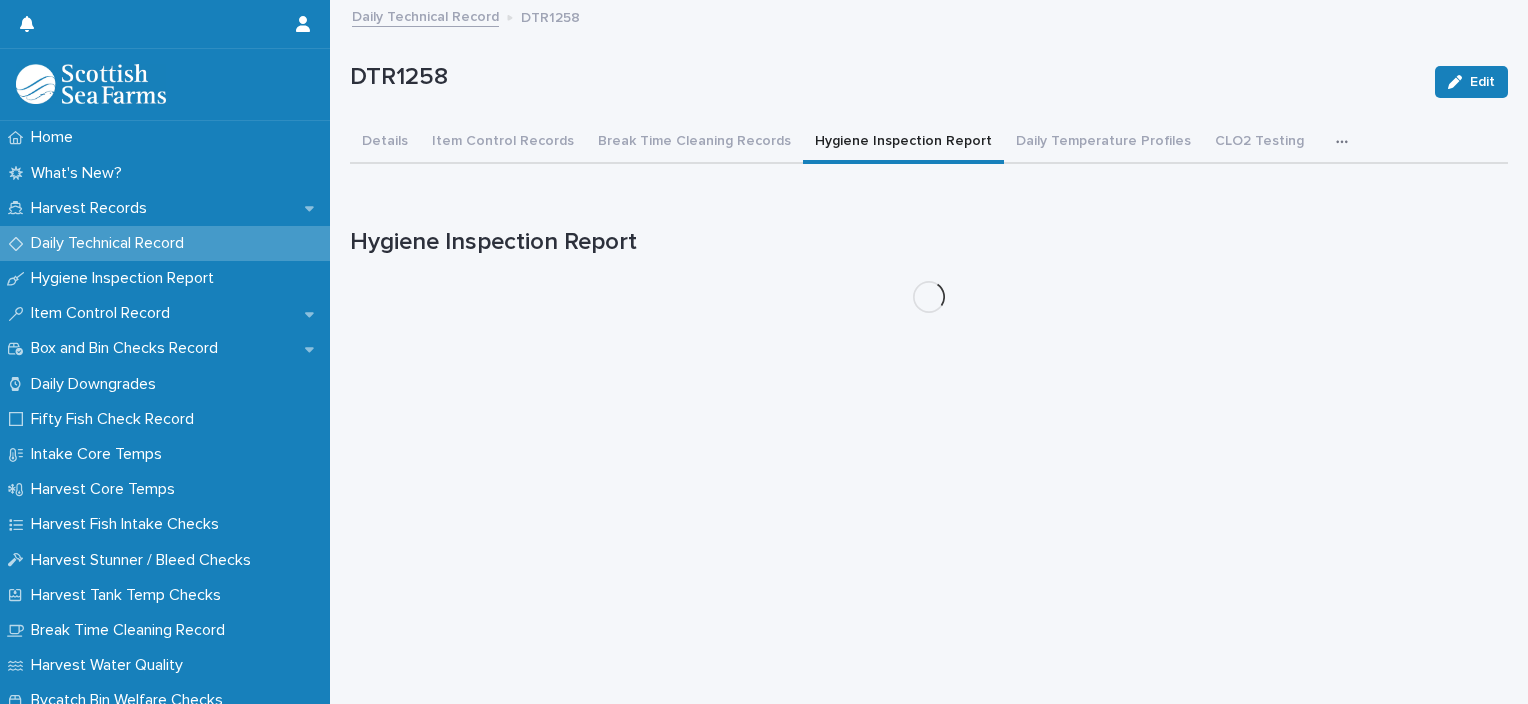 click on "Hygiene Inspection Report" at bounding box center [903, 143] 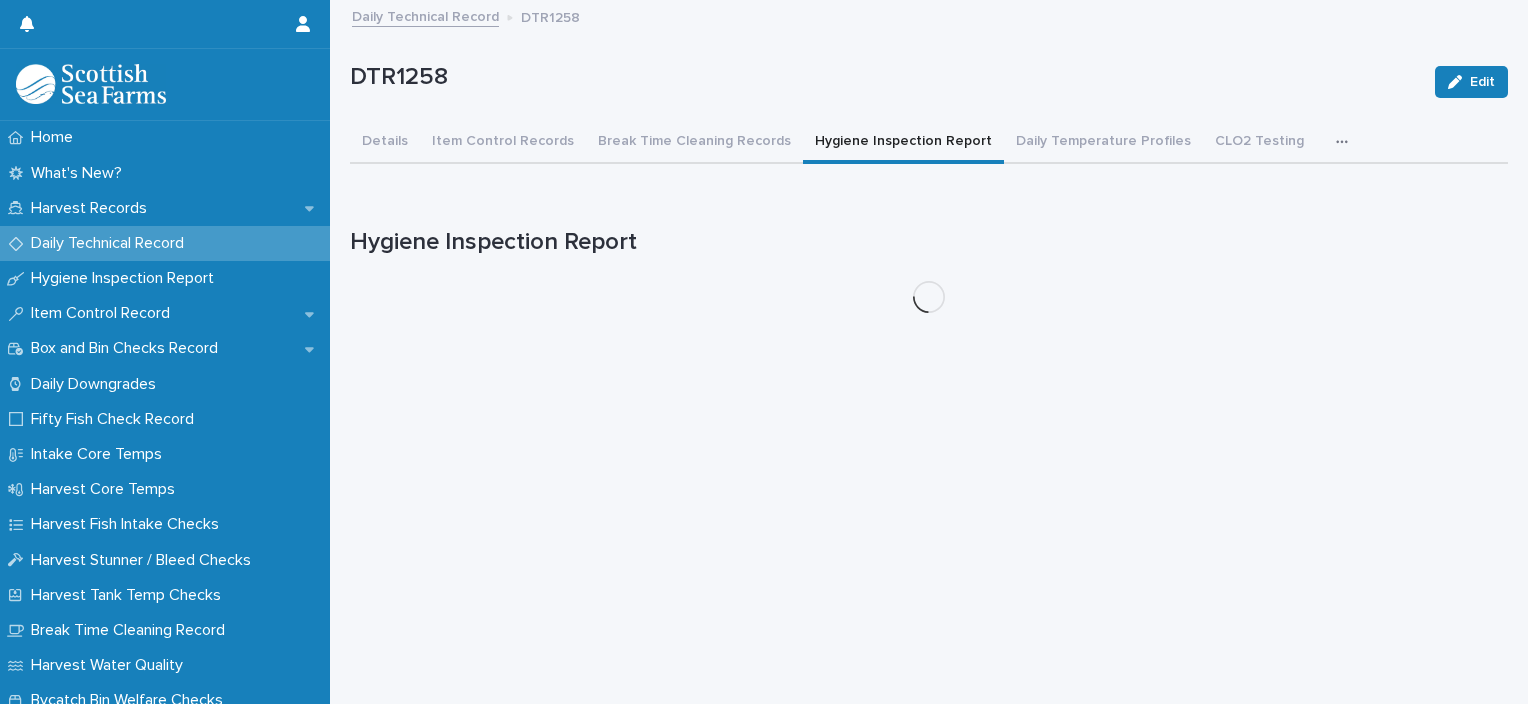 scroll, scrollTop: 15, scrollLeft: 0, axis: vertical 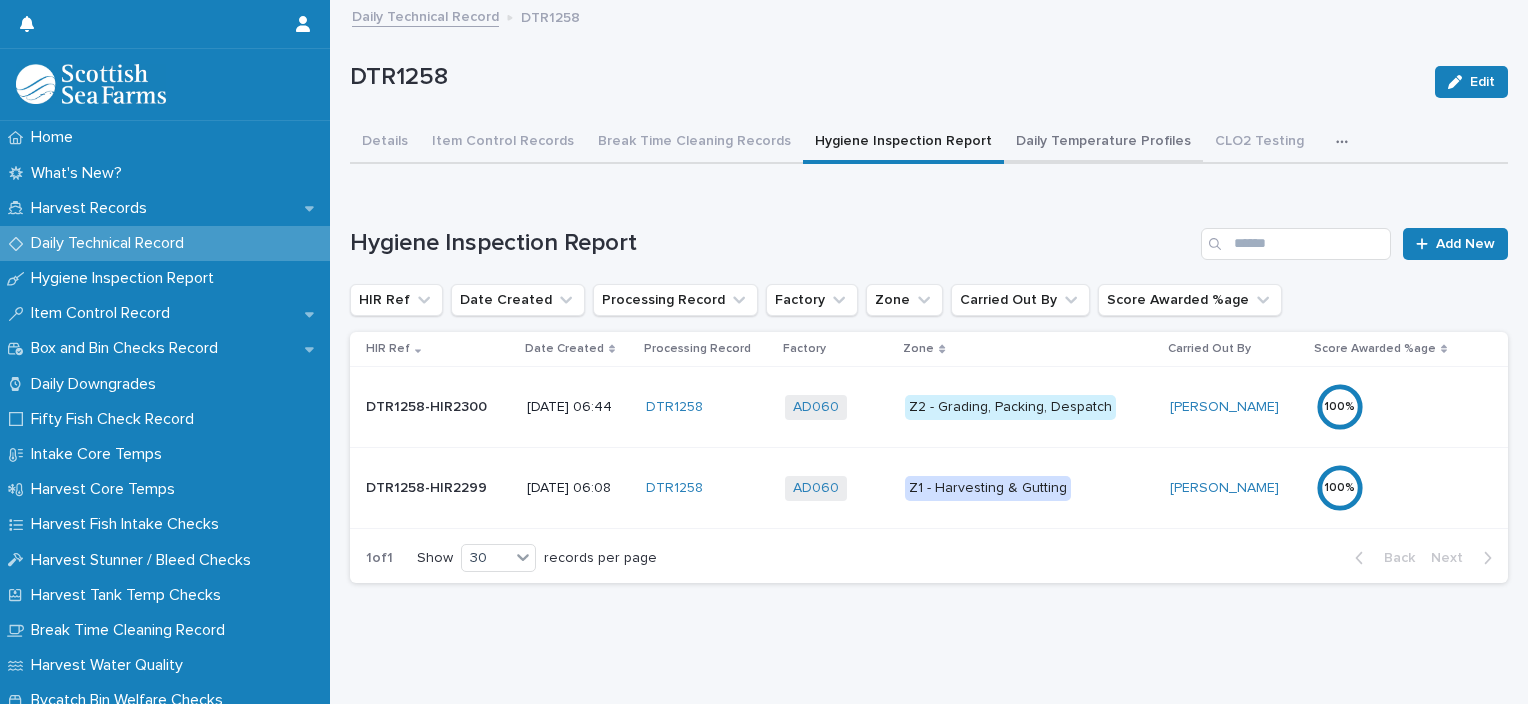 click on "Daily Temperature Profiles" at bounding box center (1103, 143) 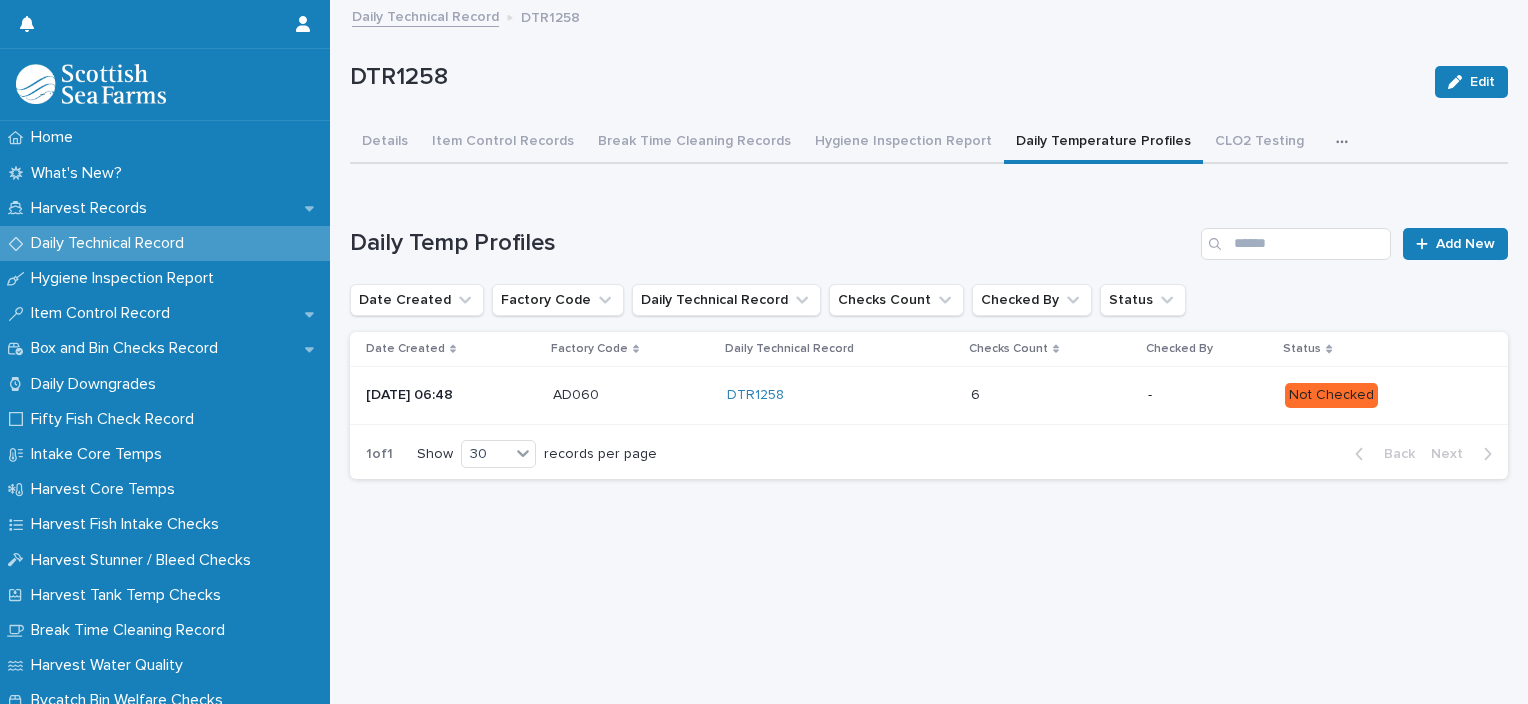 click at bounding box center [1051, 395] 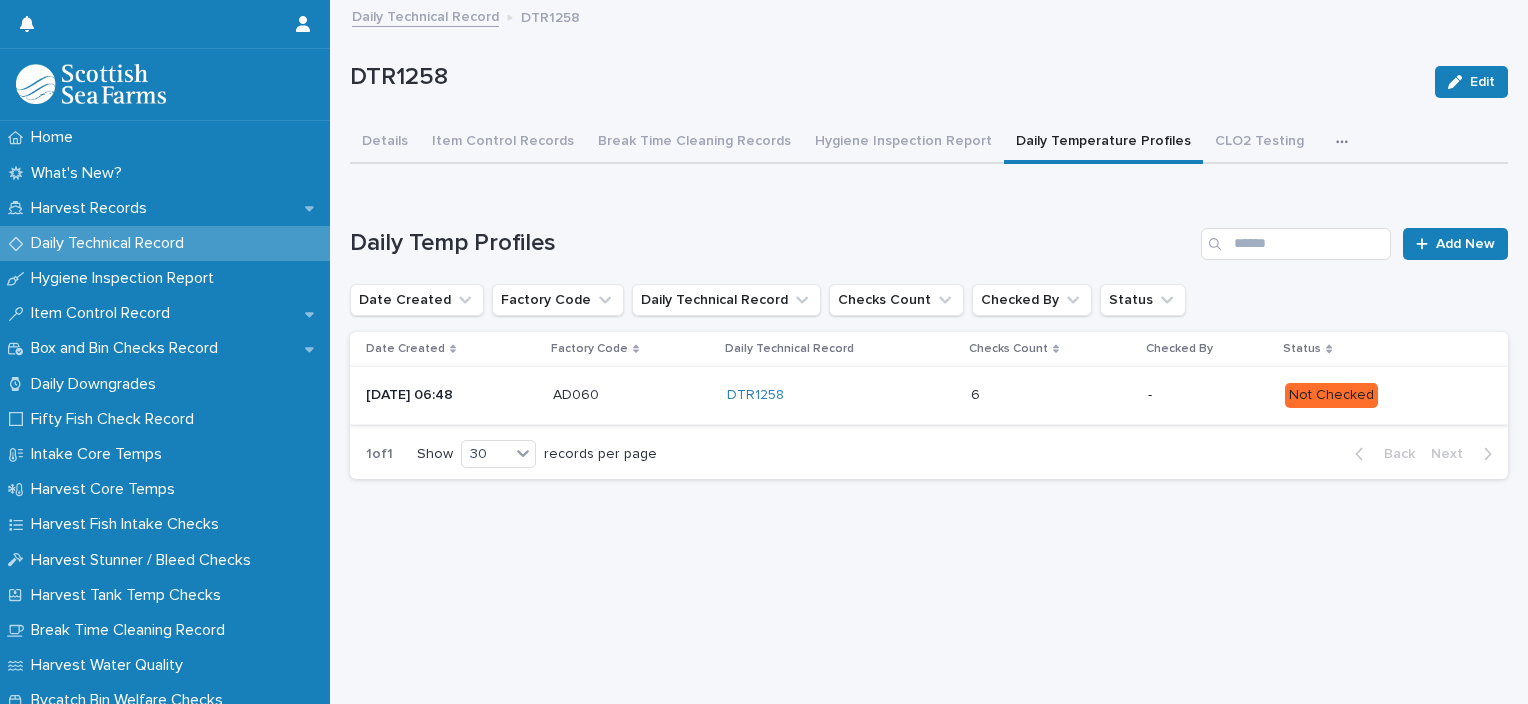 scroll, scrollTop: 0, scrollLeft: 0, axis: both 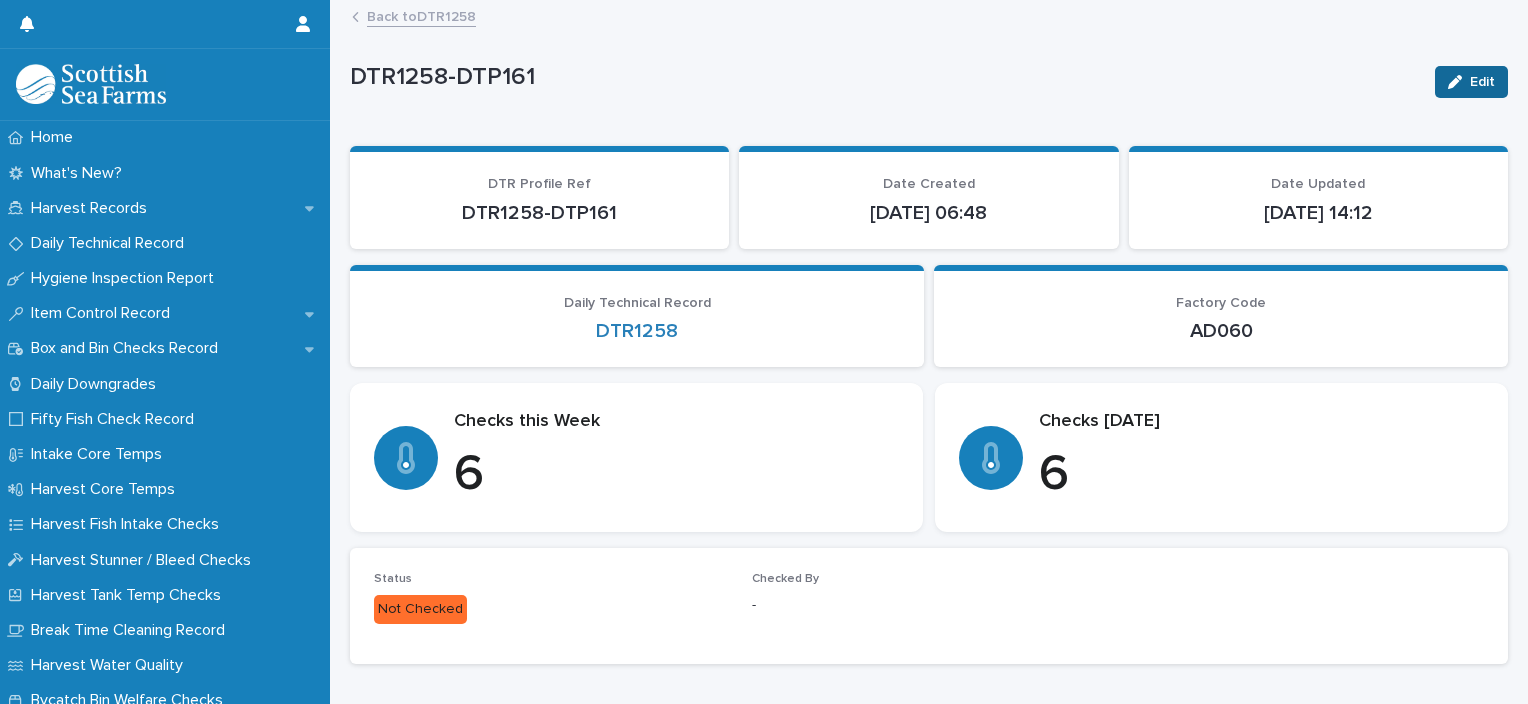 click 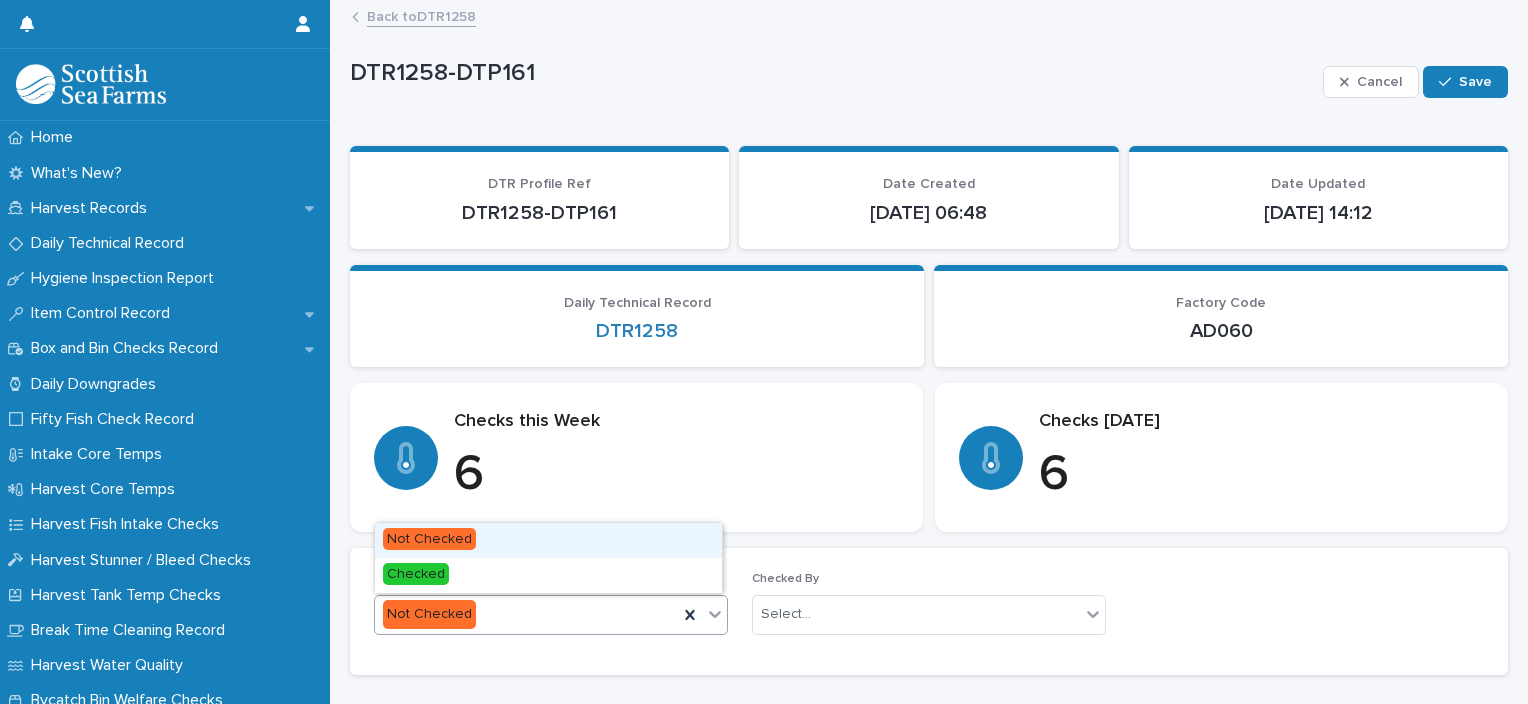 drag, startPoint x: 583, startPoint y: 599, endPoint x: 563, endPoint y: 618, distance: 27.58623 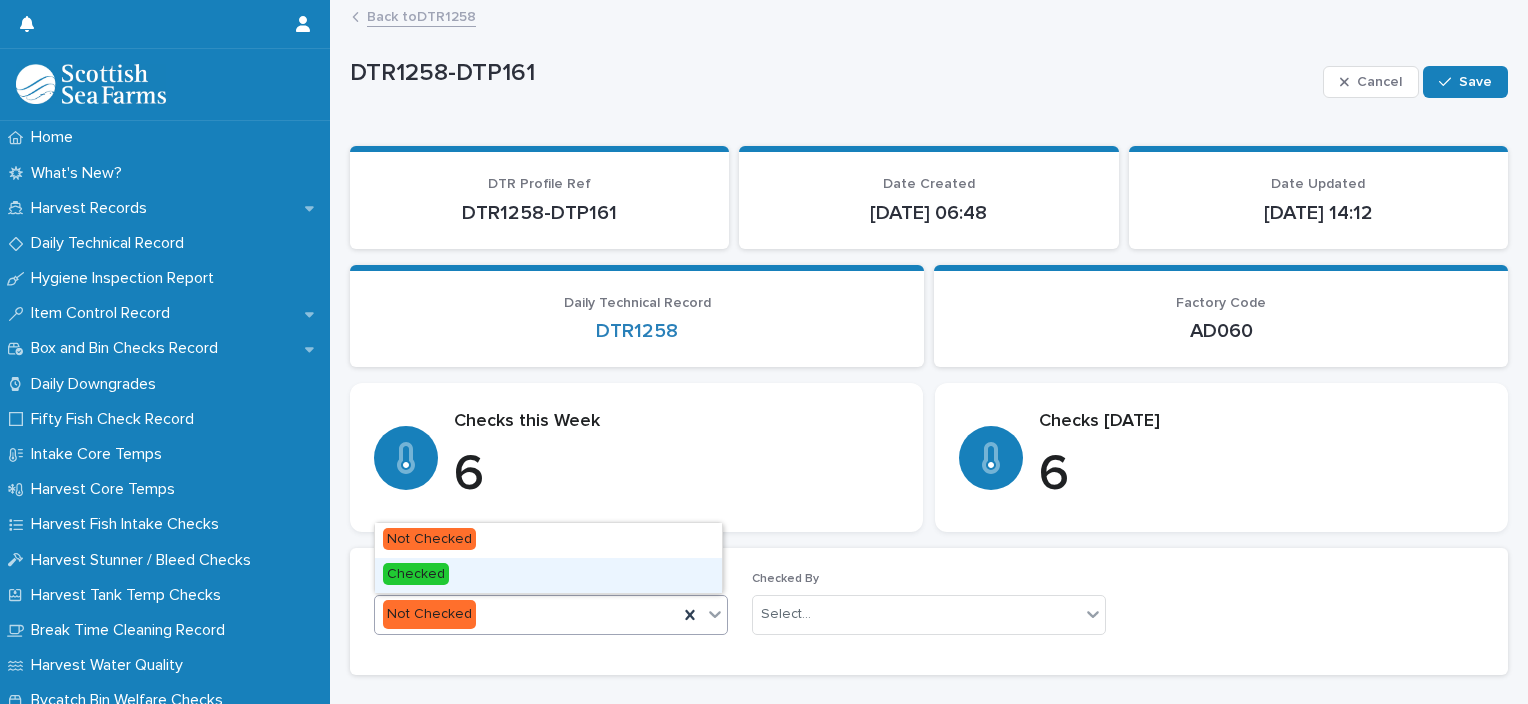 click on "Checked" at bounding box center [548, 575] 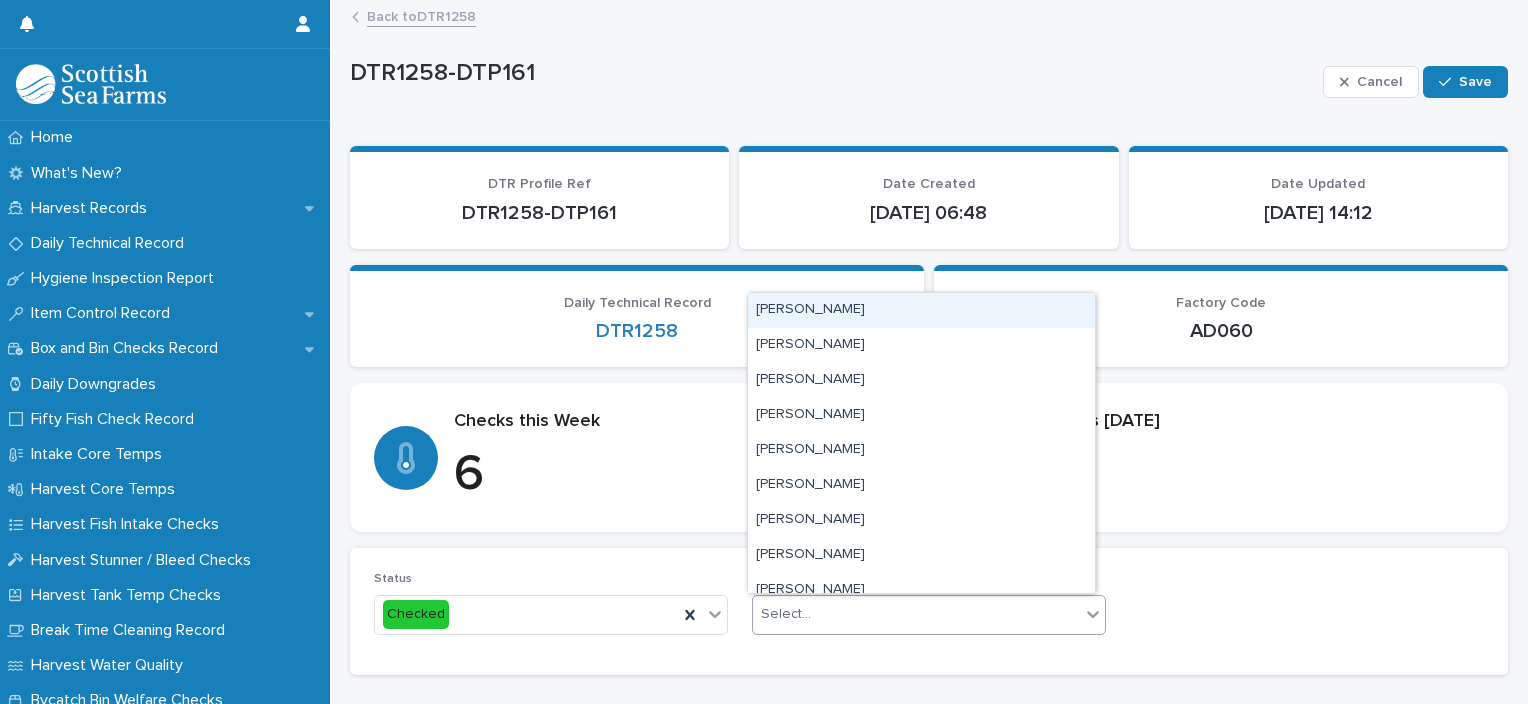 click on "Select..." at bounding box center (916, 614) 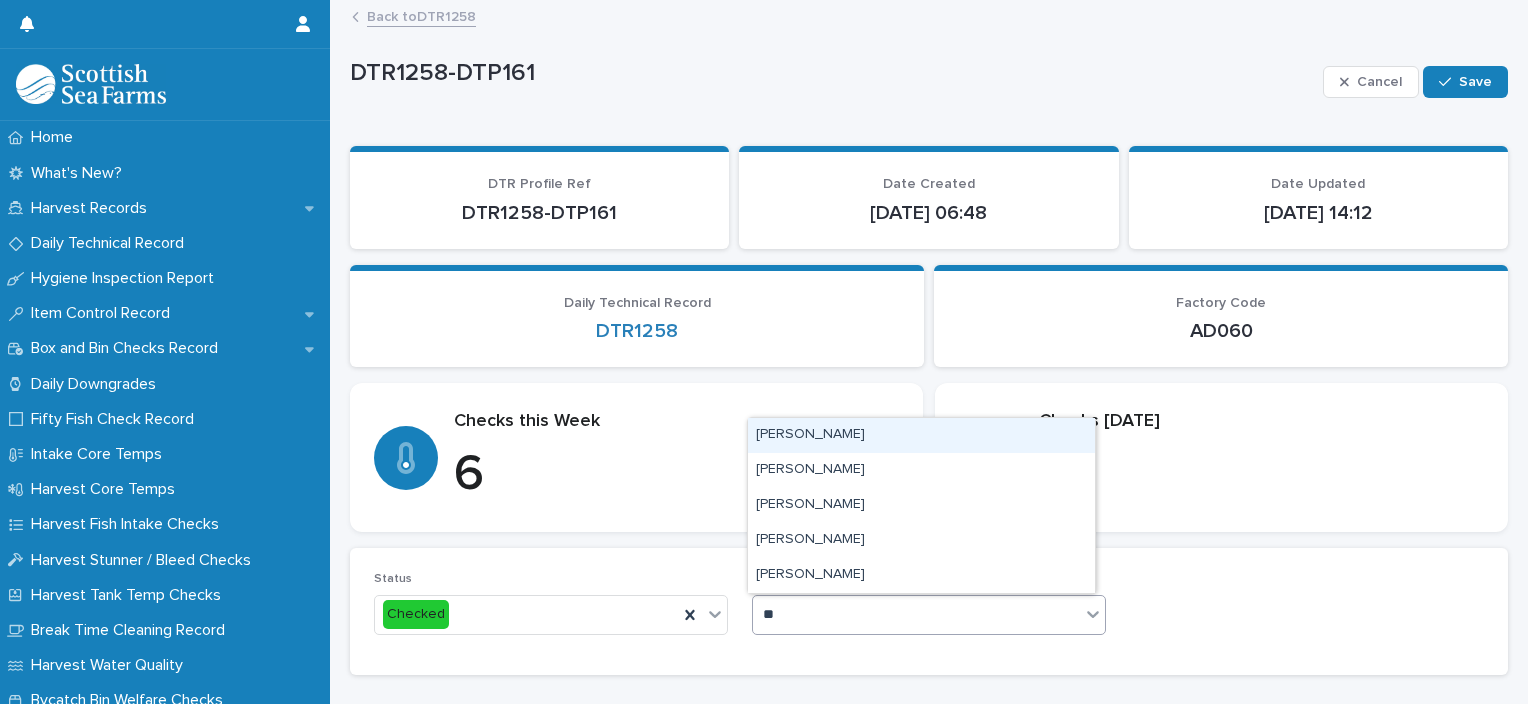 type on "***" 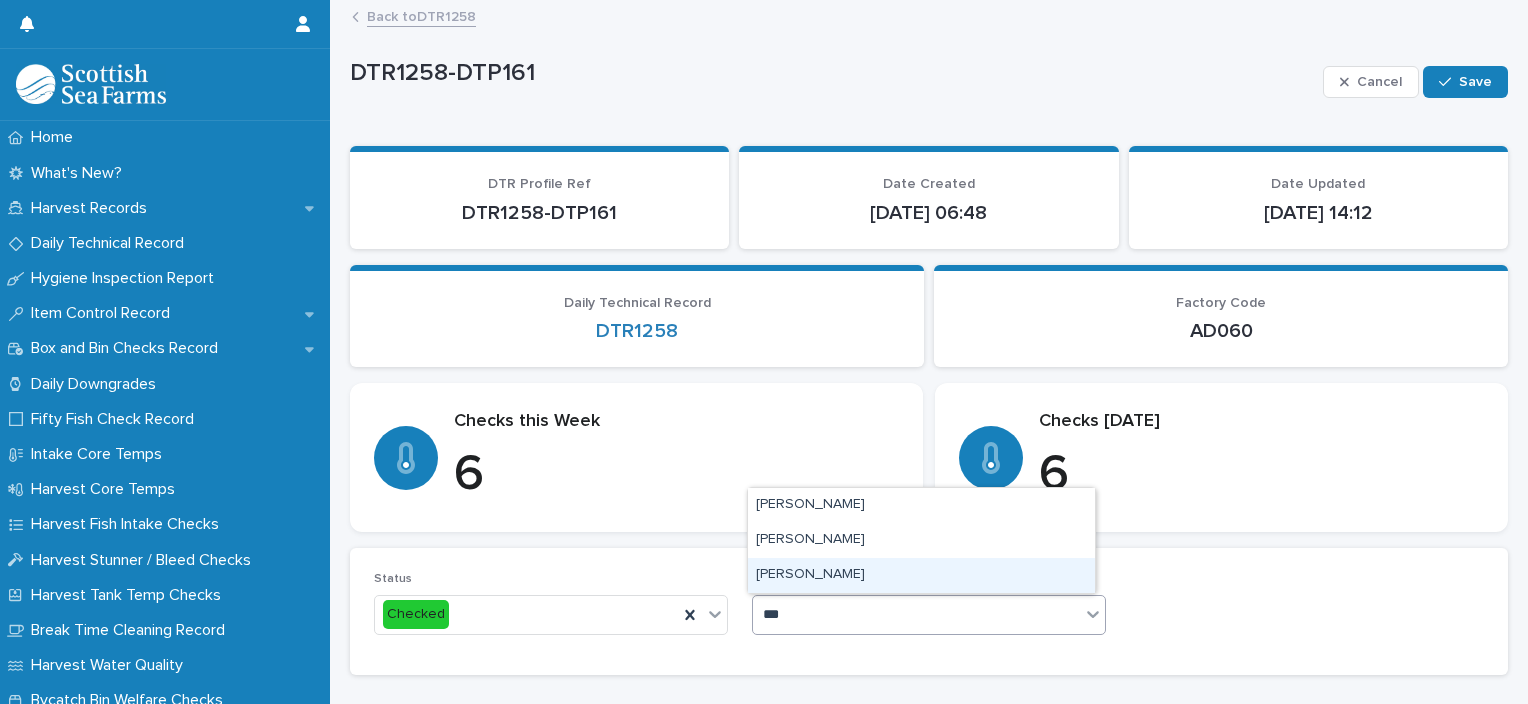 click on "[PERSON_NAME]" at bounding box center [921, 575] 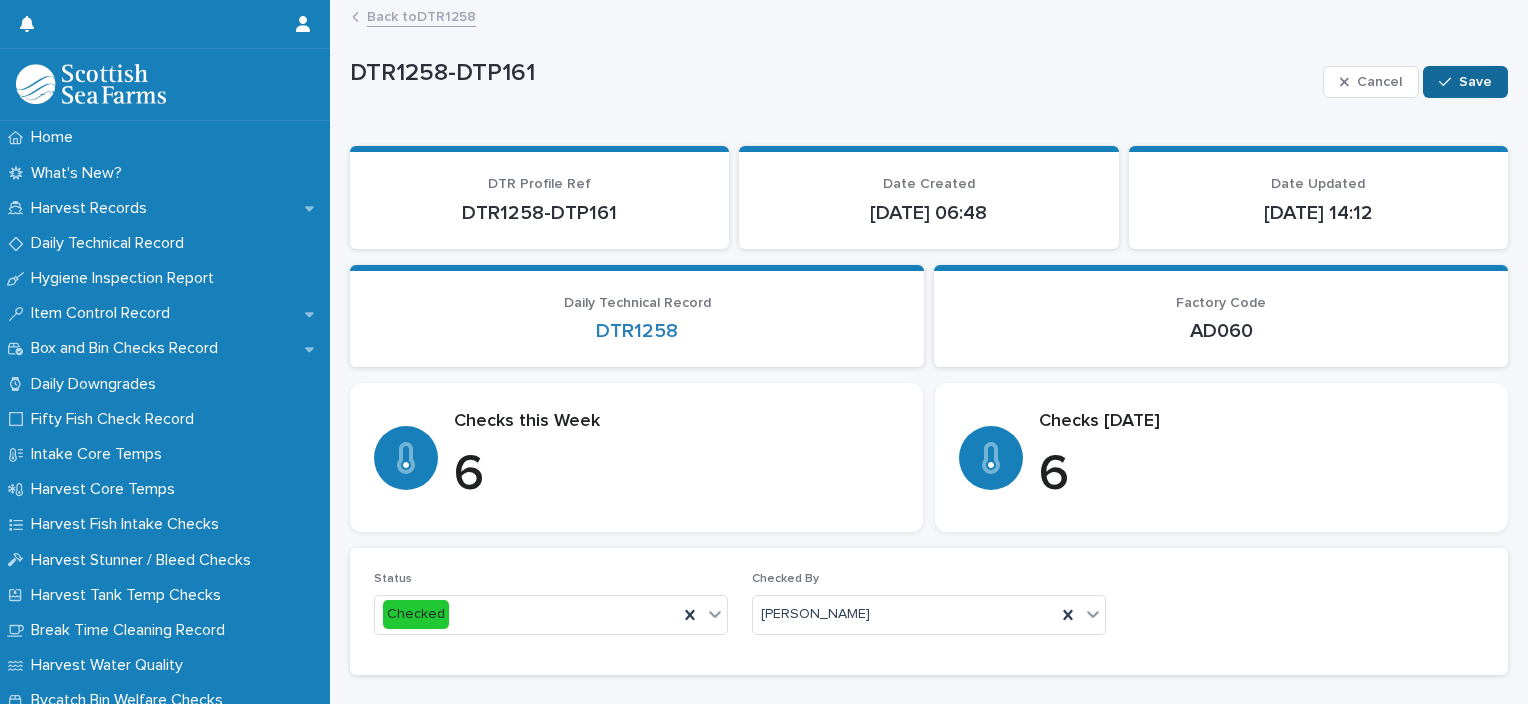 click on "Save" at bounding box center [1465, 82] 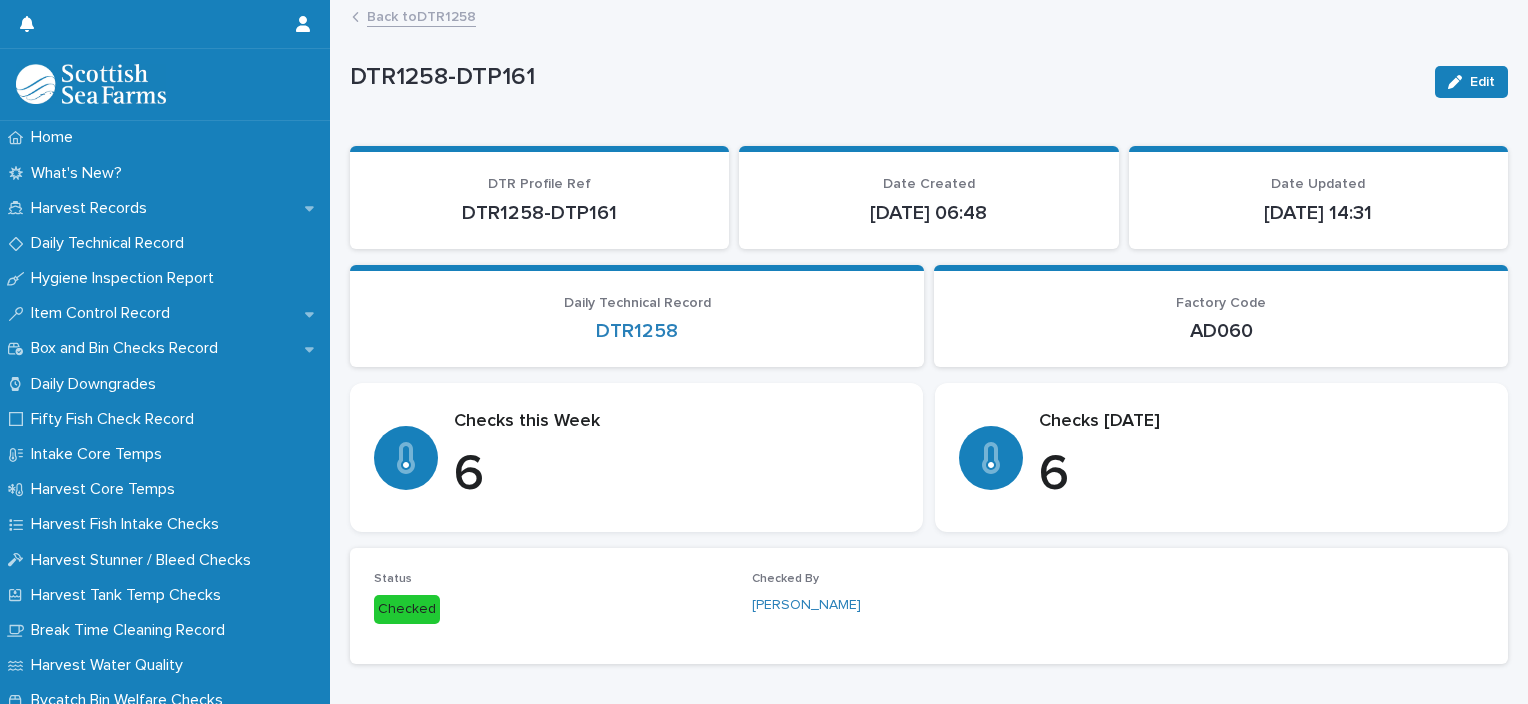 click on "Back to  DTR1258" at bounding box center [421, 15] 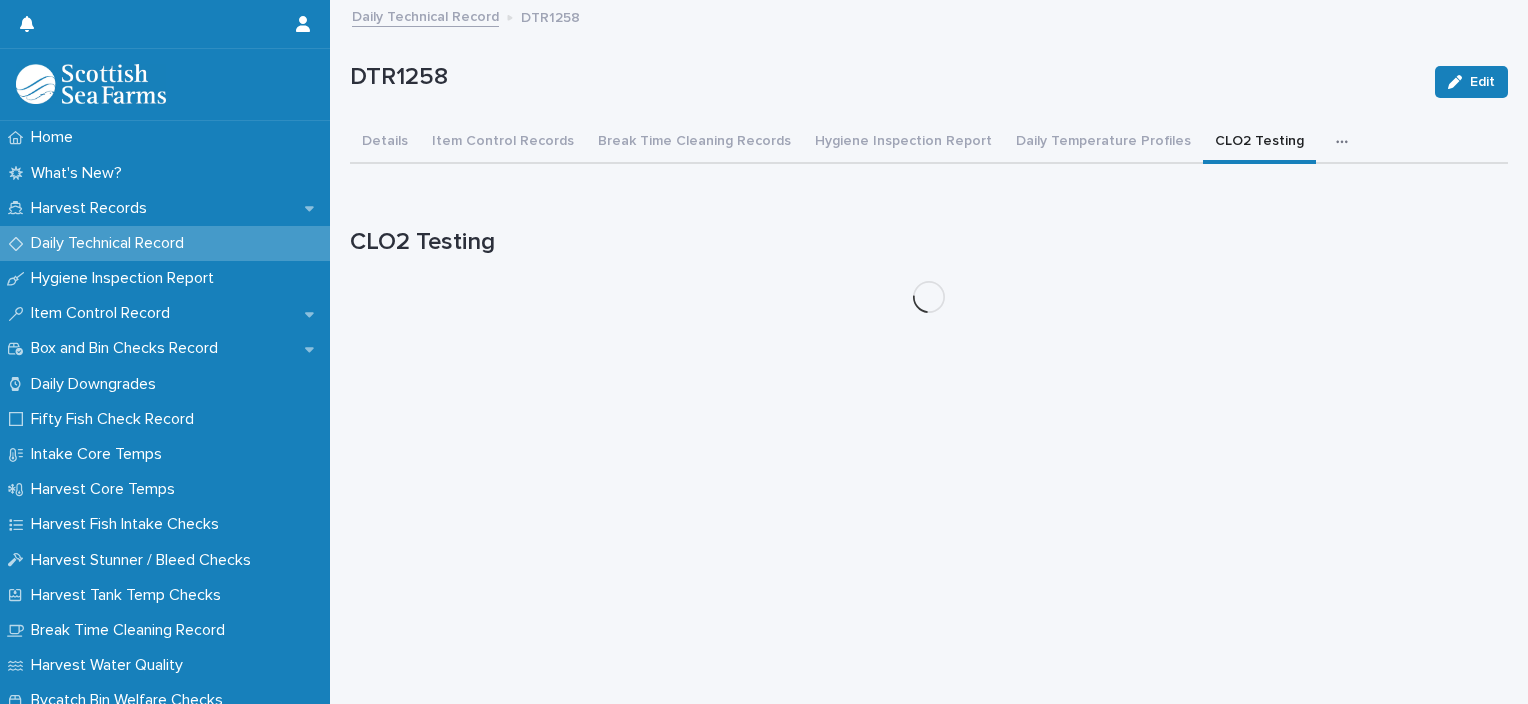 click on "CLO2 Testing" at bounding box center [1259, 143] 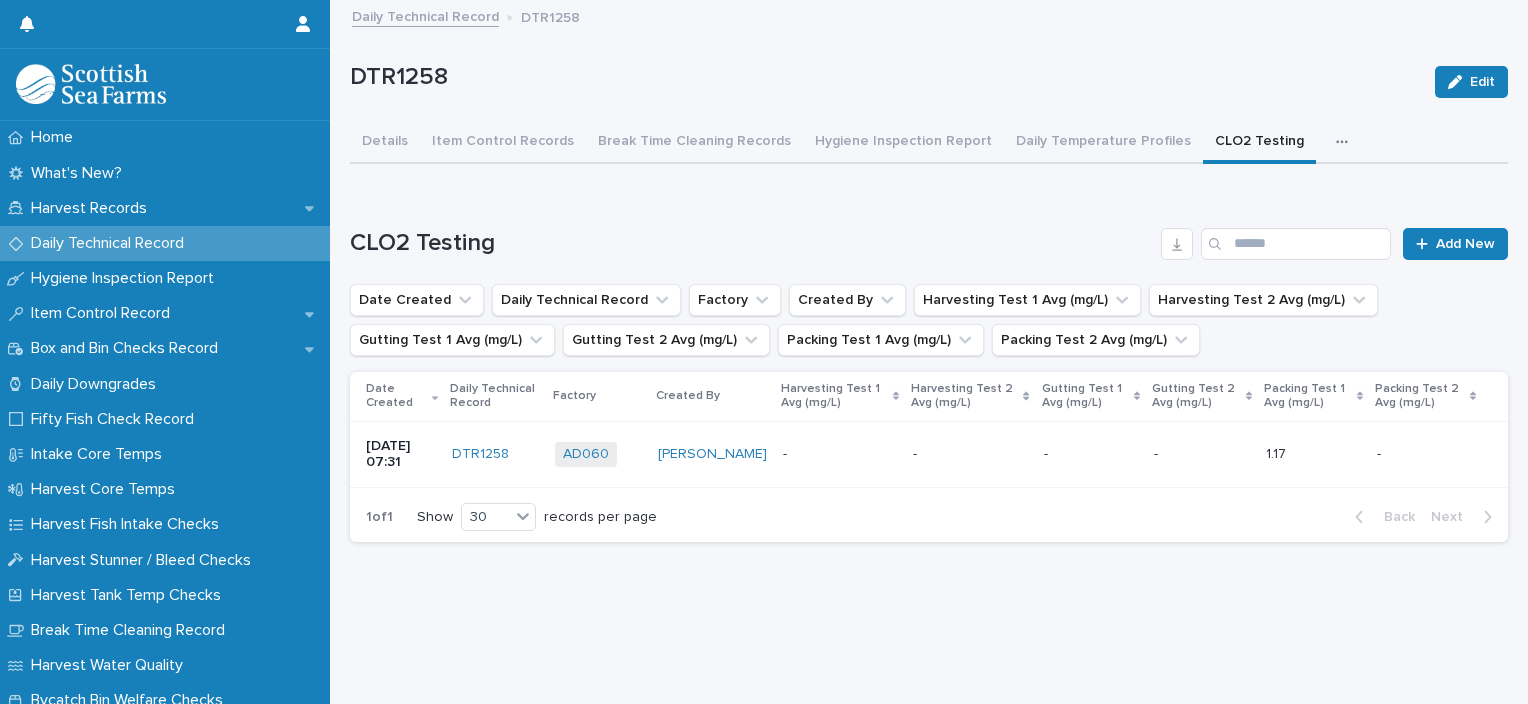 click on "- -" at bounding box center [970, 454] 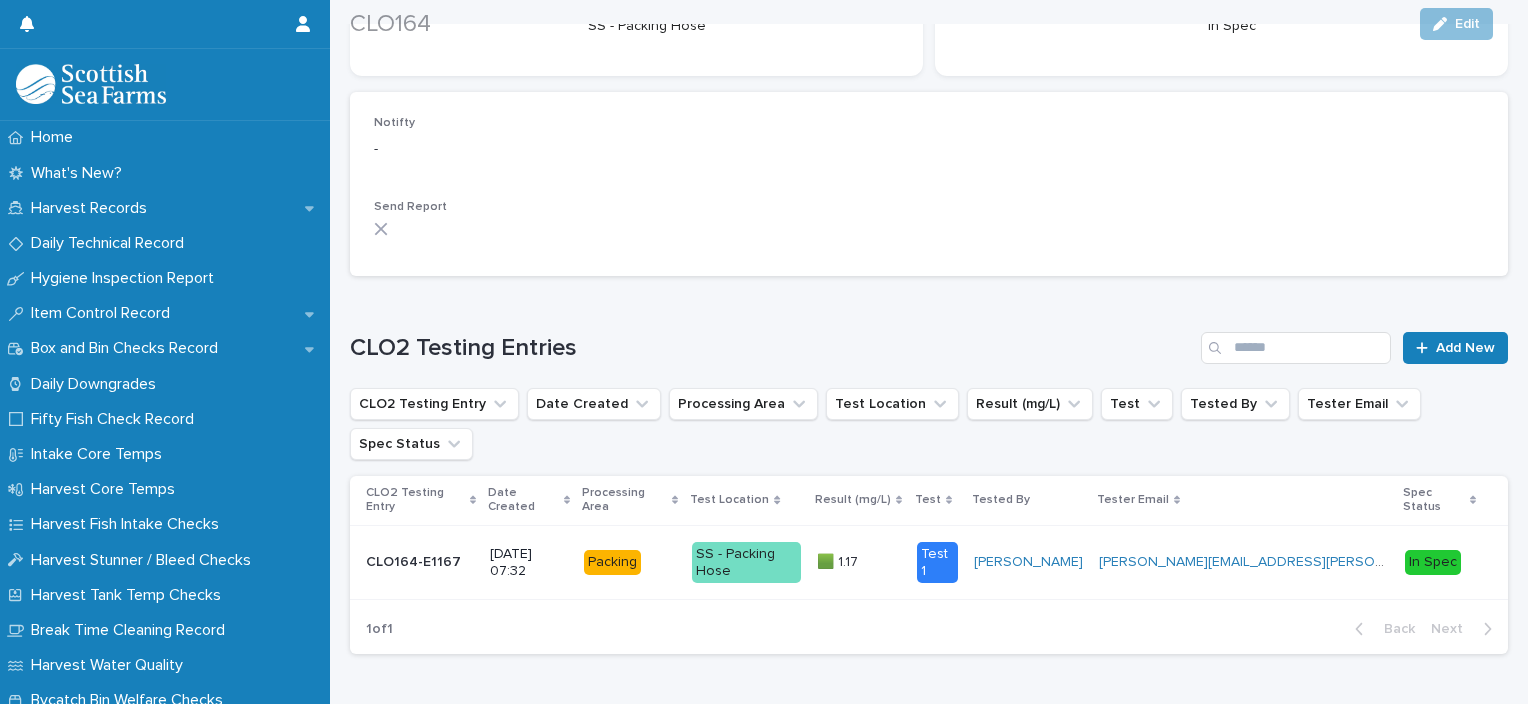 scroll, scrollTop: 536, scrollLeft: 0, axis: vertical 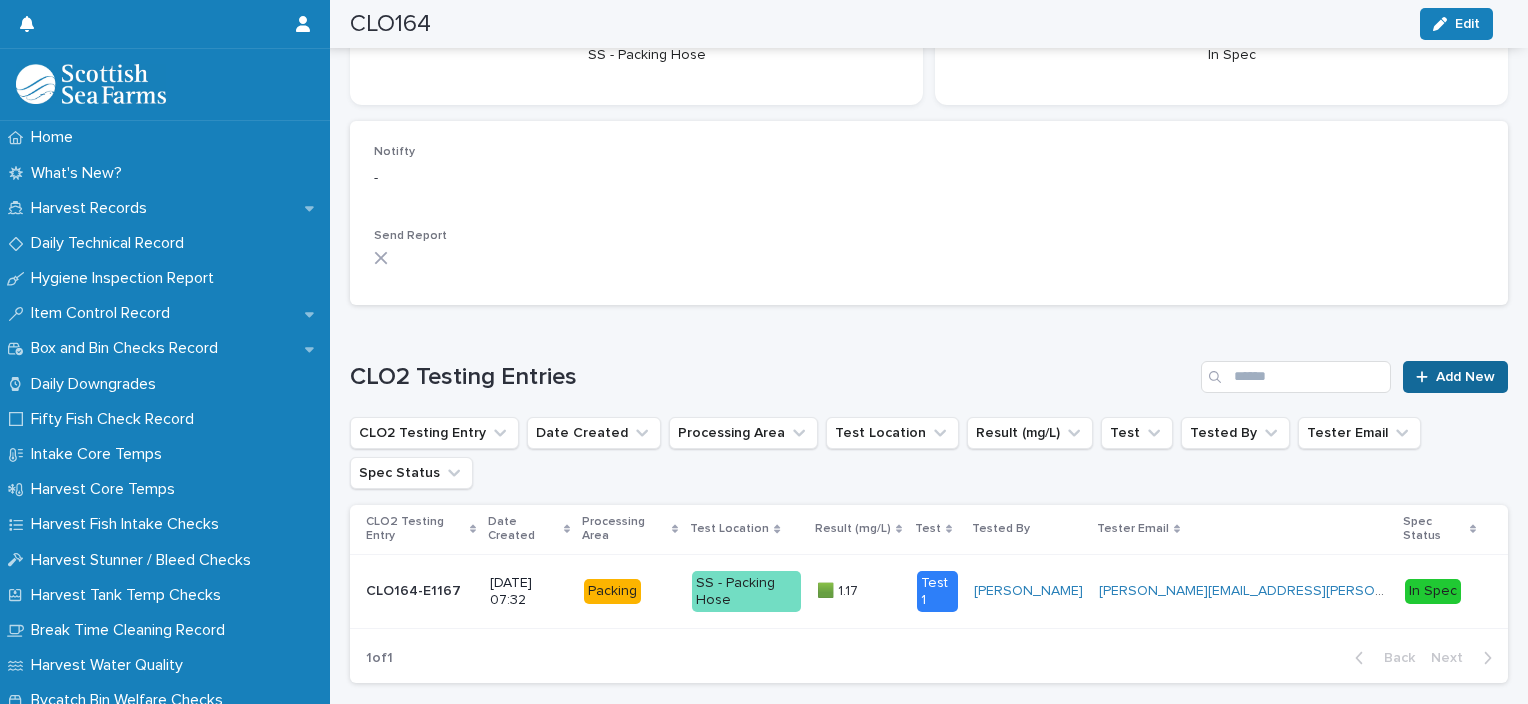 click on "Add New" at bounding box center [1465, 377] 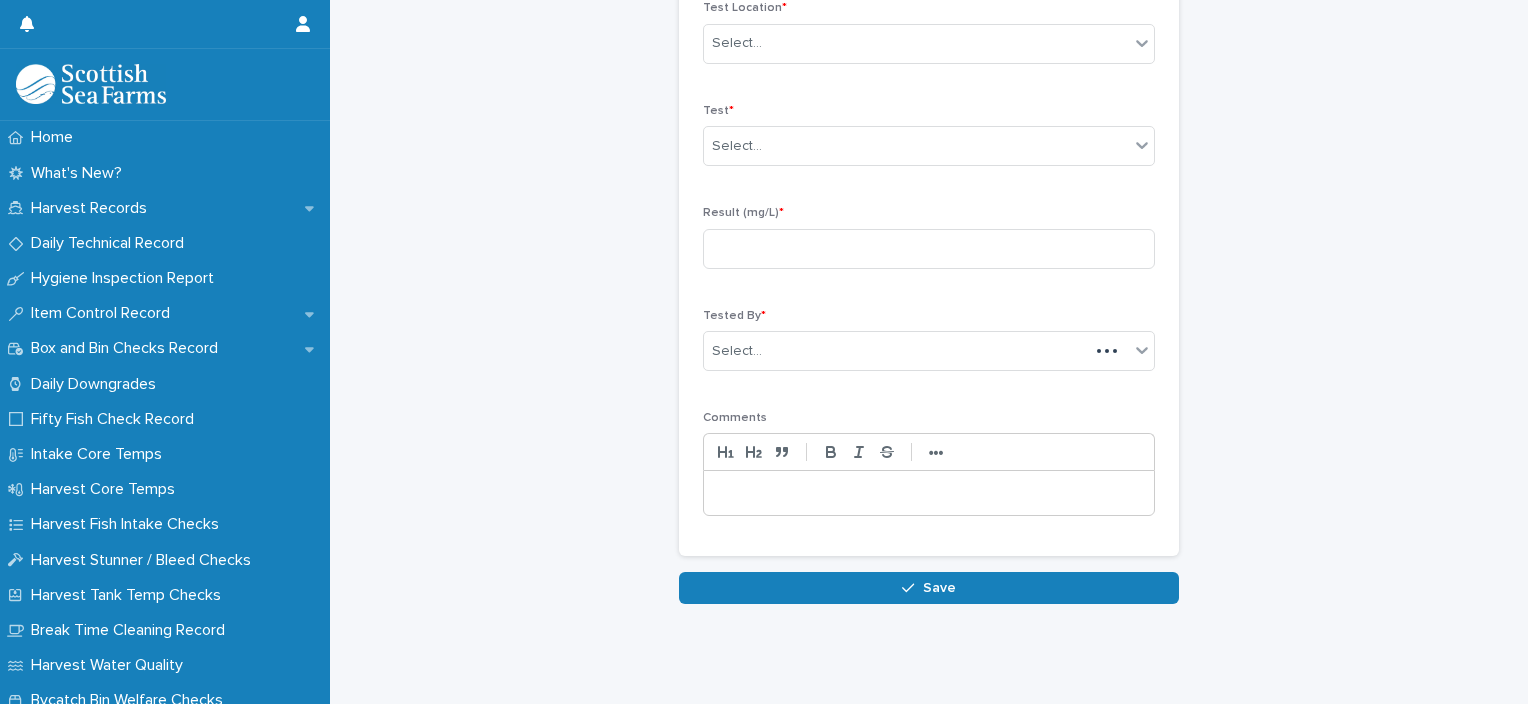 scroll, scrollTop: 308, scrollLeft: 0, axis: vertical 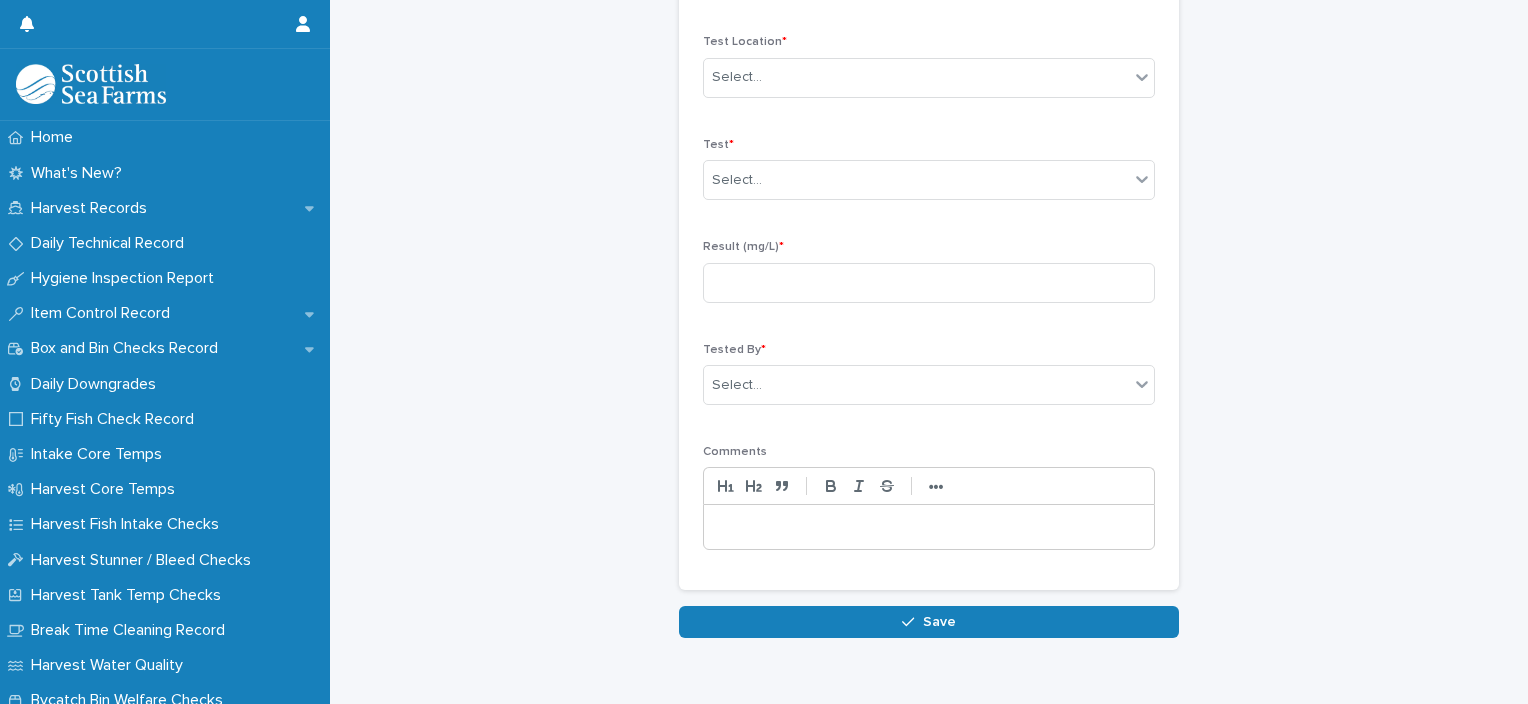 click on "Test Location * Select..." at bounding box center [929, 74] 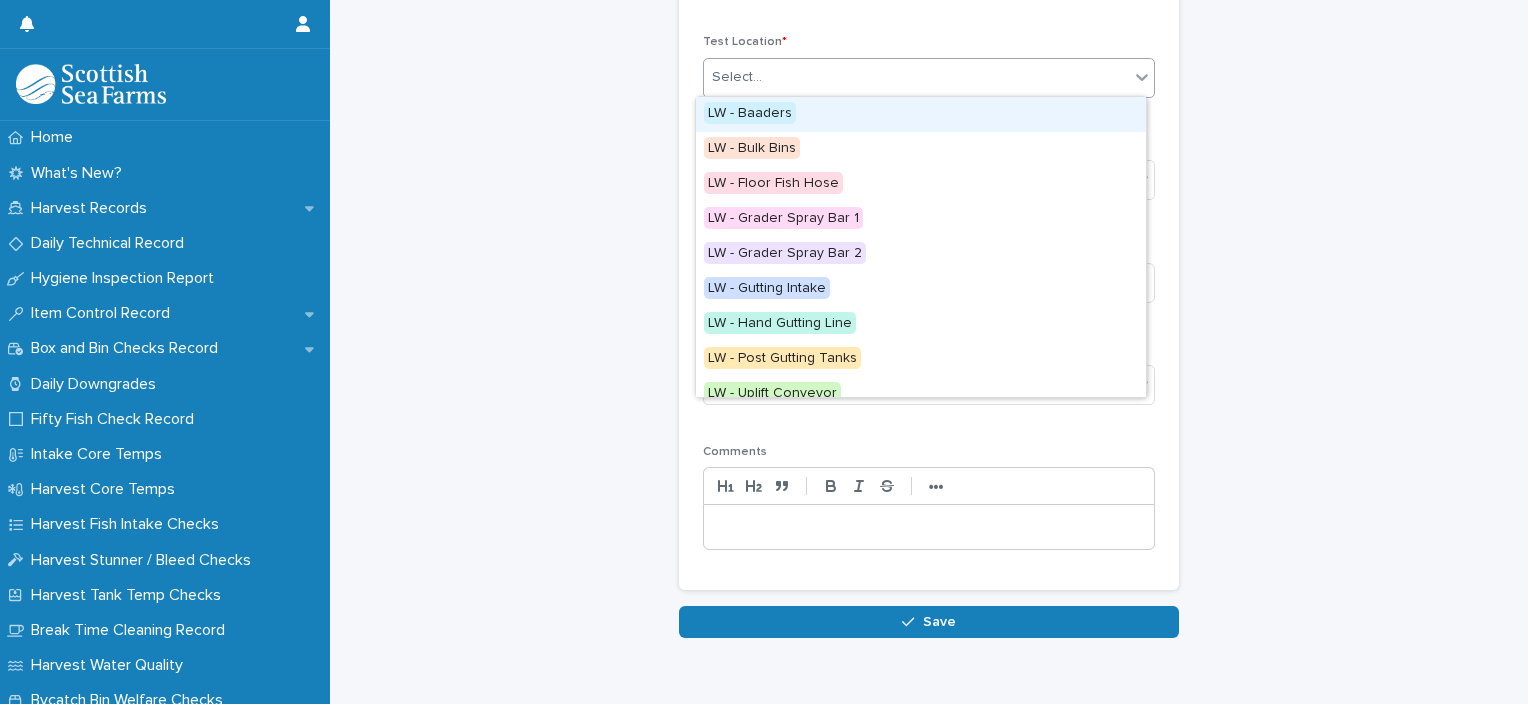 click on "Select..." at bounding box center (929, 78) 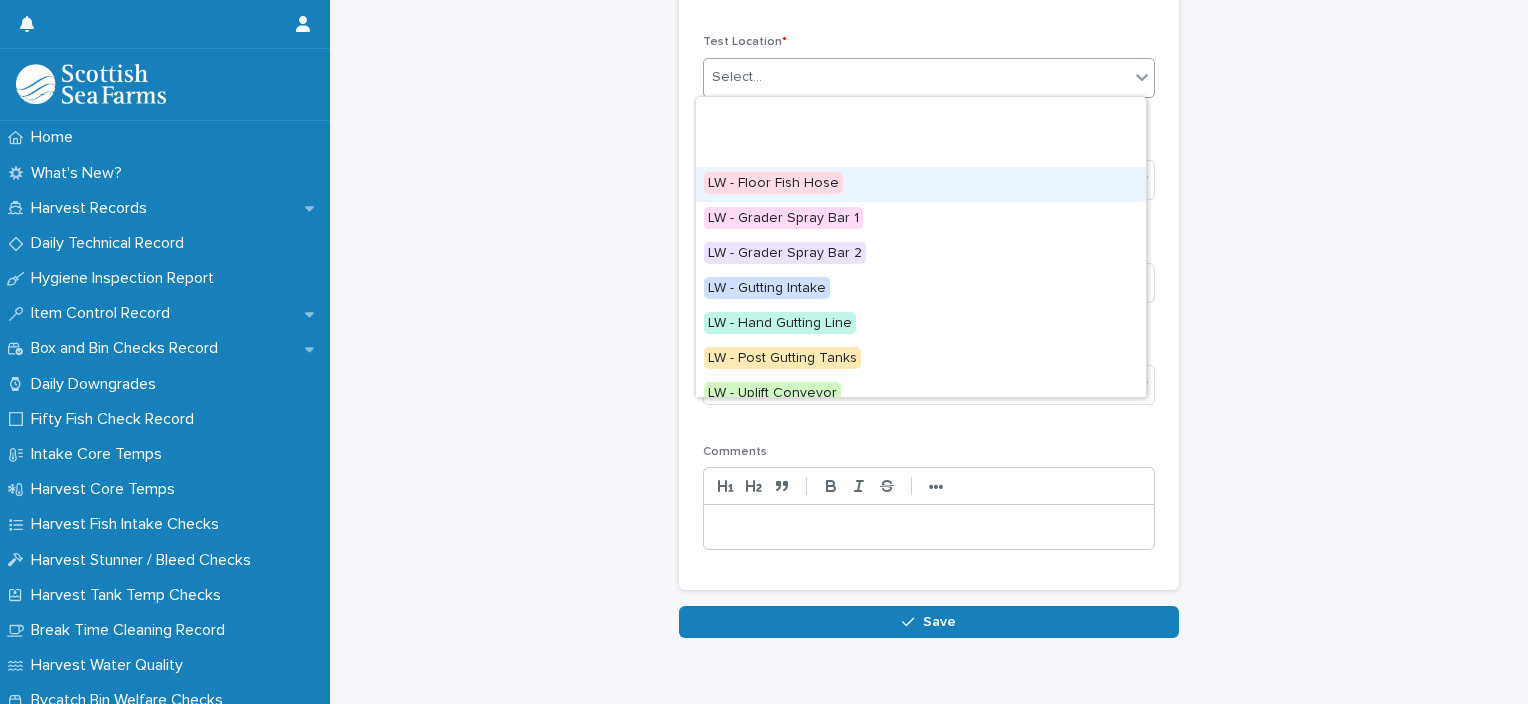 scroll, scrollTop: 224, scrollLeft: 0, axis: vertical 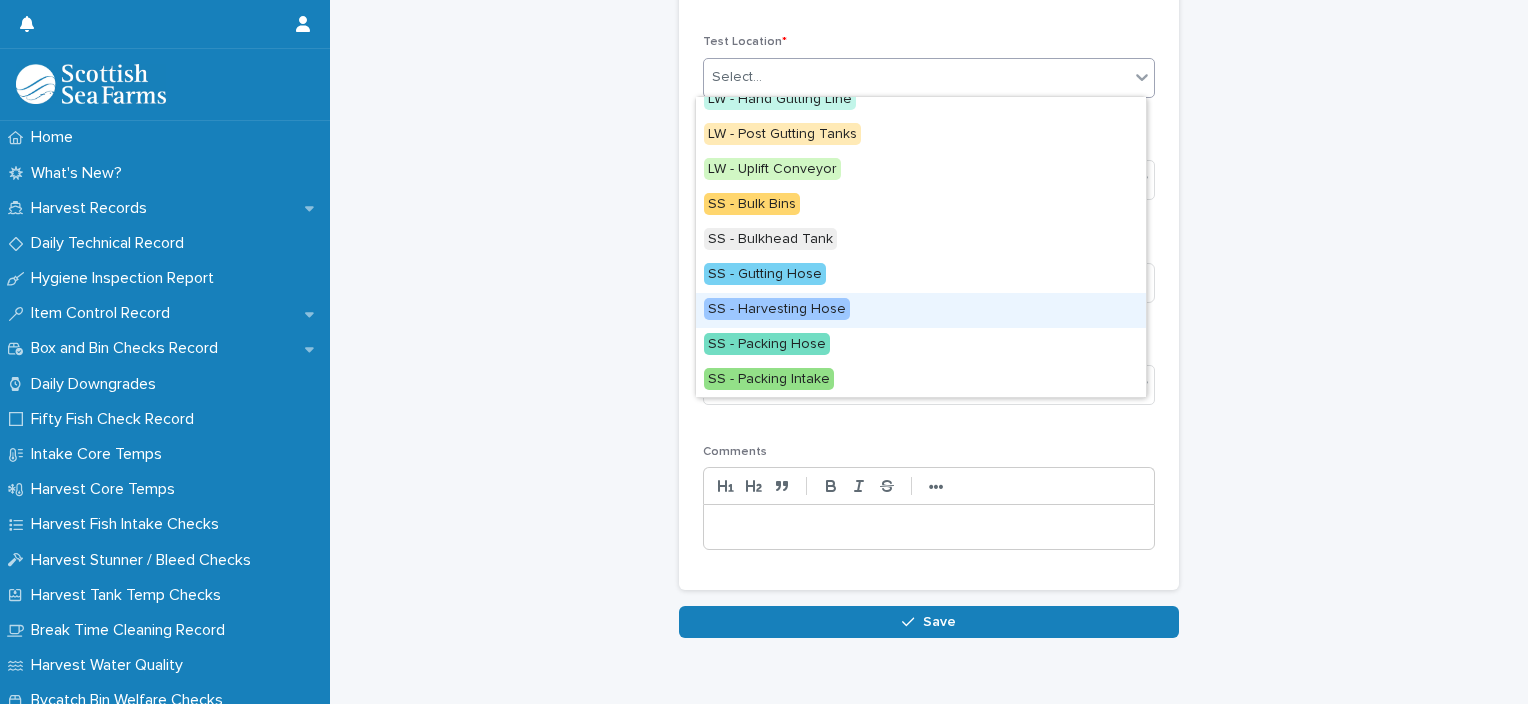 click on "SS - Harvesting Hose" at bounding box center (921, 310) 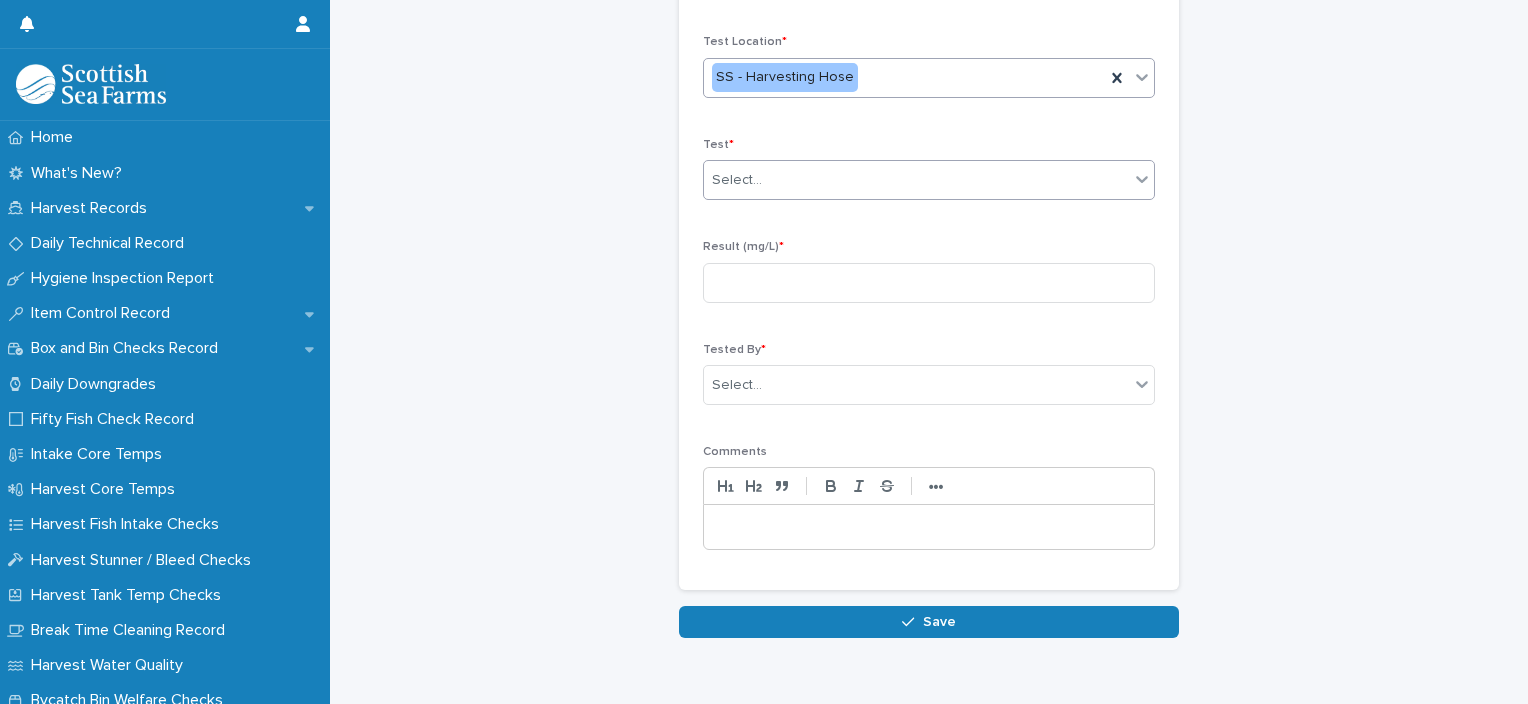 click on "Select..." at bounding box center [916, 180] 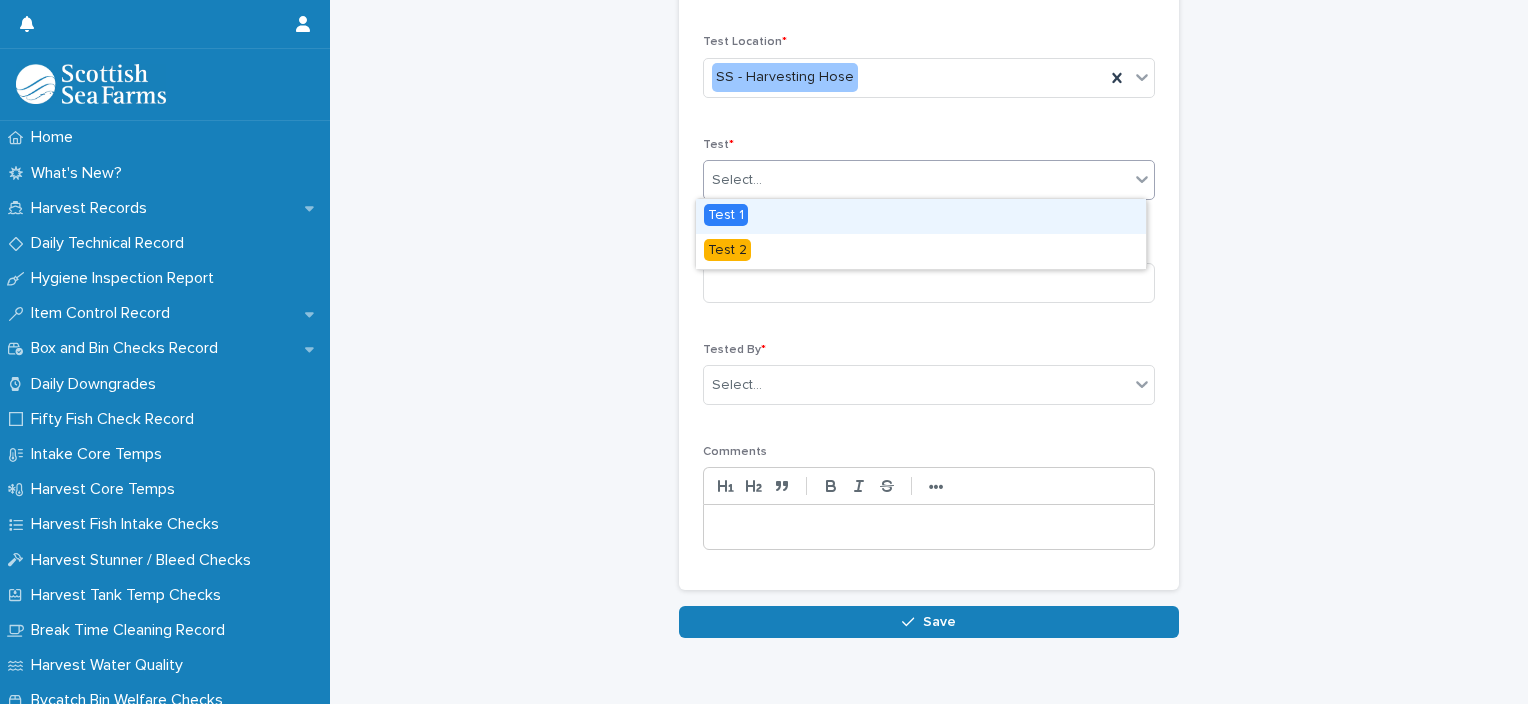 click on "Test 1" at bounding box center [921, 216] 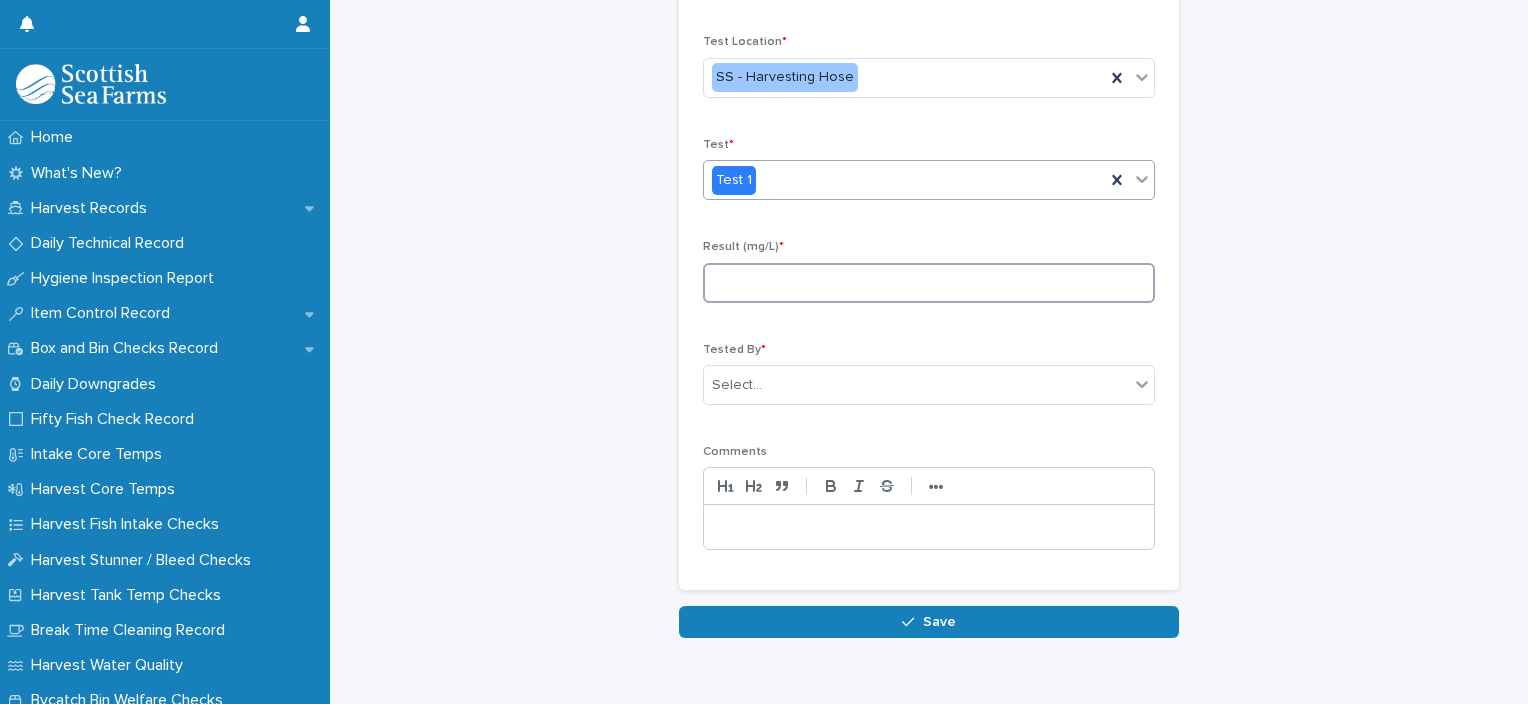 click at bounding box center [929, 283] 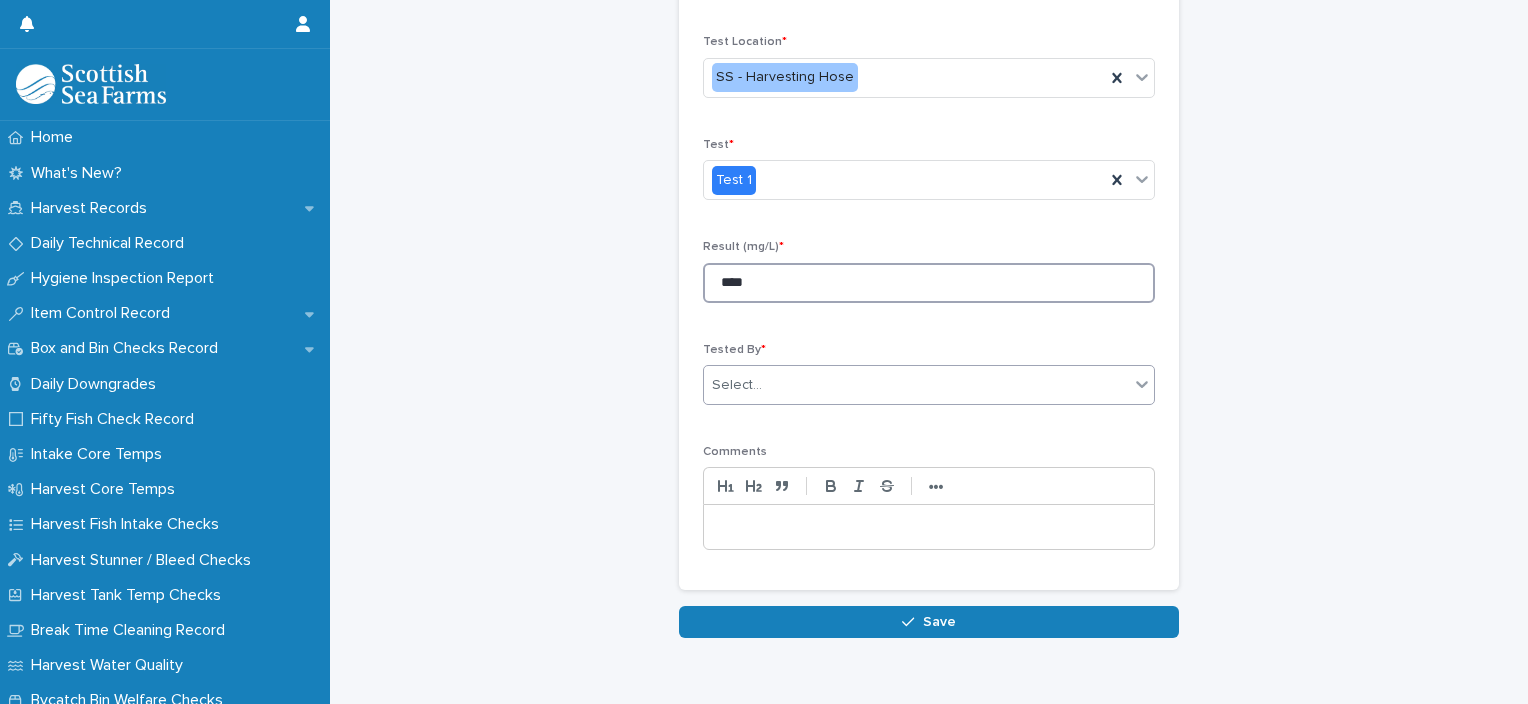 type on "****" 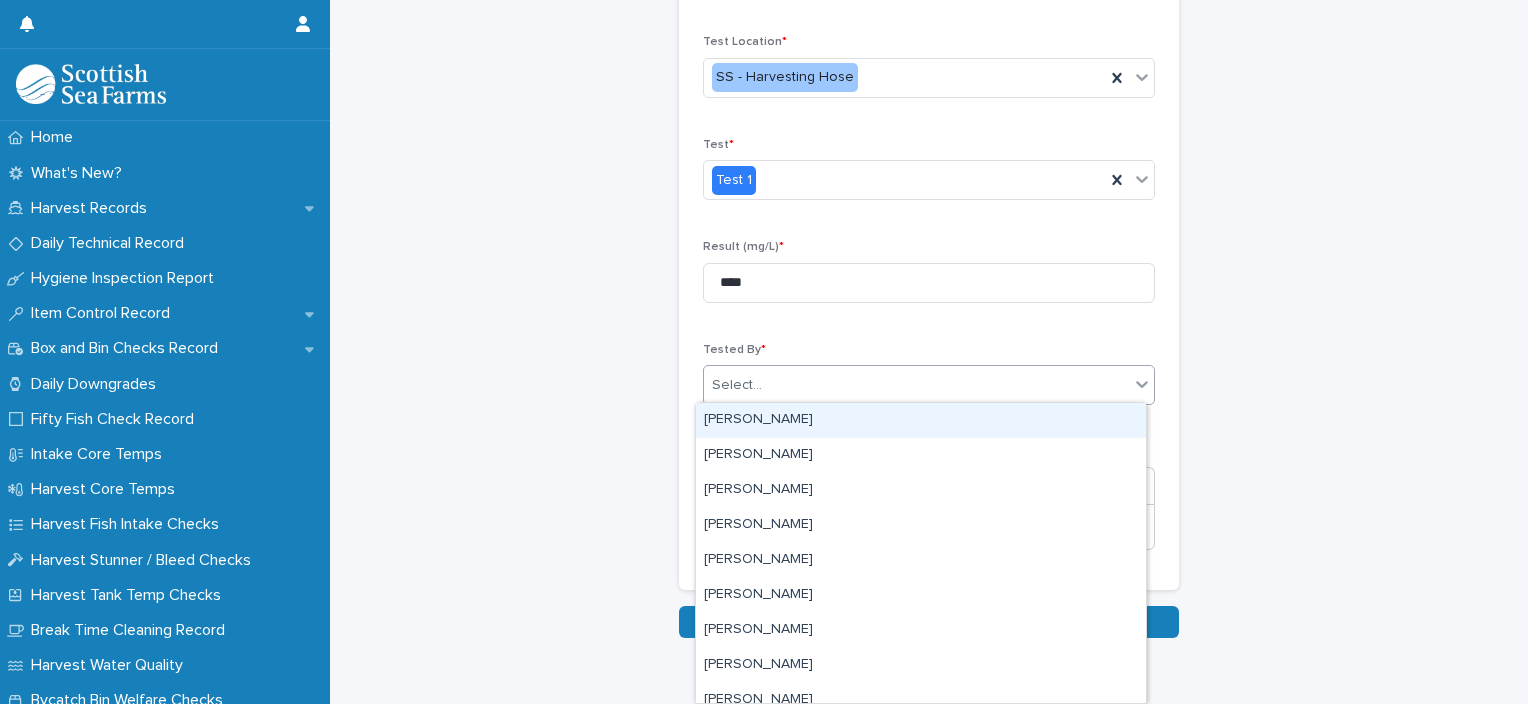 click on "Select..." at bounding box center (916, 385) 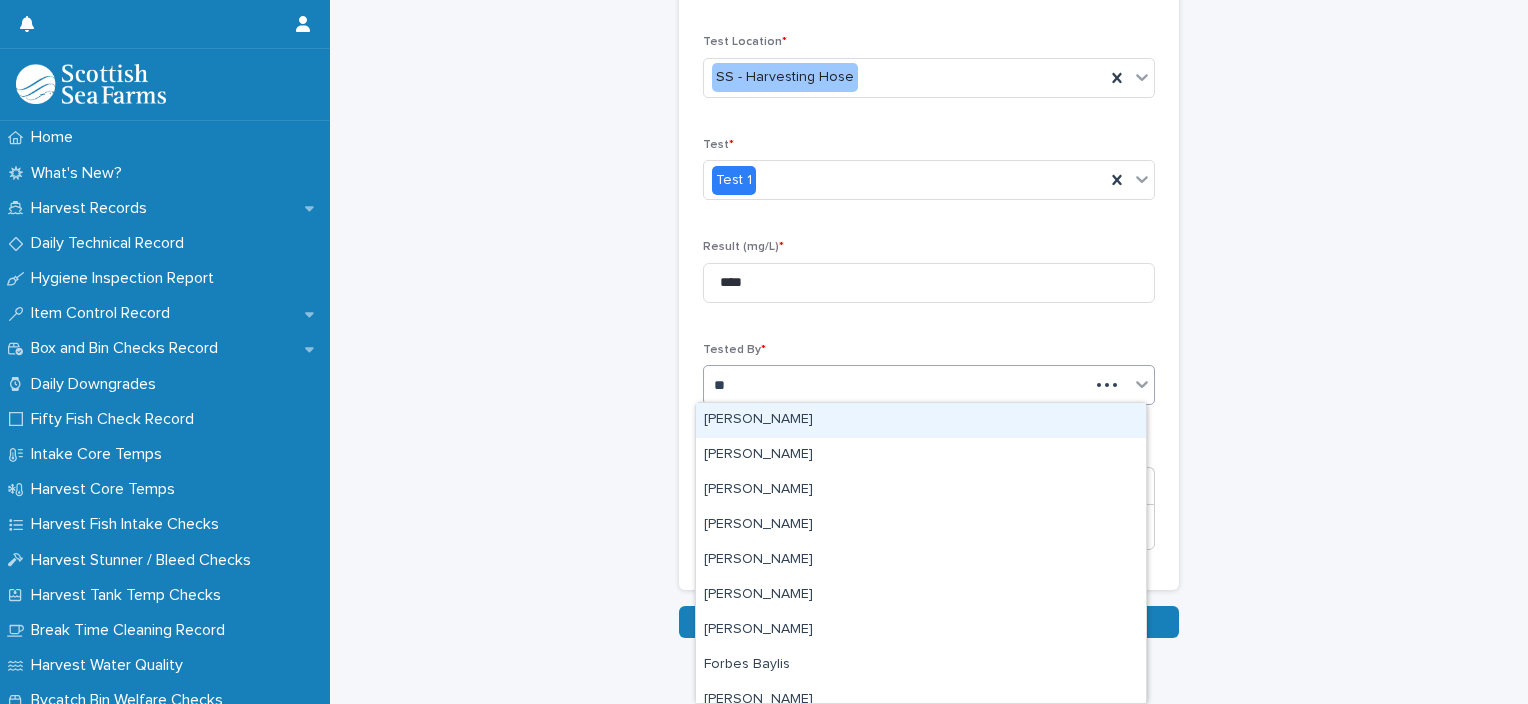 type on "***" 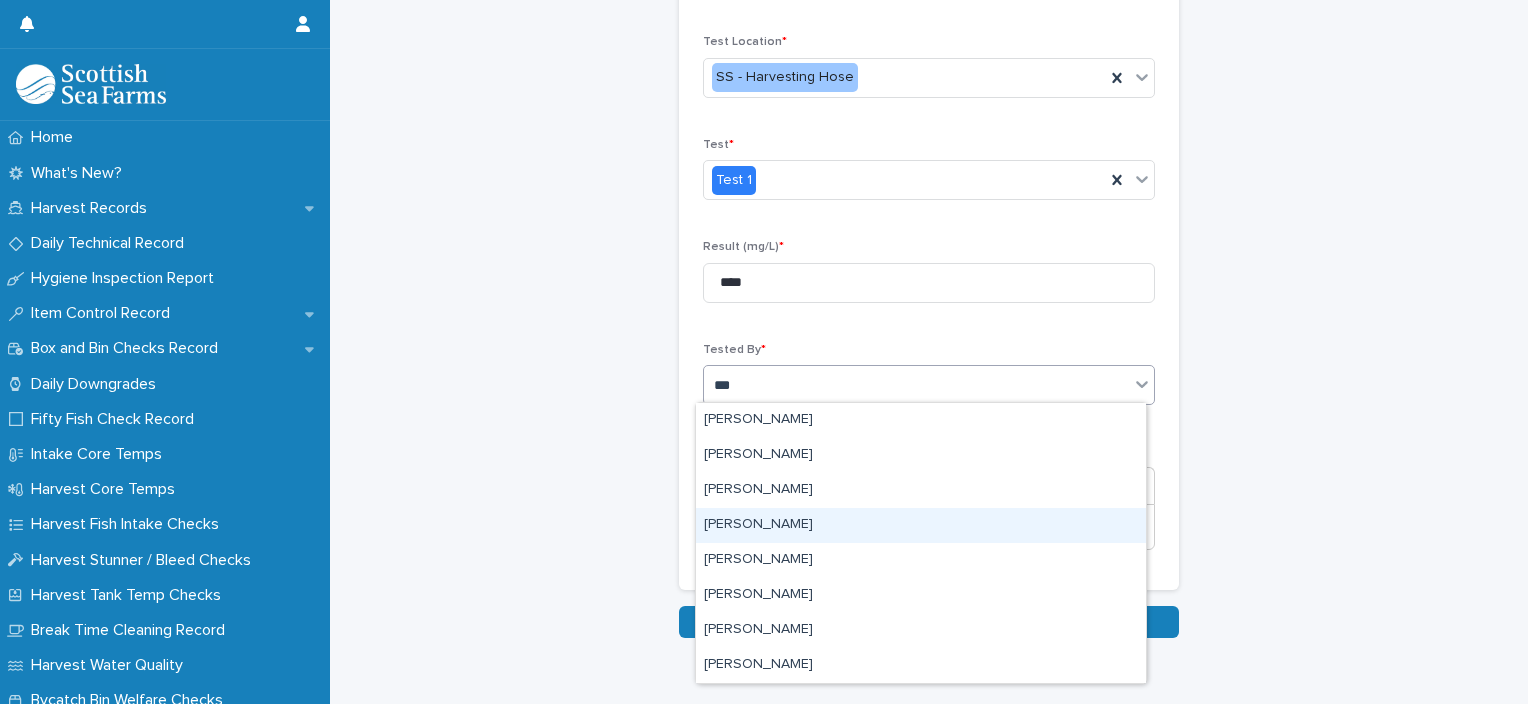 click on "[PERSON_NAME]" at bounding box center (921, 525) 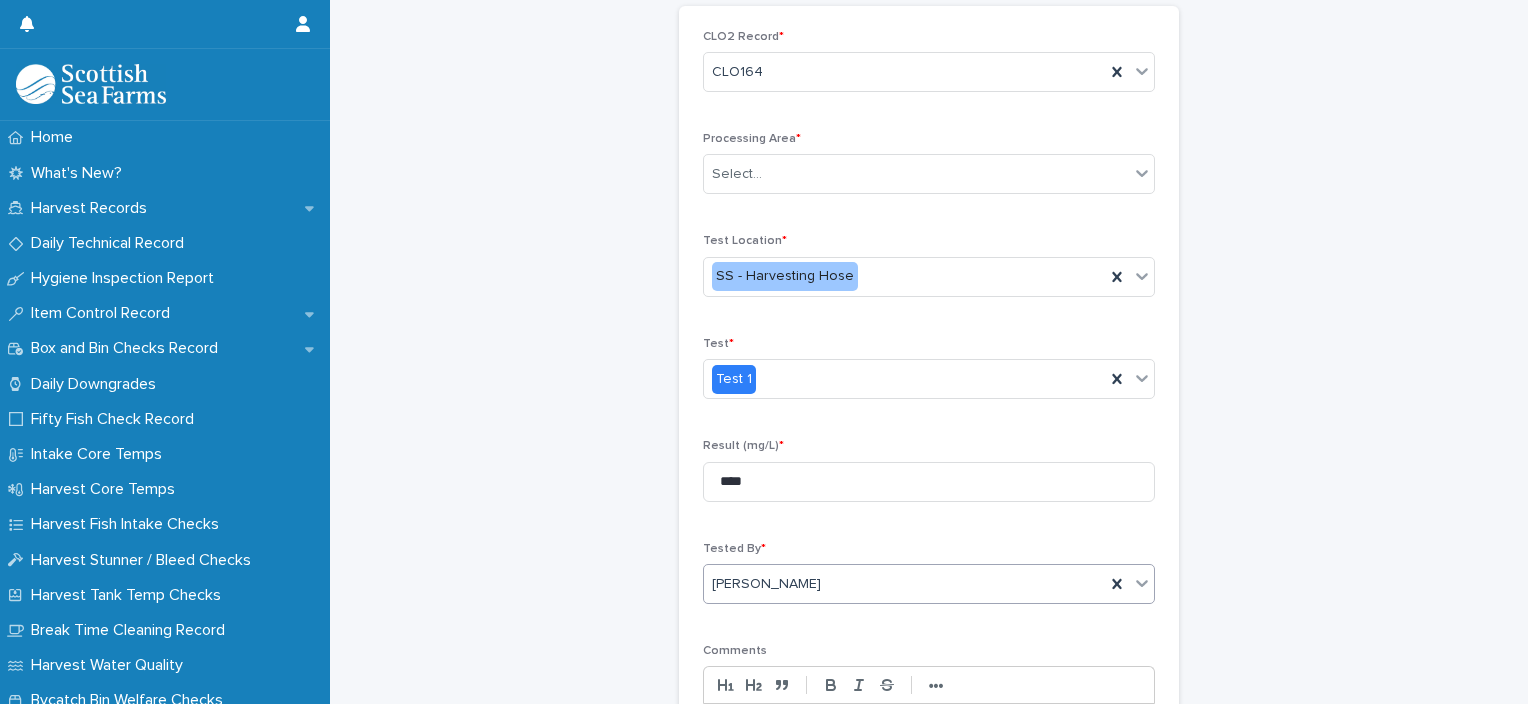 scroll, scrollTop: 101, scrollLeft: 0, axis: vertical 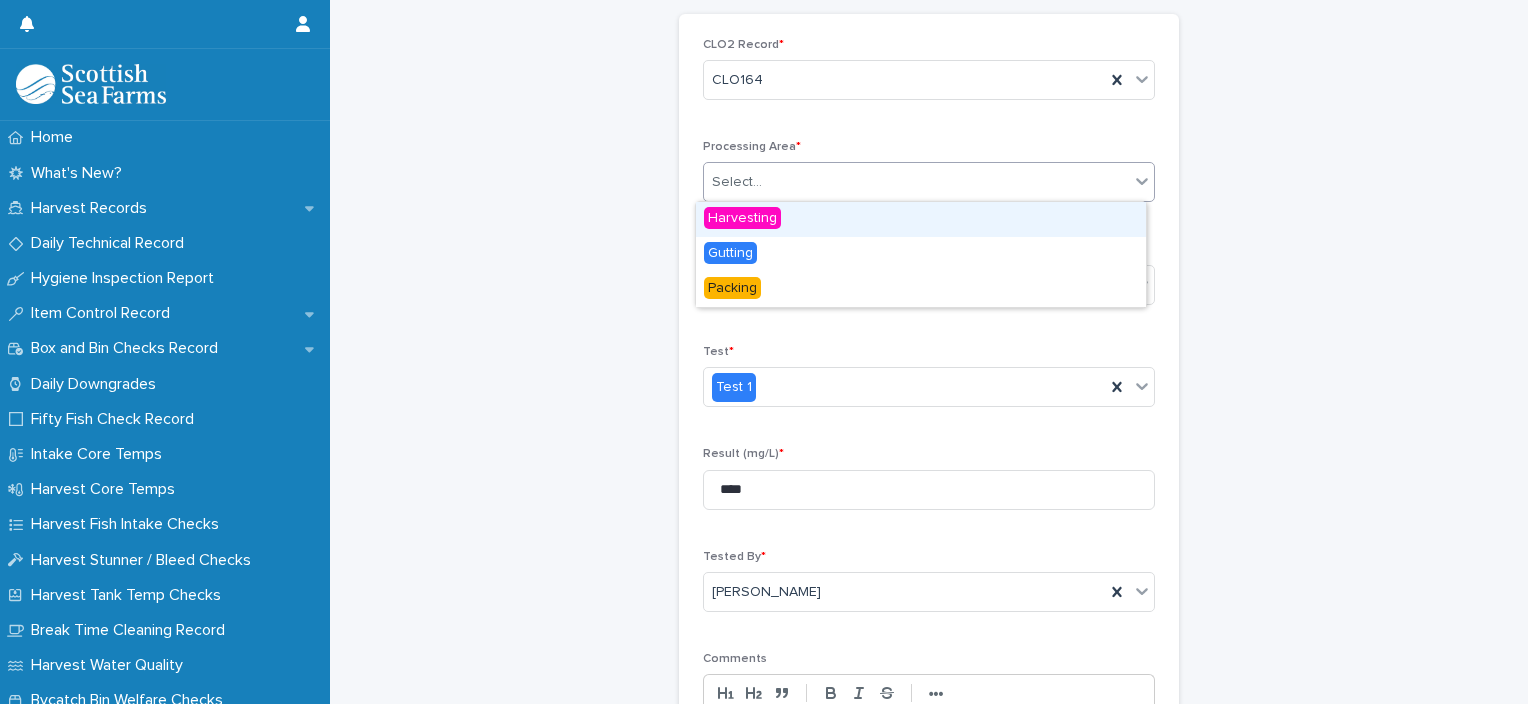click on "Select..." at bounding box center [916, 182] 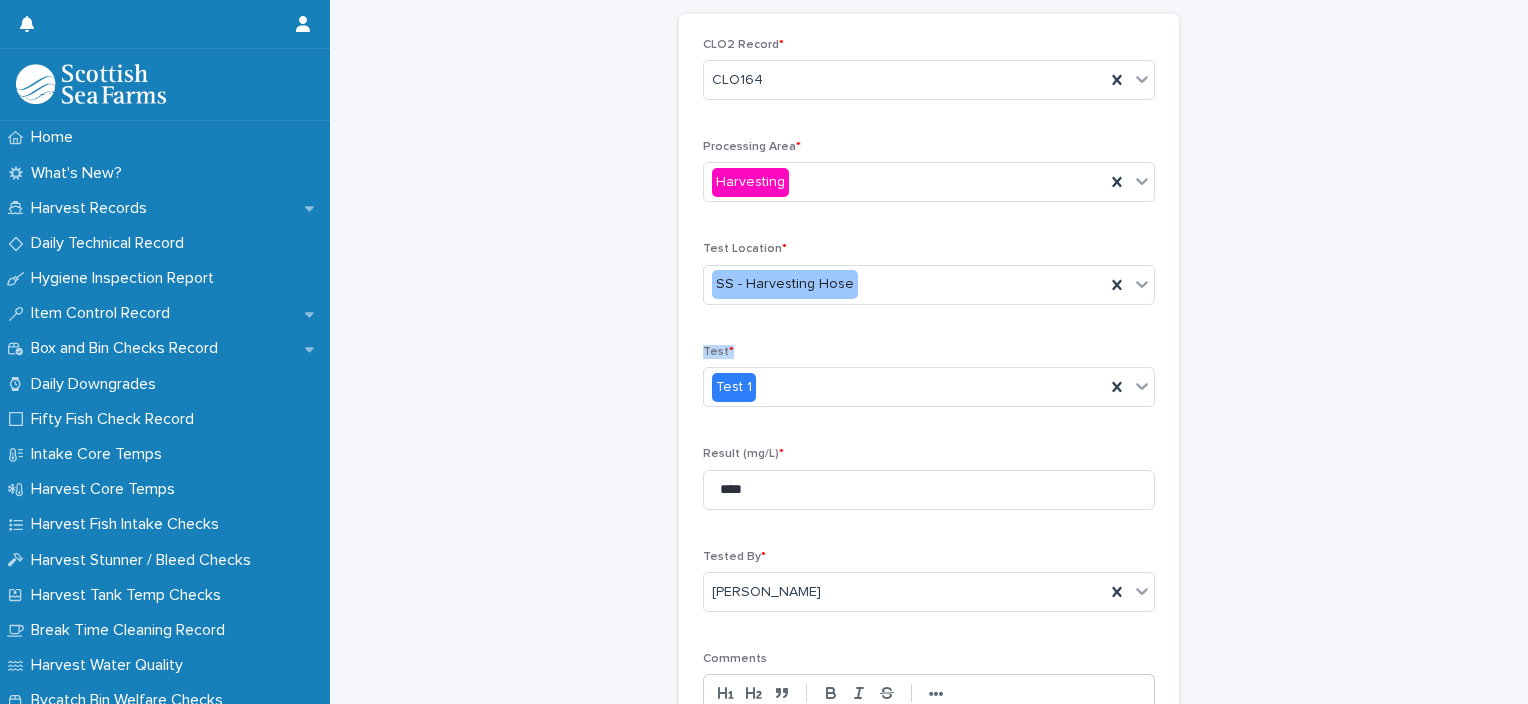scroll, scrollTop: 0, scrollLeft: 6, axis: horizontal 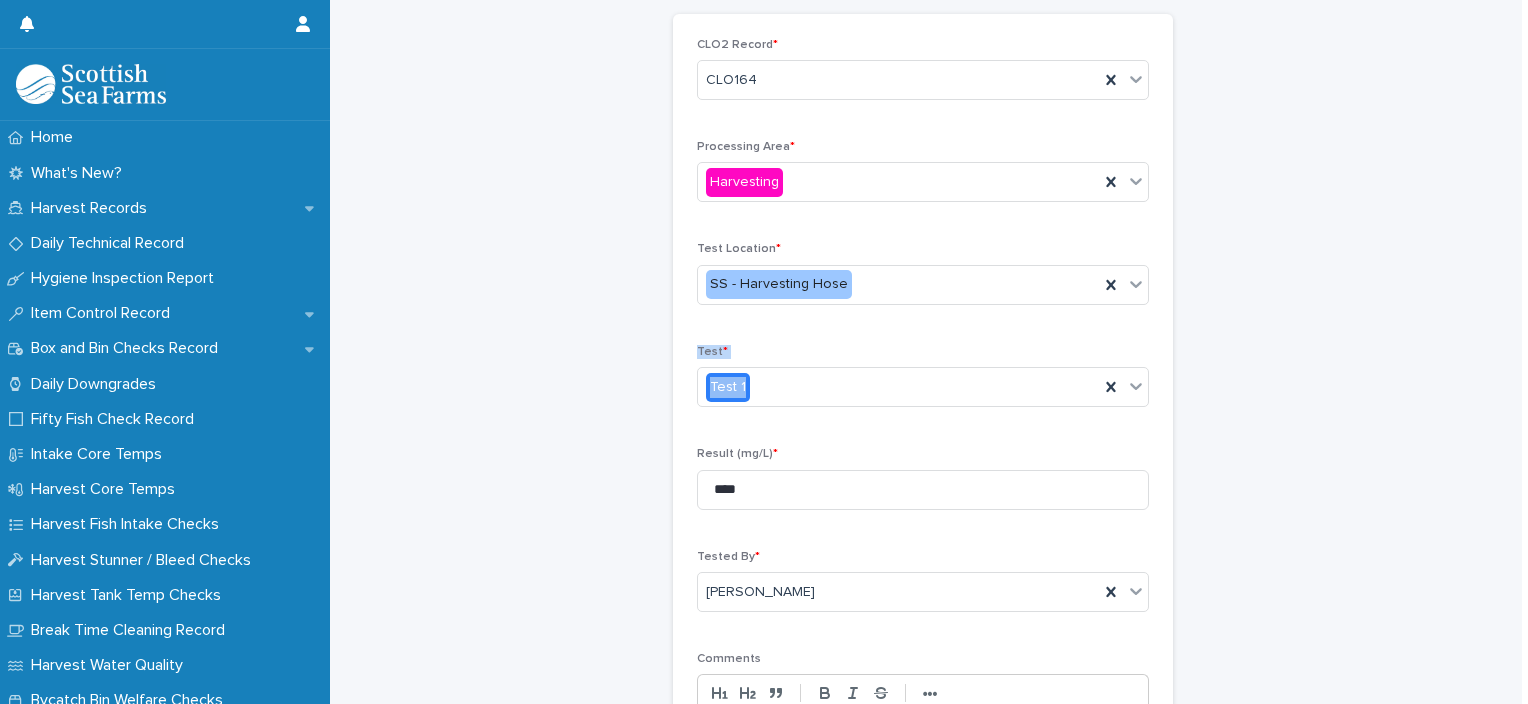 drag, startPoint x: 1508, startPoint y: 316, endPoint x: 1507, endPoint y: 383, distance: 67.00746 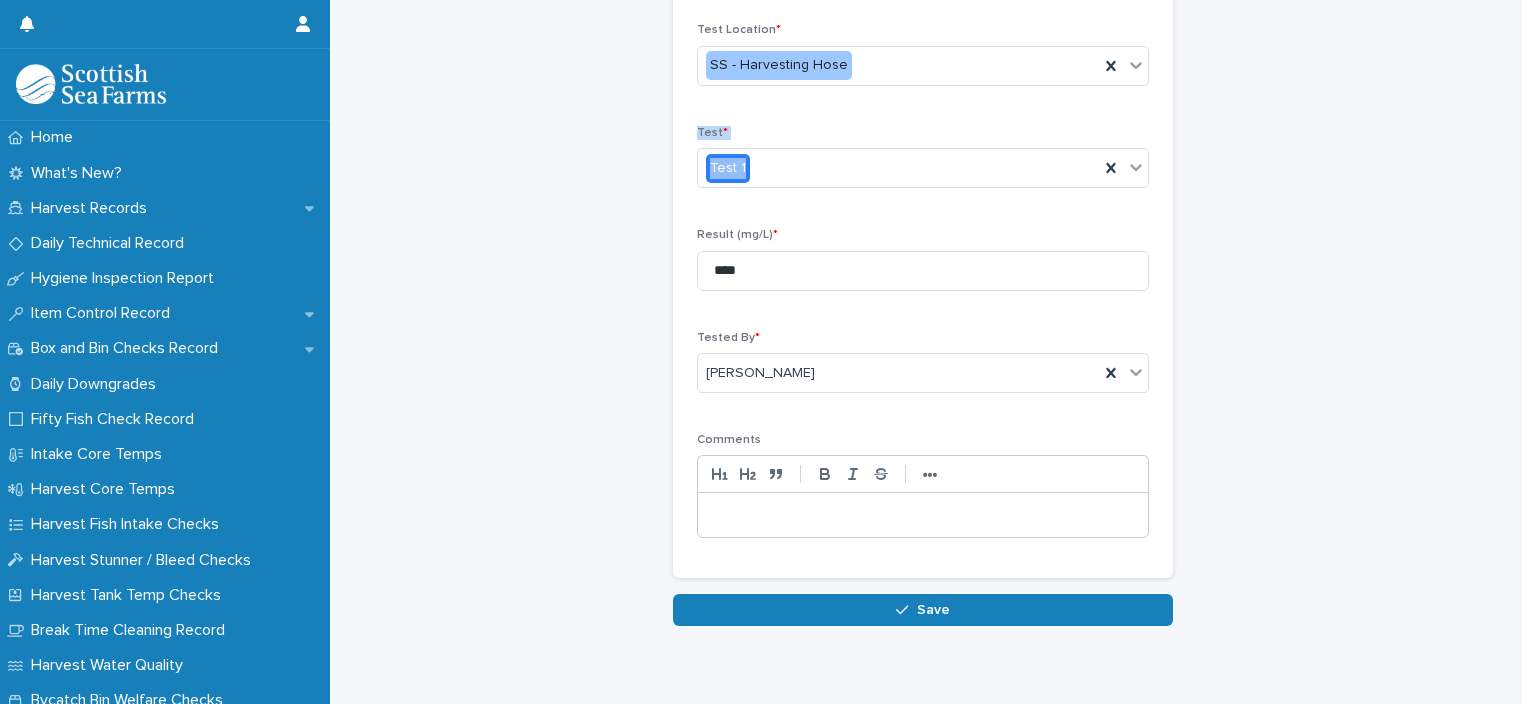 scroll, scrollTop: 354, scrollLeft: 0, axis: vertical 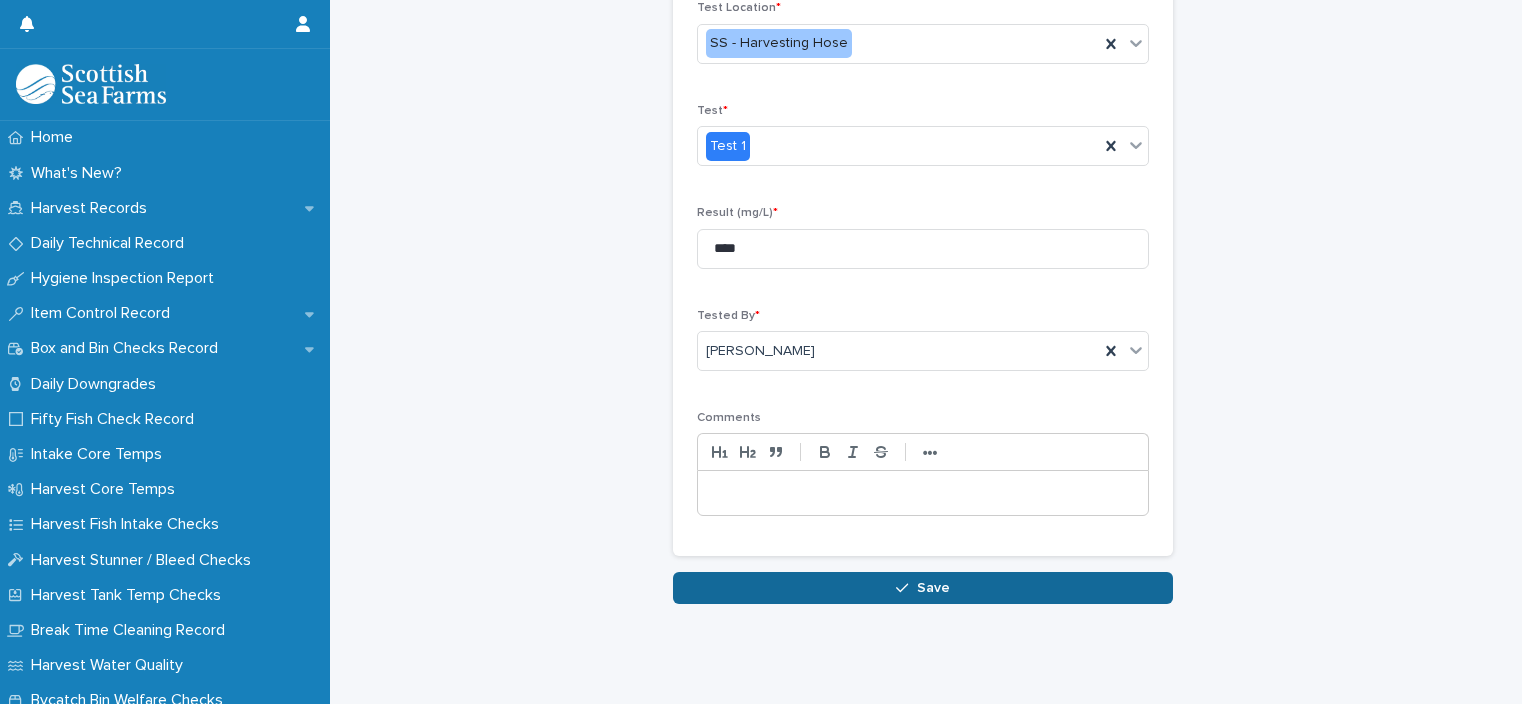 drag, startPoint x: 1104, startPoint y: 552, endPoint x: 1093, endPoint y: 568, distance: 19.416489 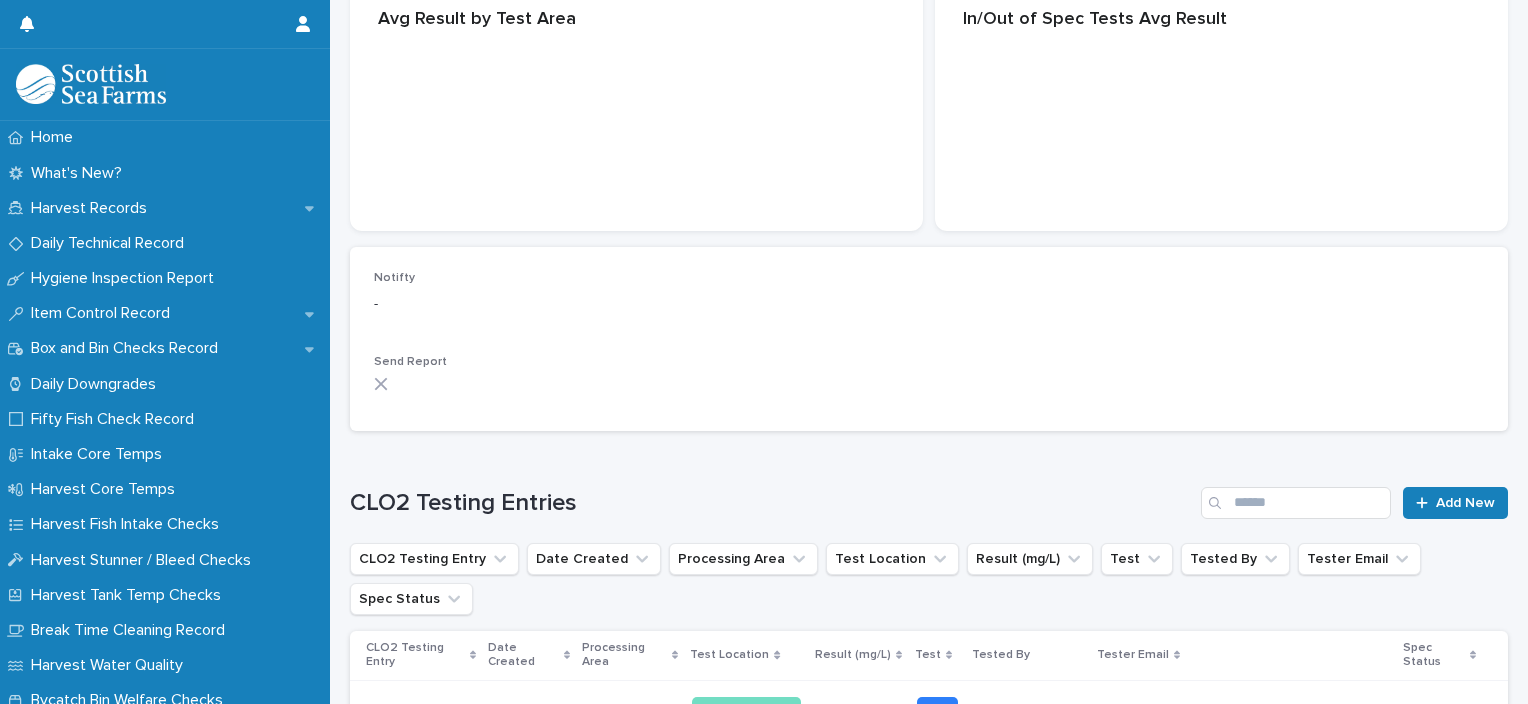 scroll, scrollTop: 0, scrollLeft: 0, axis: both 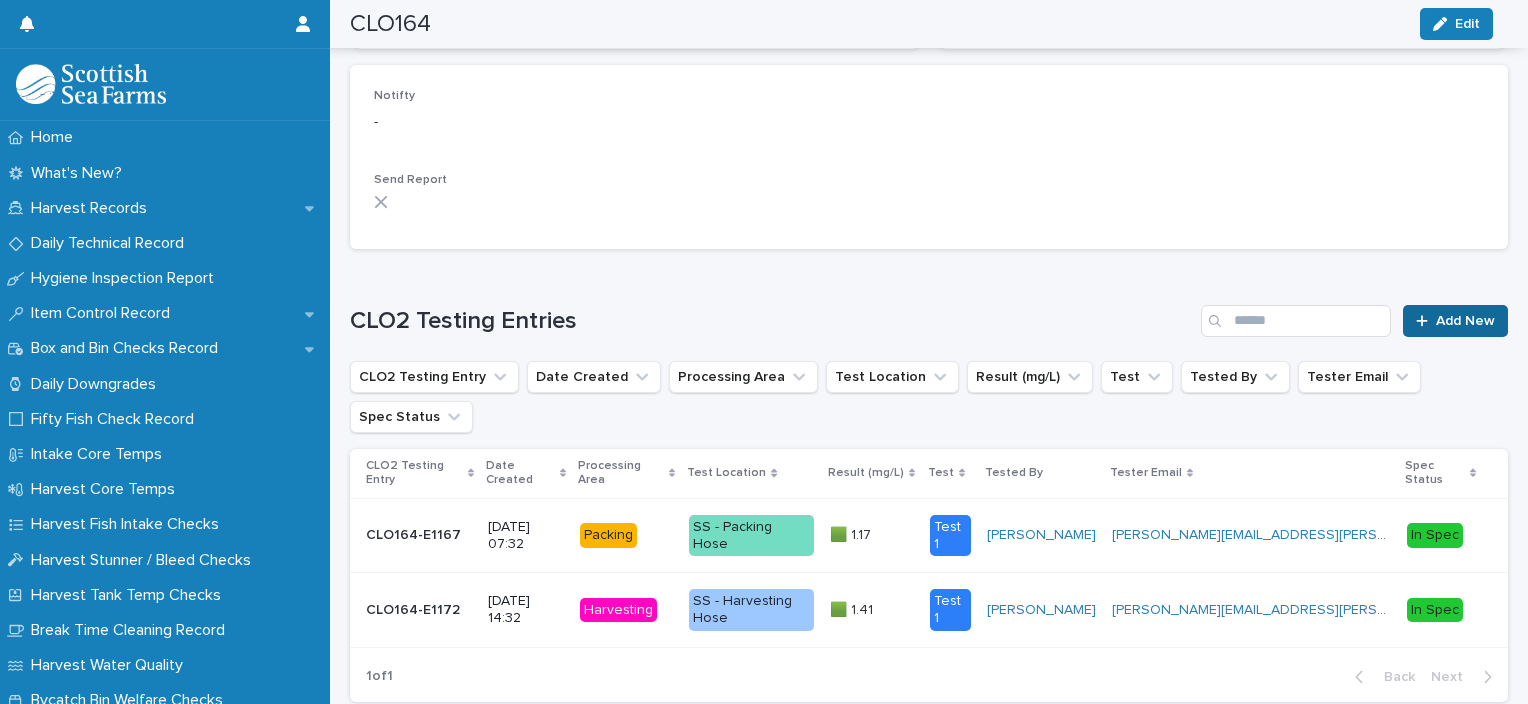 click on "Add New" at bounding box center [1465, 321] 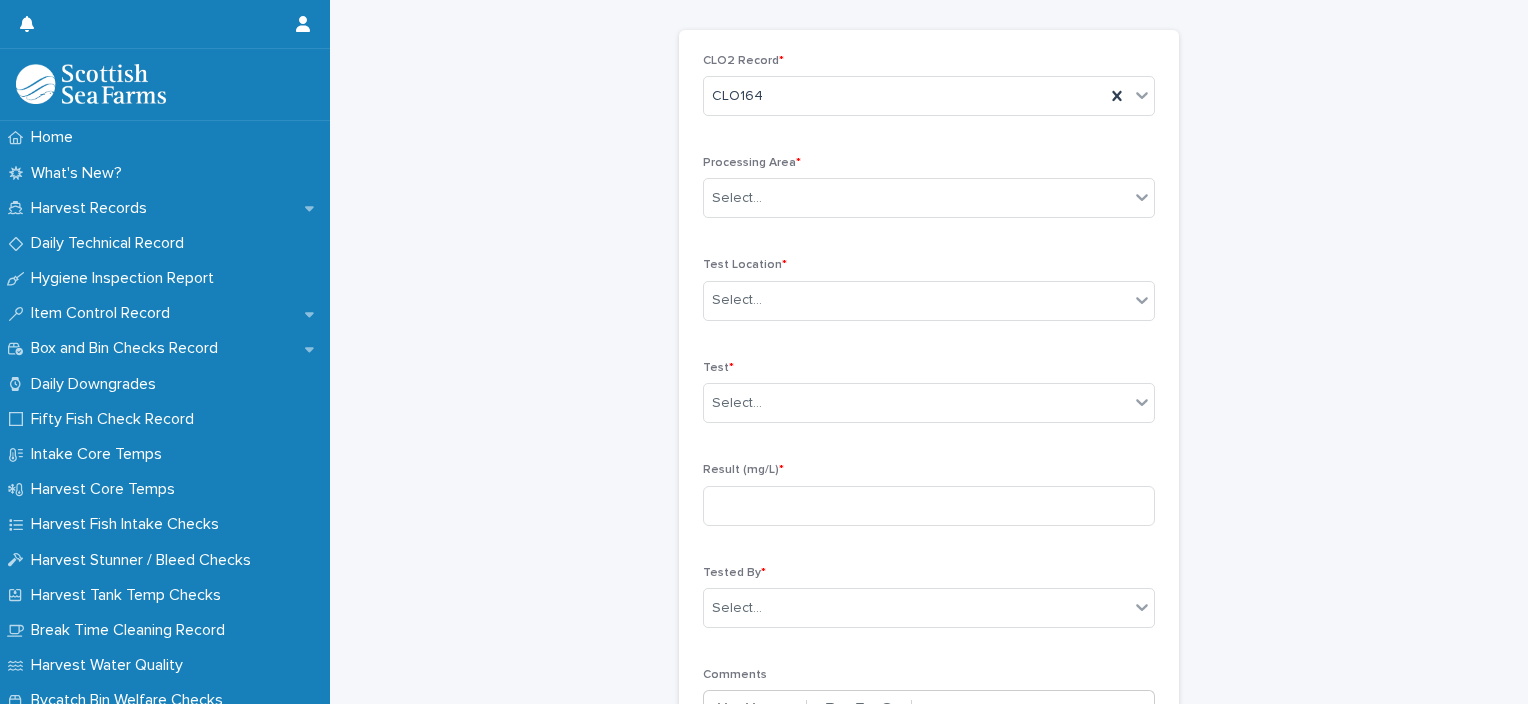 scroll, scrollTop: 51, scrollLeft: 0, axis: vertical 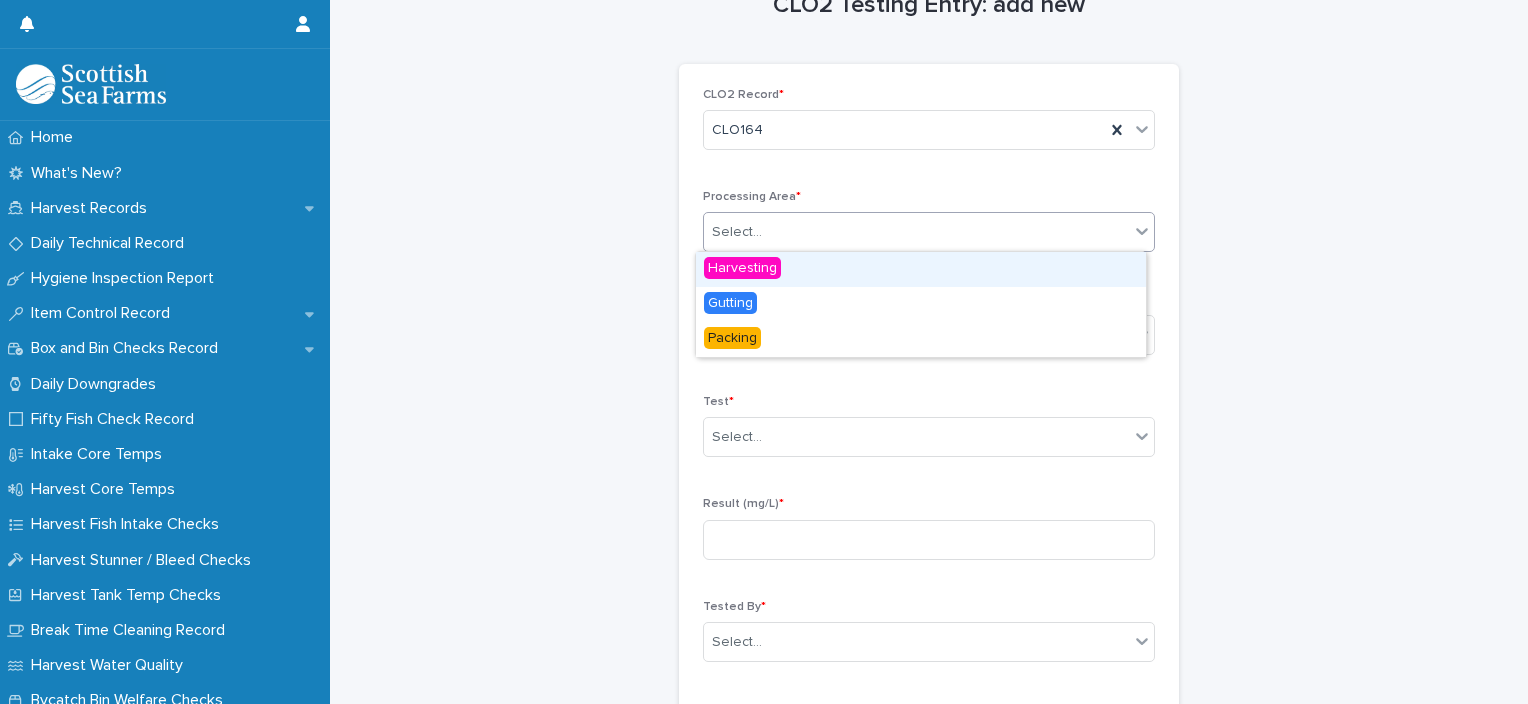 click on "Select..." at bounding box center (916, 232) 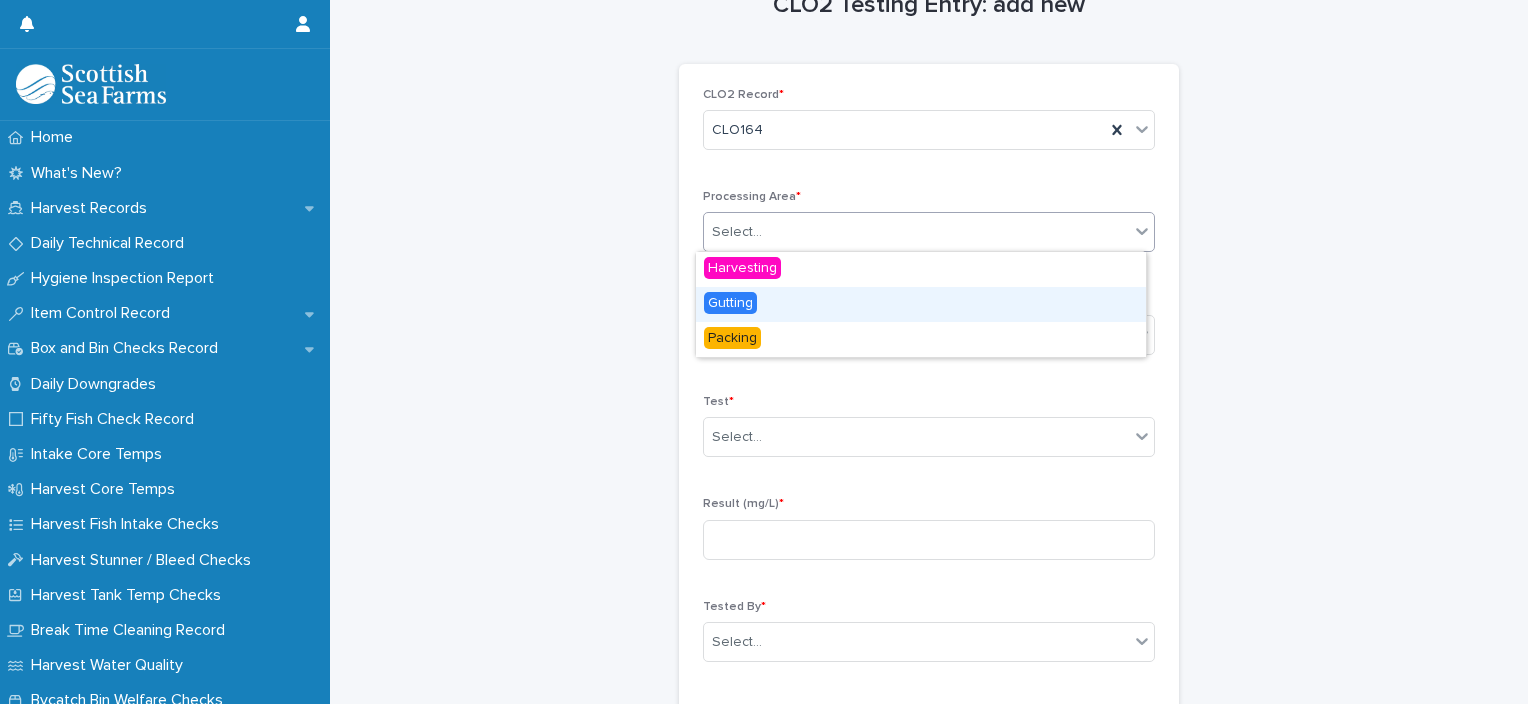 click on "Gutting" at bounding box center (921, 304) 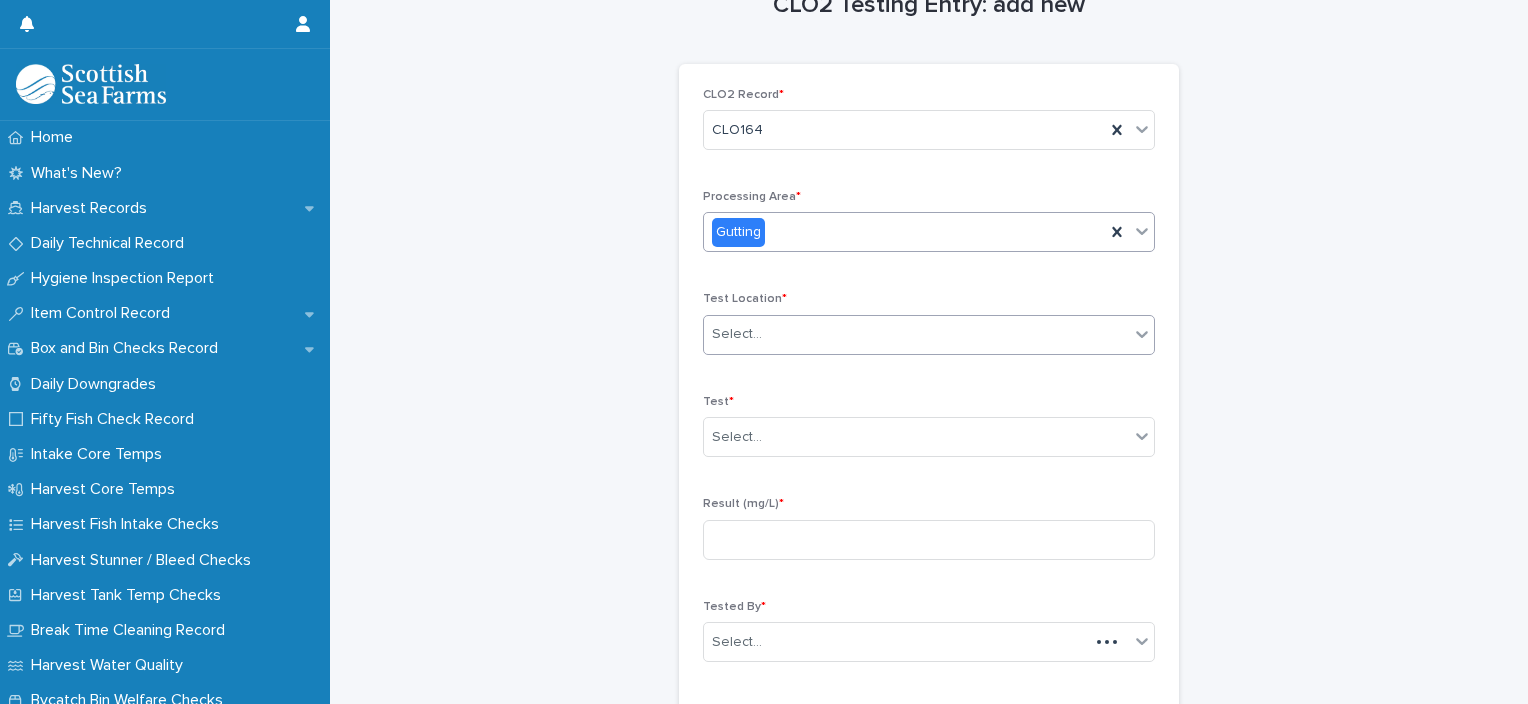 click on "Select..." at bounding box center (916, 334) 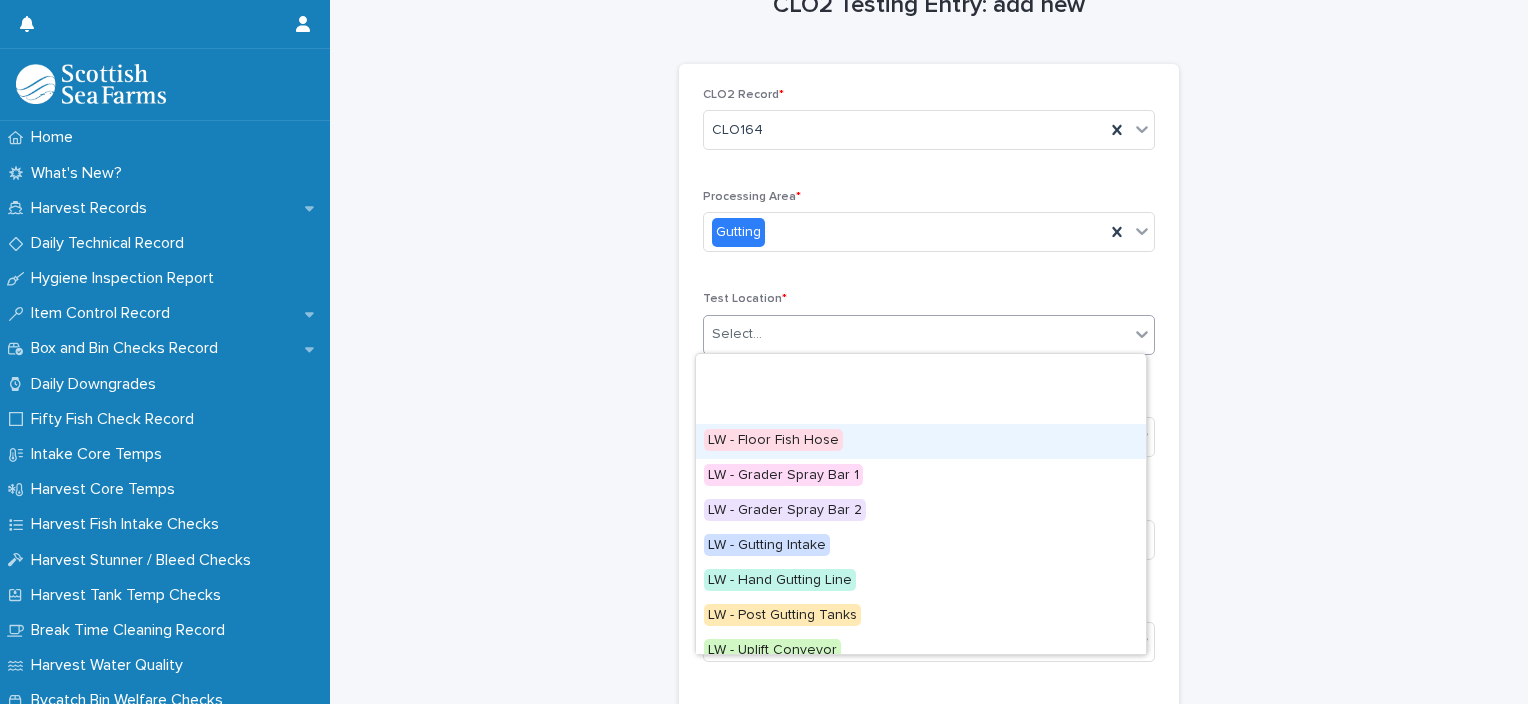scroll, scrollTop: 224, scrollLeft: 0, axis: vertical 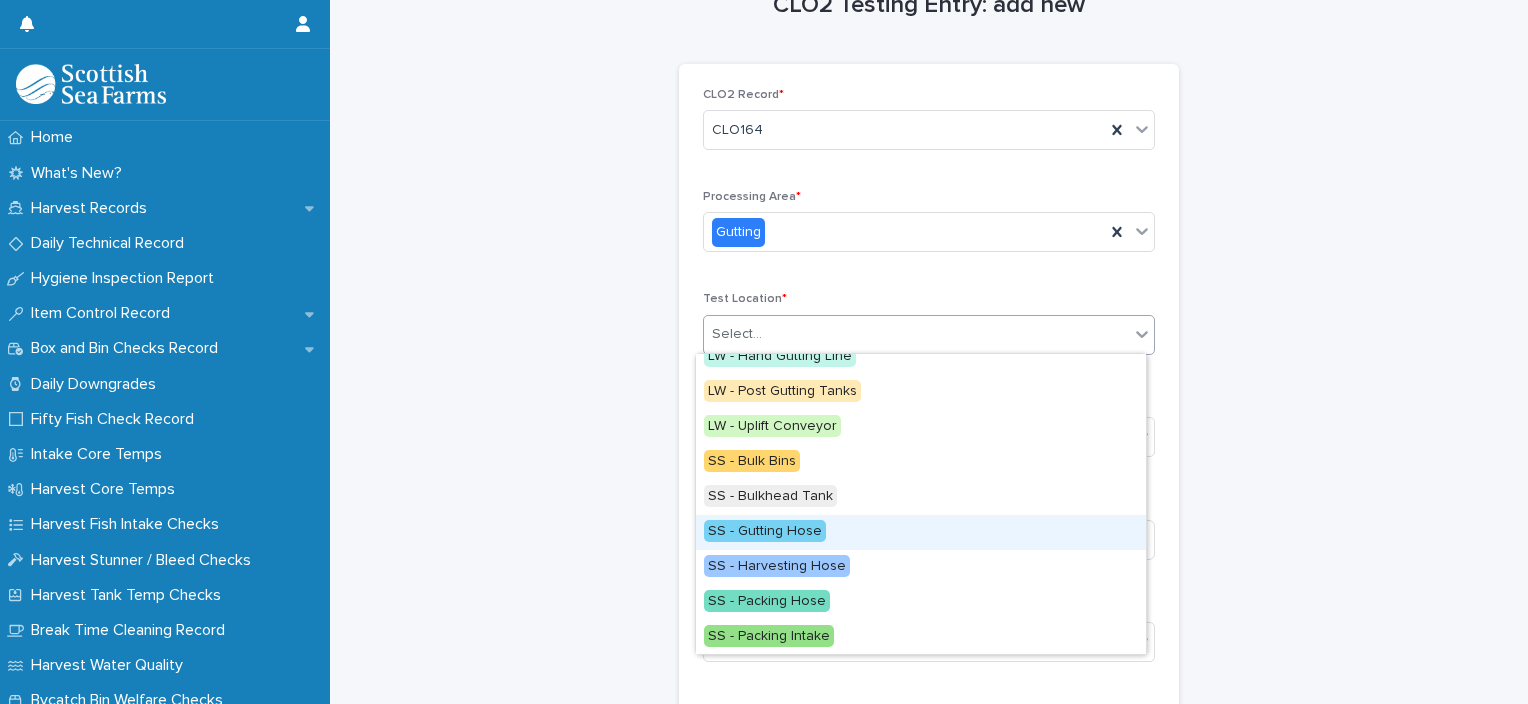 click on "SS - Gutting Hose" at bounding box center (921, 532) 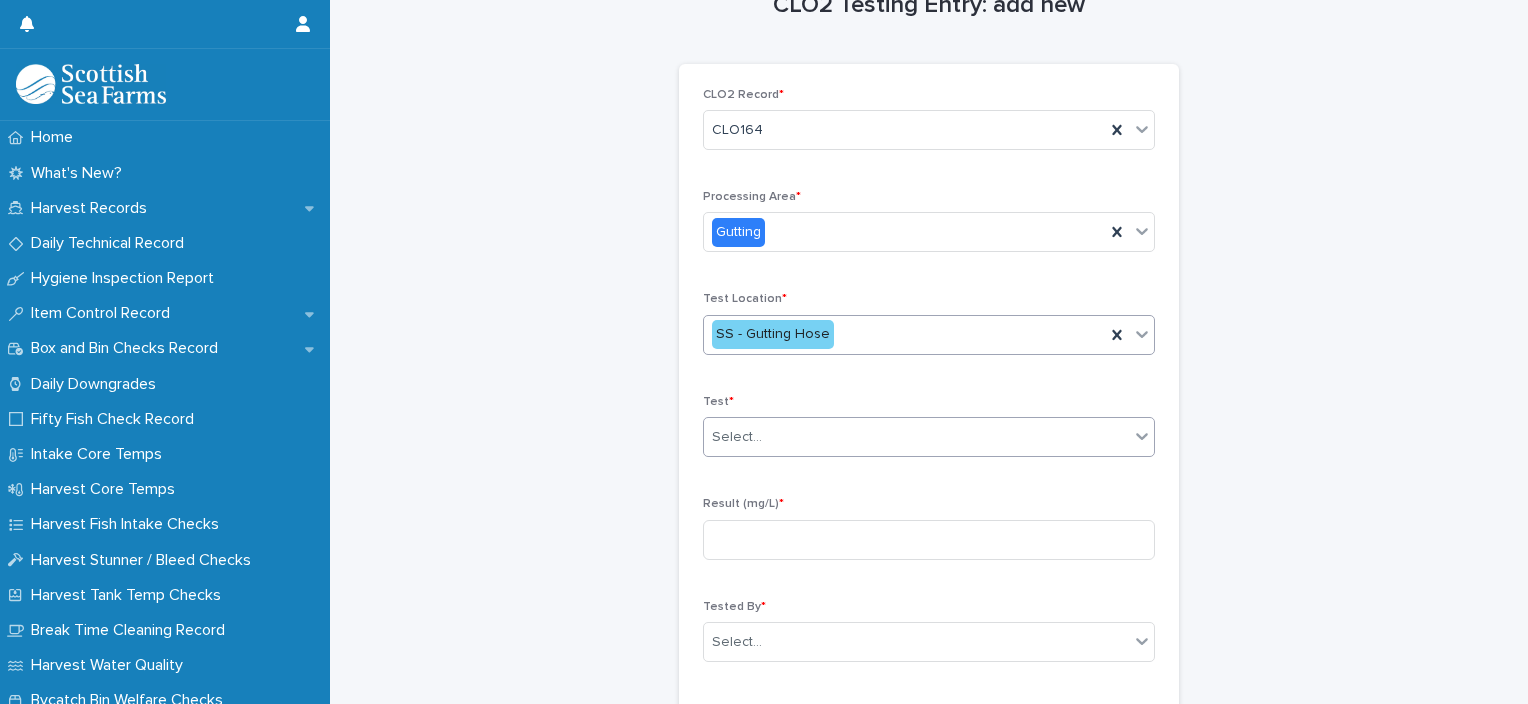 click on "Select..." at bounding box center [916, 437] 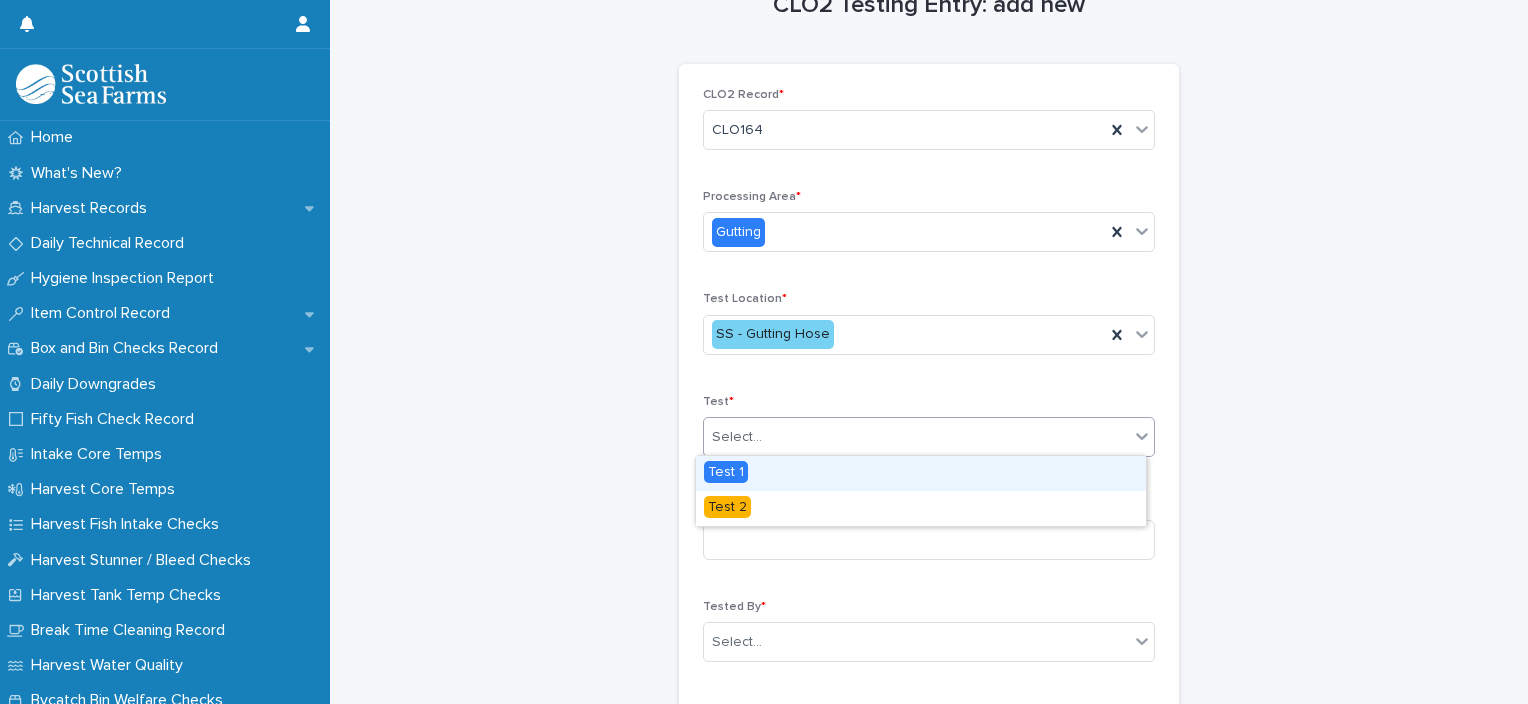 click on "Test 1" at bounding box center [921, 473] 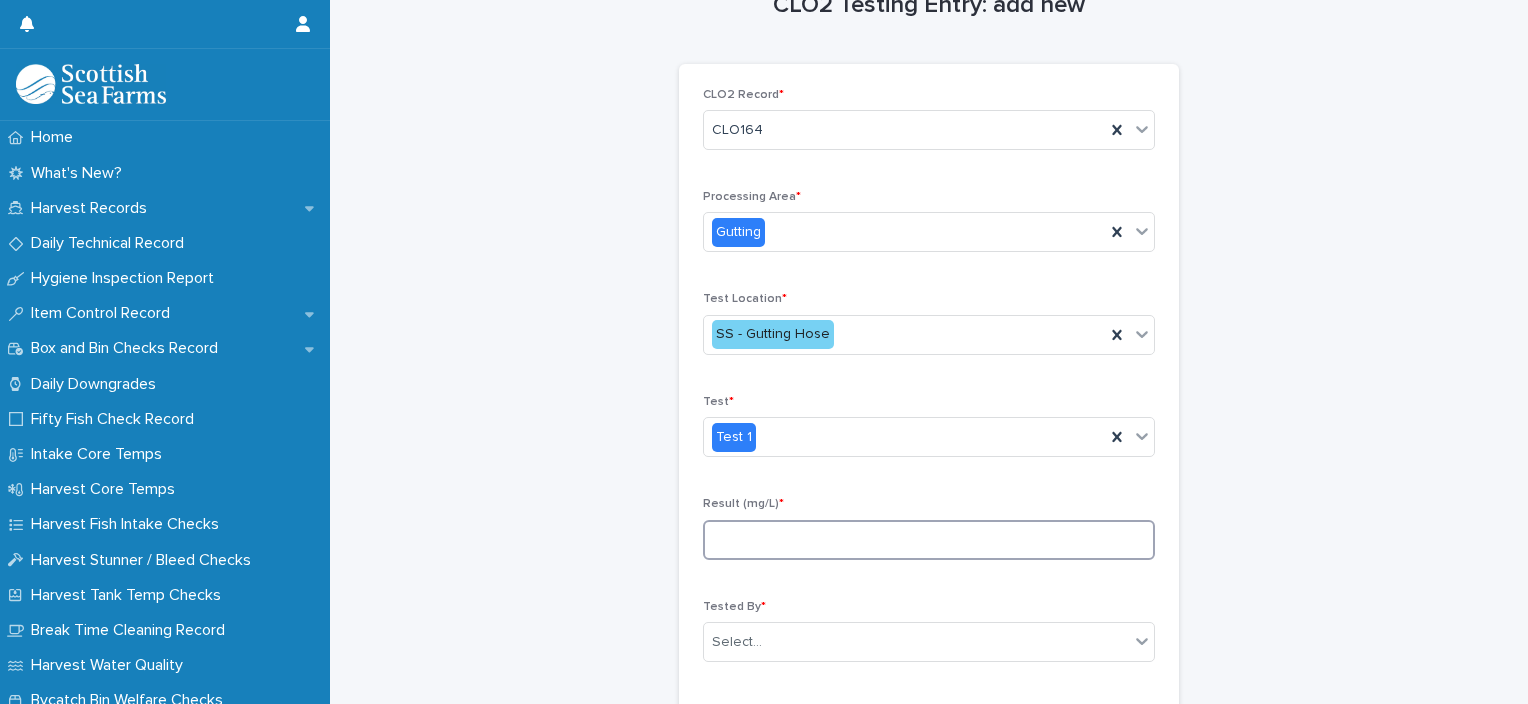 click at bounding box center (929, 540) 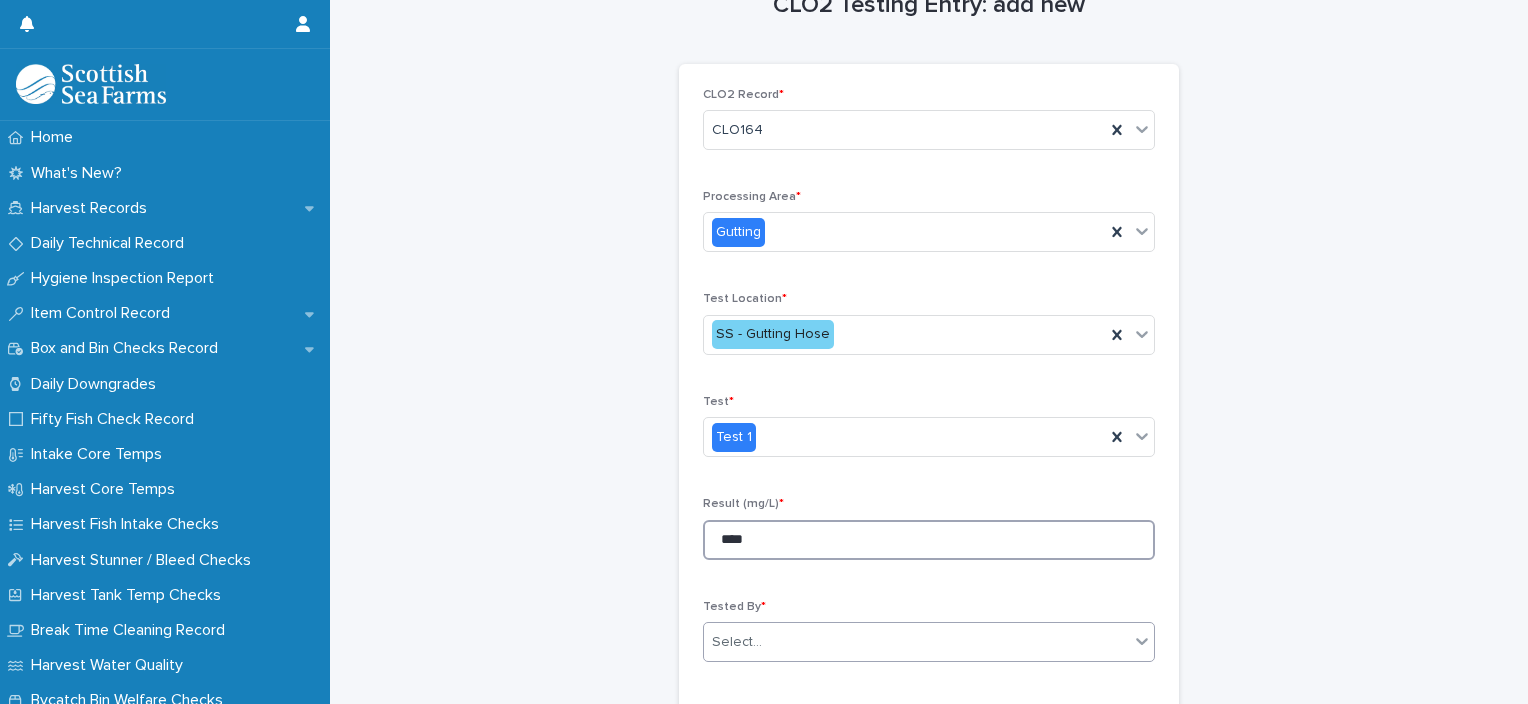 type on "****" 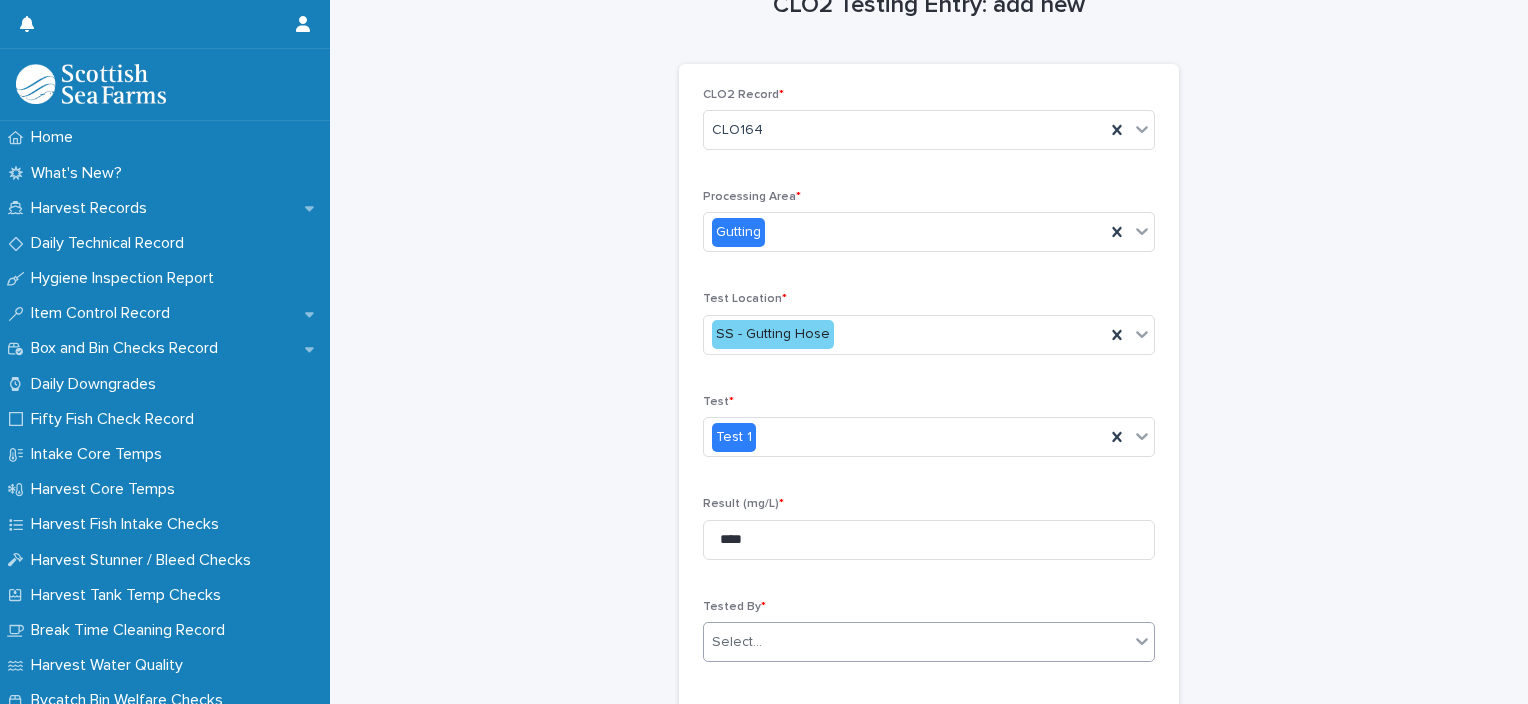 click on "Select..." at bounding box center (916, 642) 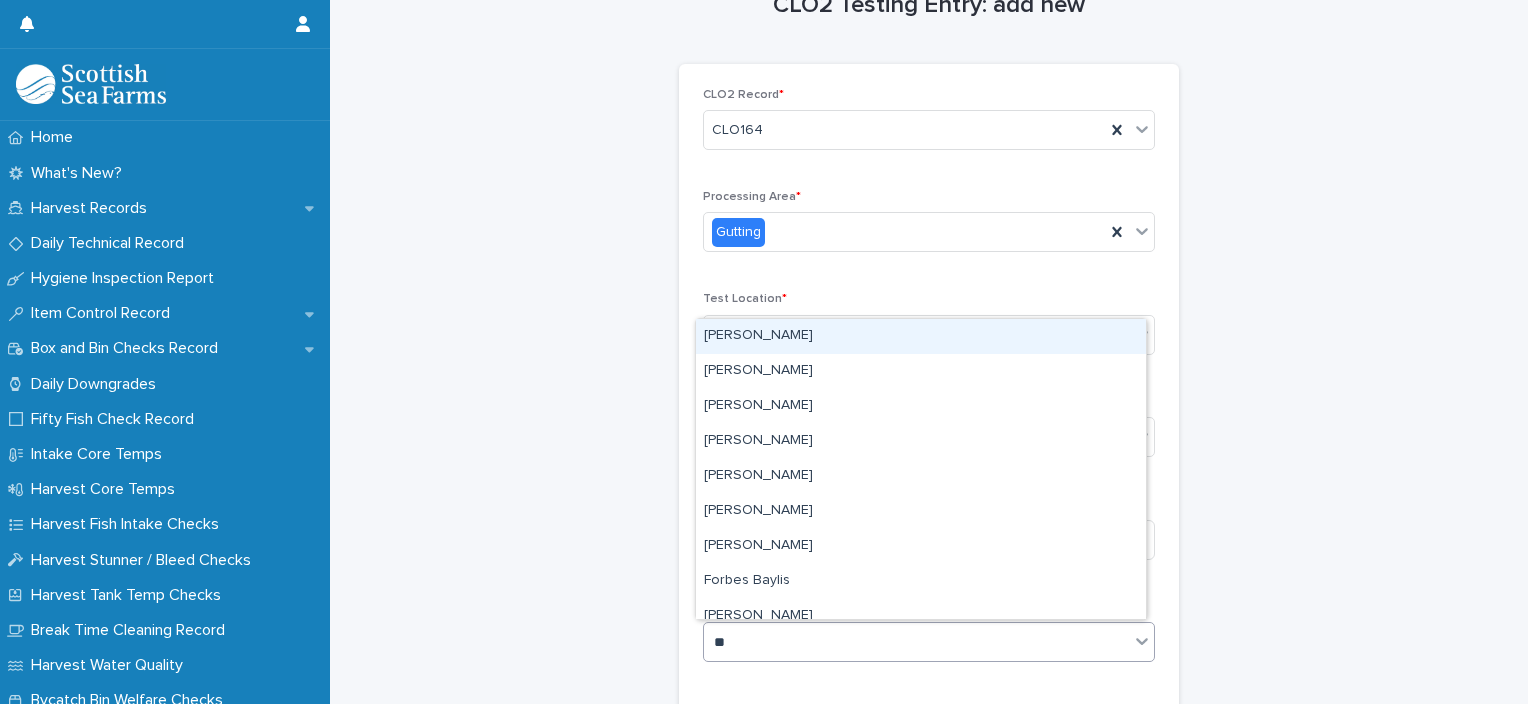 type on "***" 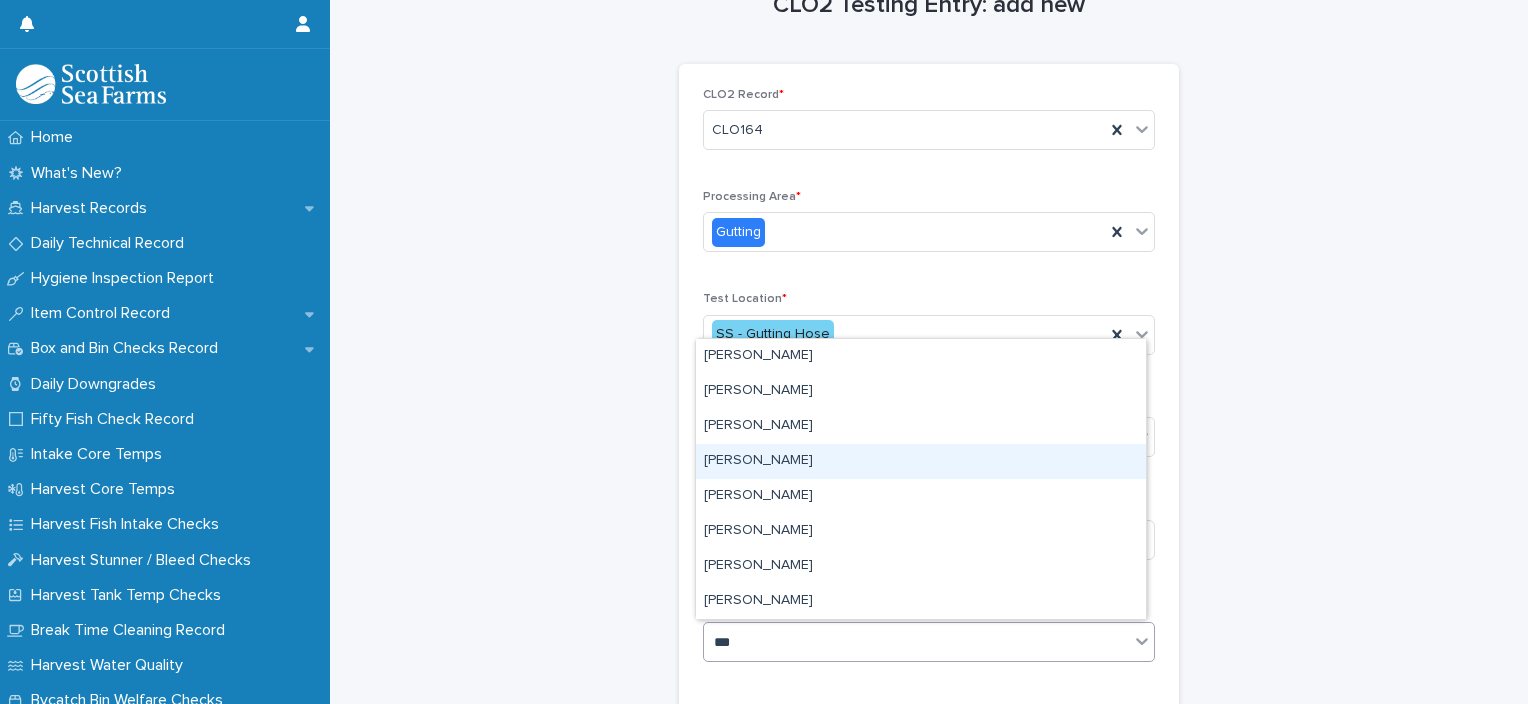 click on "[PERSON_NAME]" at bounding box center (921, 461) 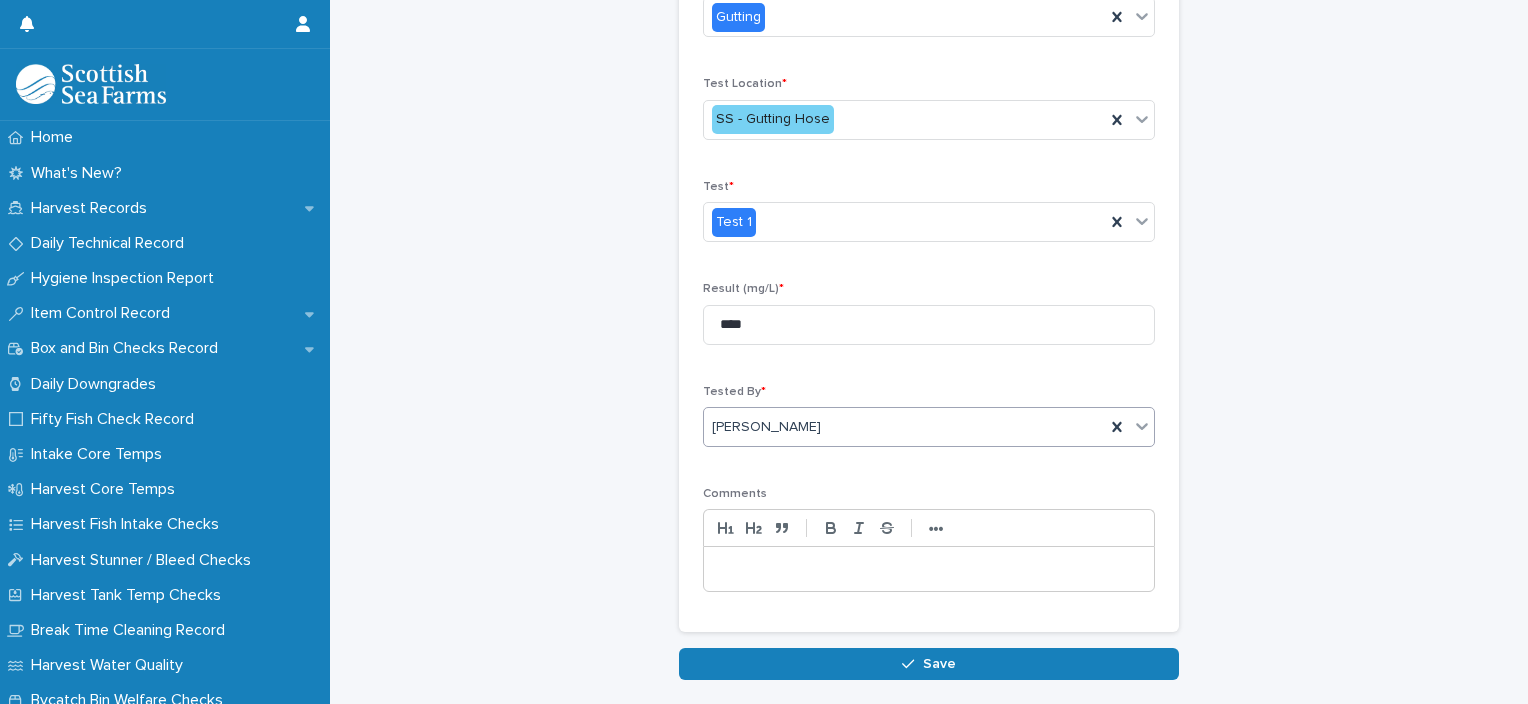 scroll, scrollTop: 354, scrollLeft: 0, axis: vertical 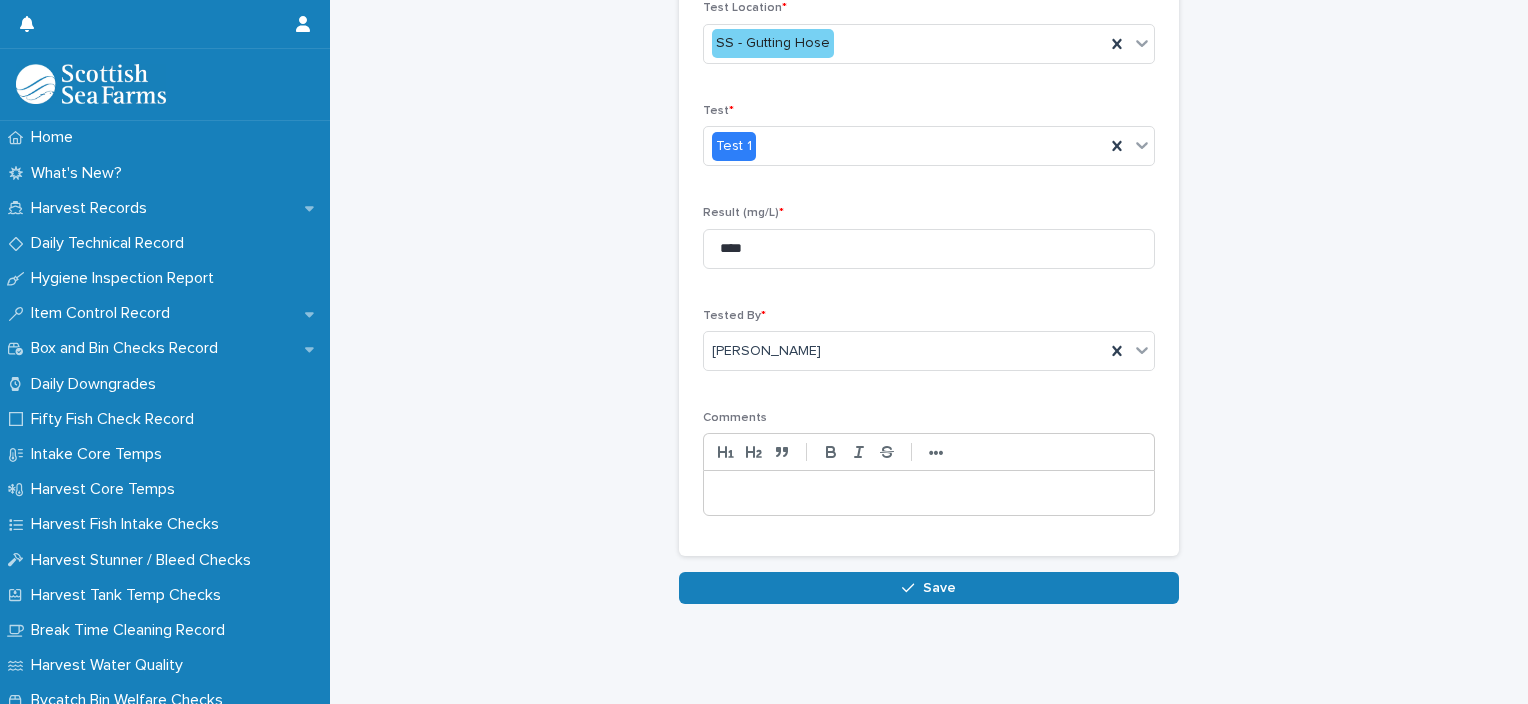 click on "Loading... Saving… CLO2 Record * CLO164 Processing Area * Gutting Test Location * SS - Gutting Hose Test * Test 1 Result (mg/L) * **** Tested By * Barbara Milewska Comments                                         •••" at bounding box center [929, 173] 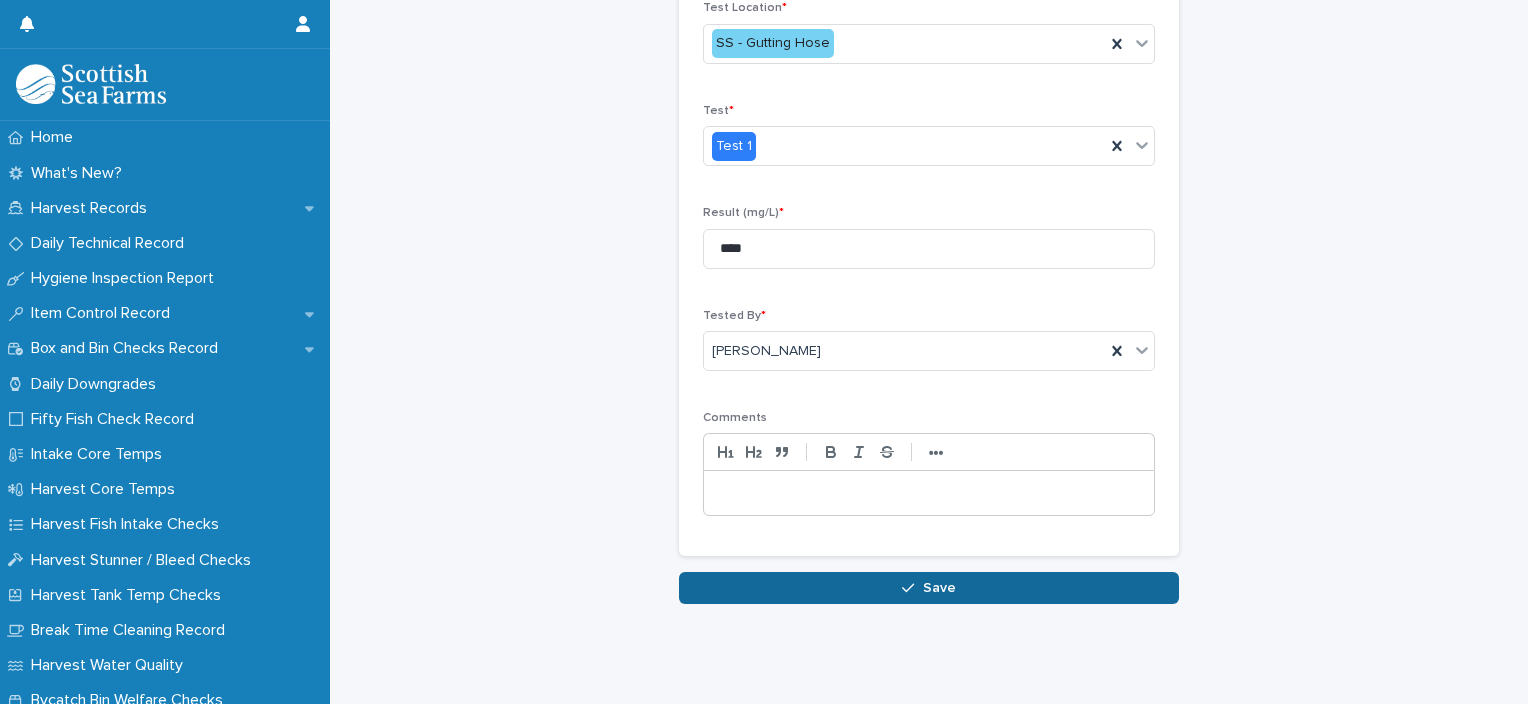 click on "Save" at bounding box center [929, 588] 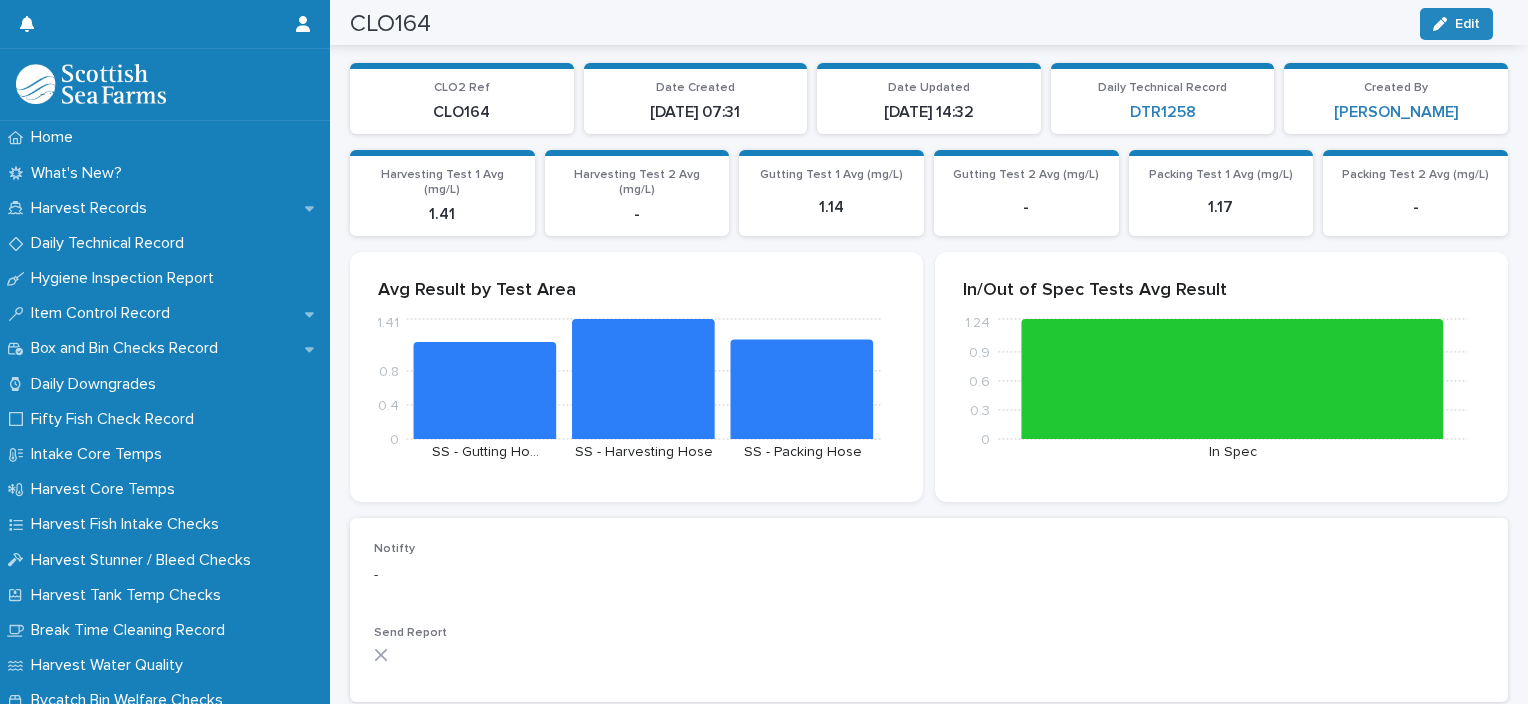 scroll, scrollTop: 74, scrollLeft: 0, axis: vertical 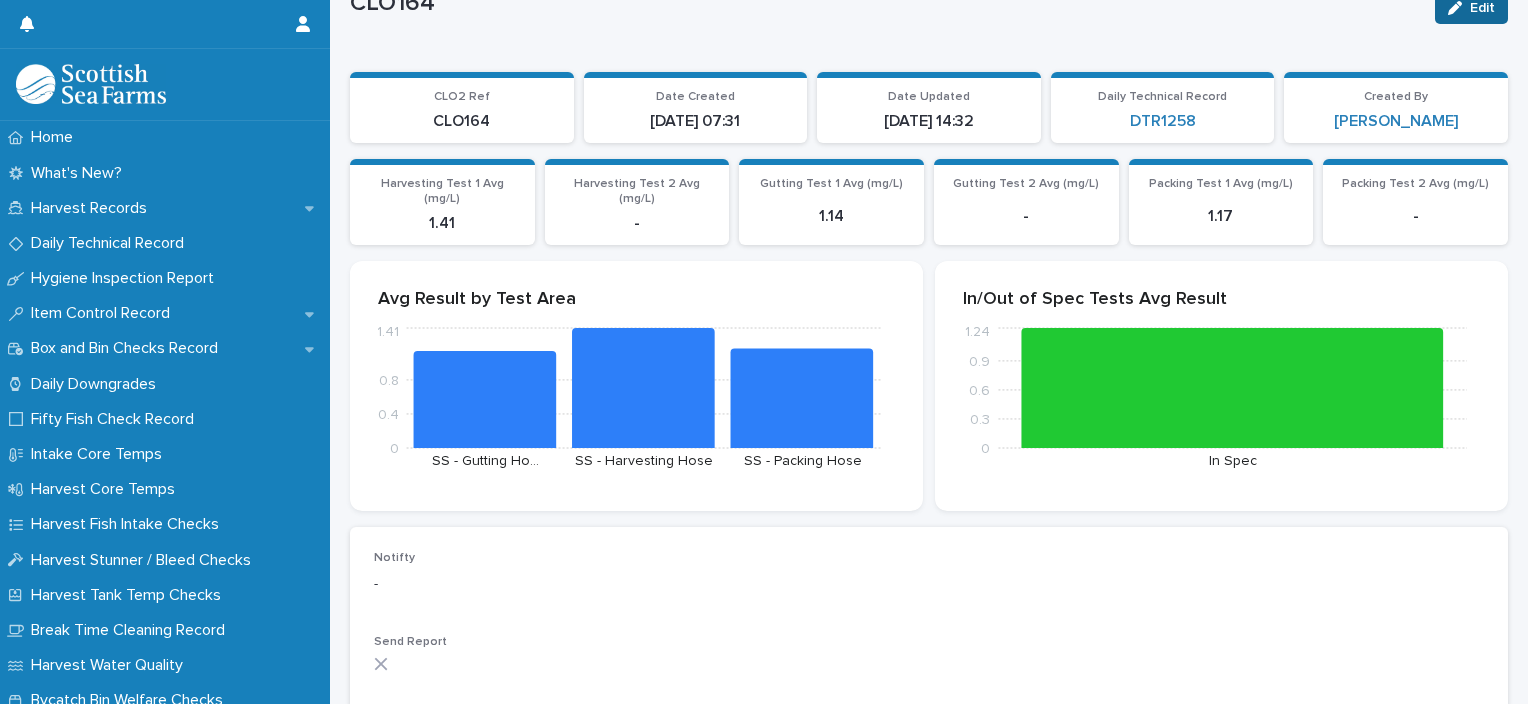 click on "Edit" at bounding box center (1482, 8) 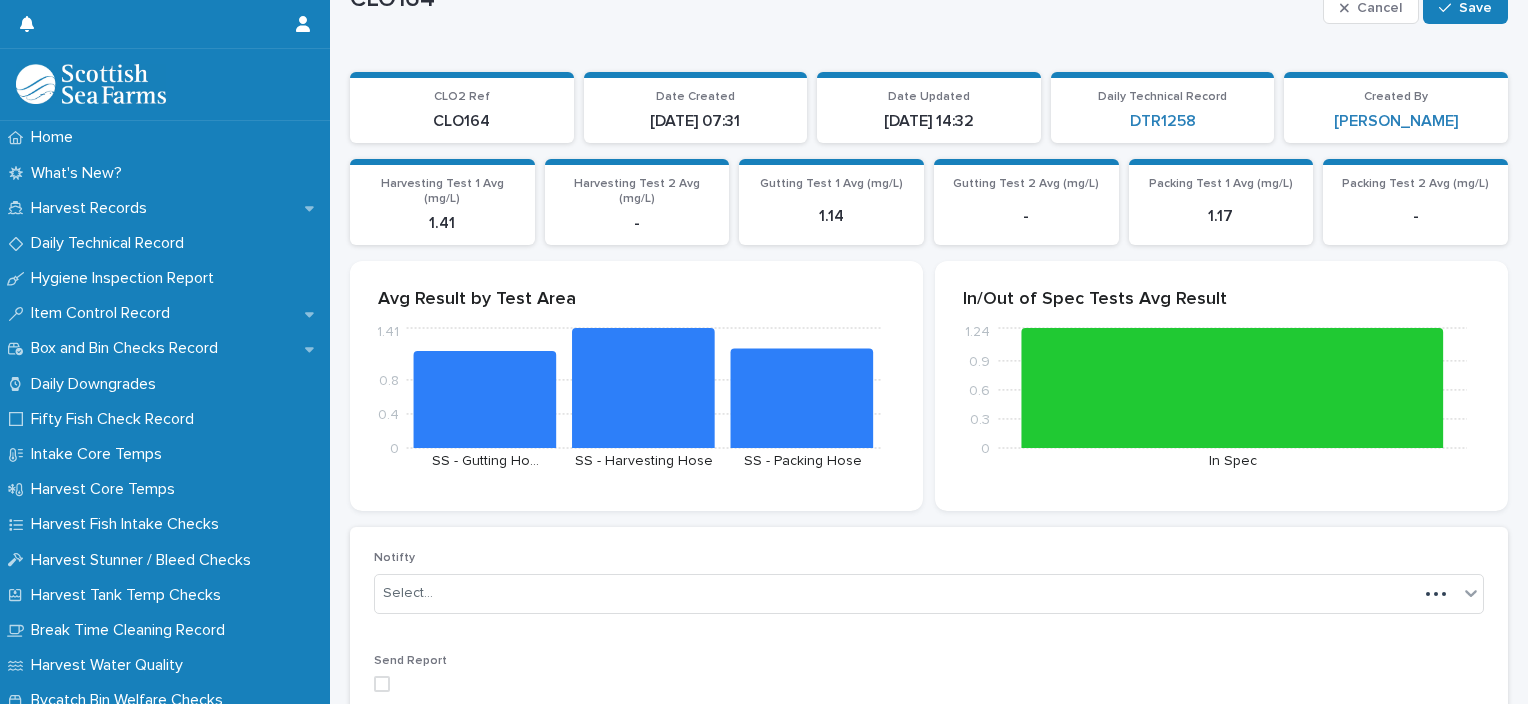 scroll, scrollTop: 84, scrollLeft: 0, axis: vertical 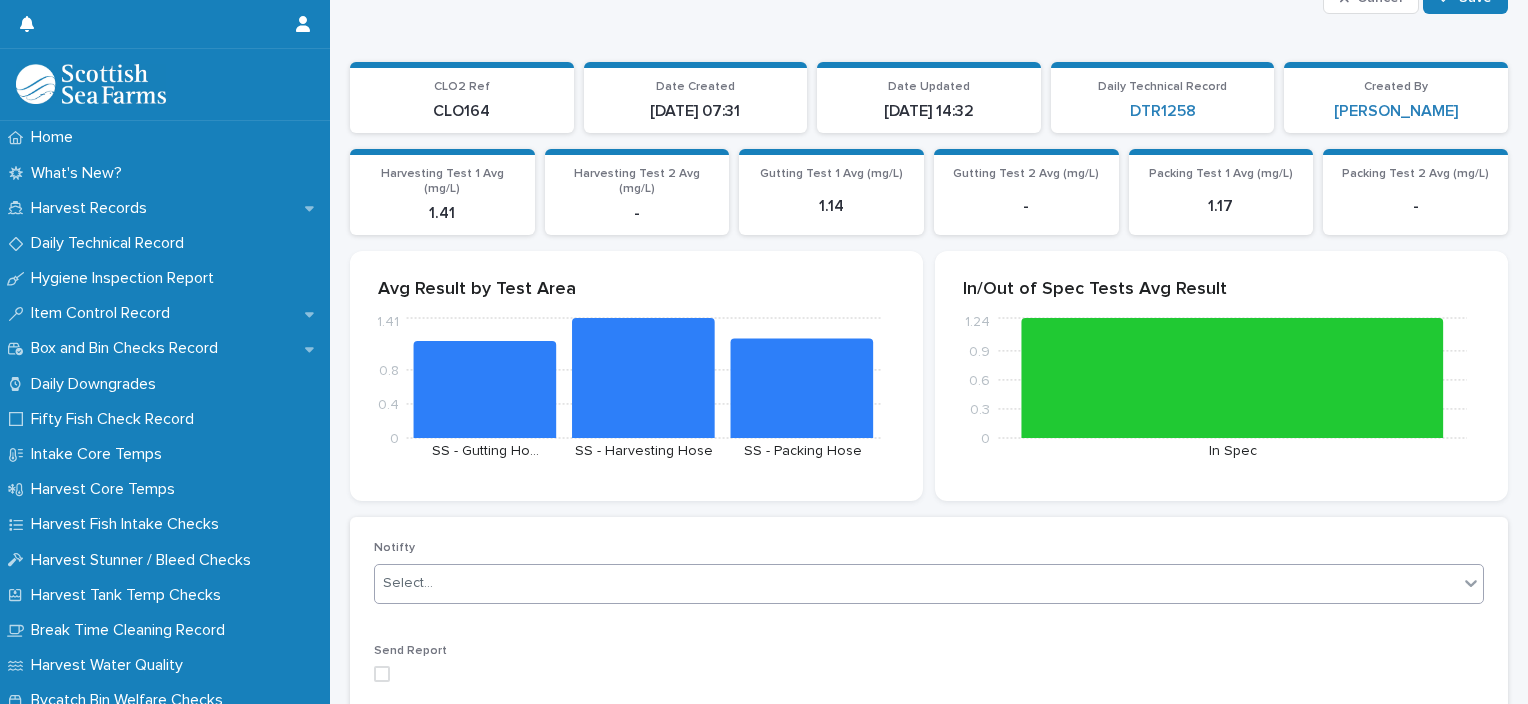 click on "Select..." at bounding box center [916, 583] 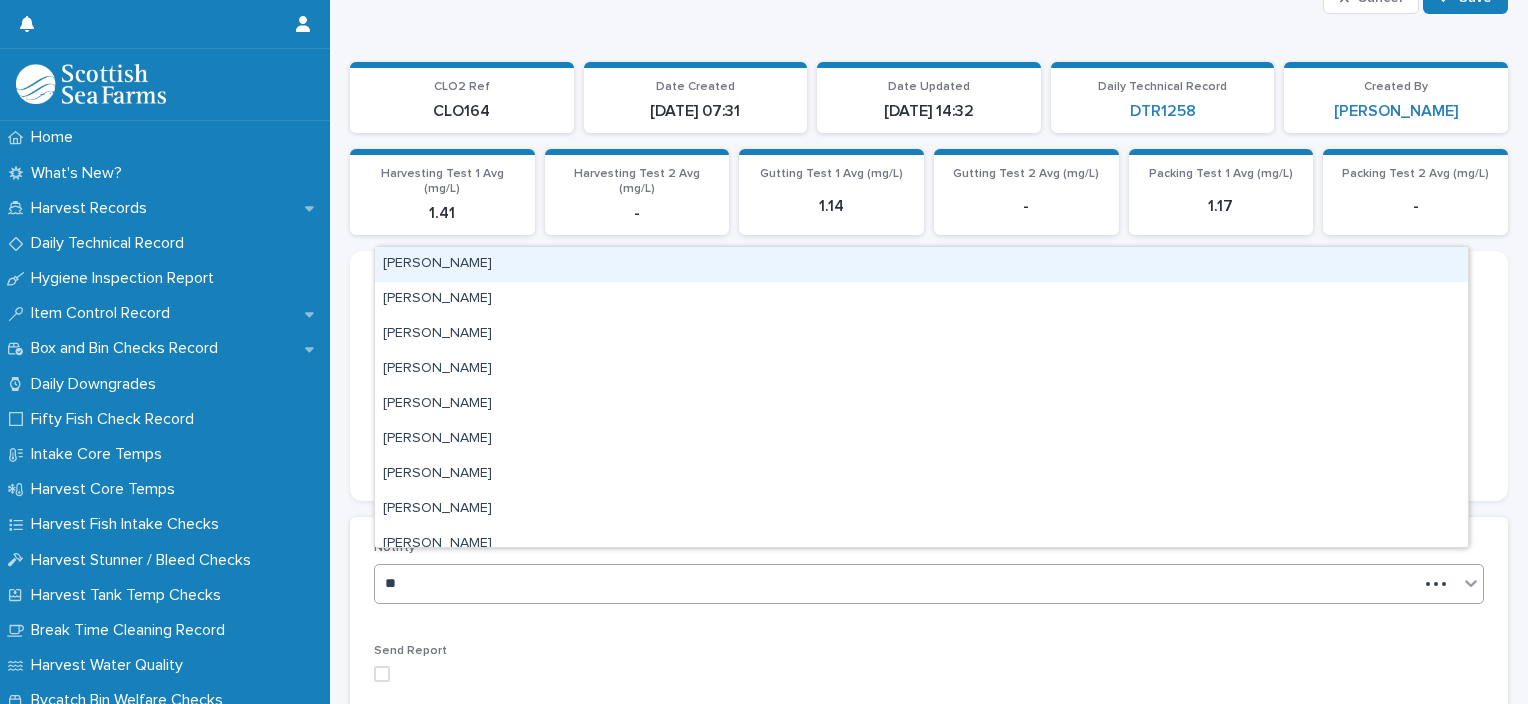 type on "***" 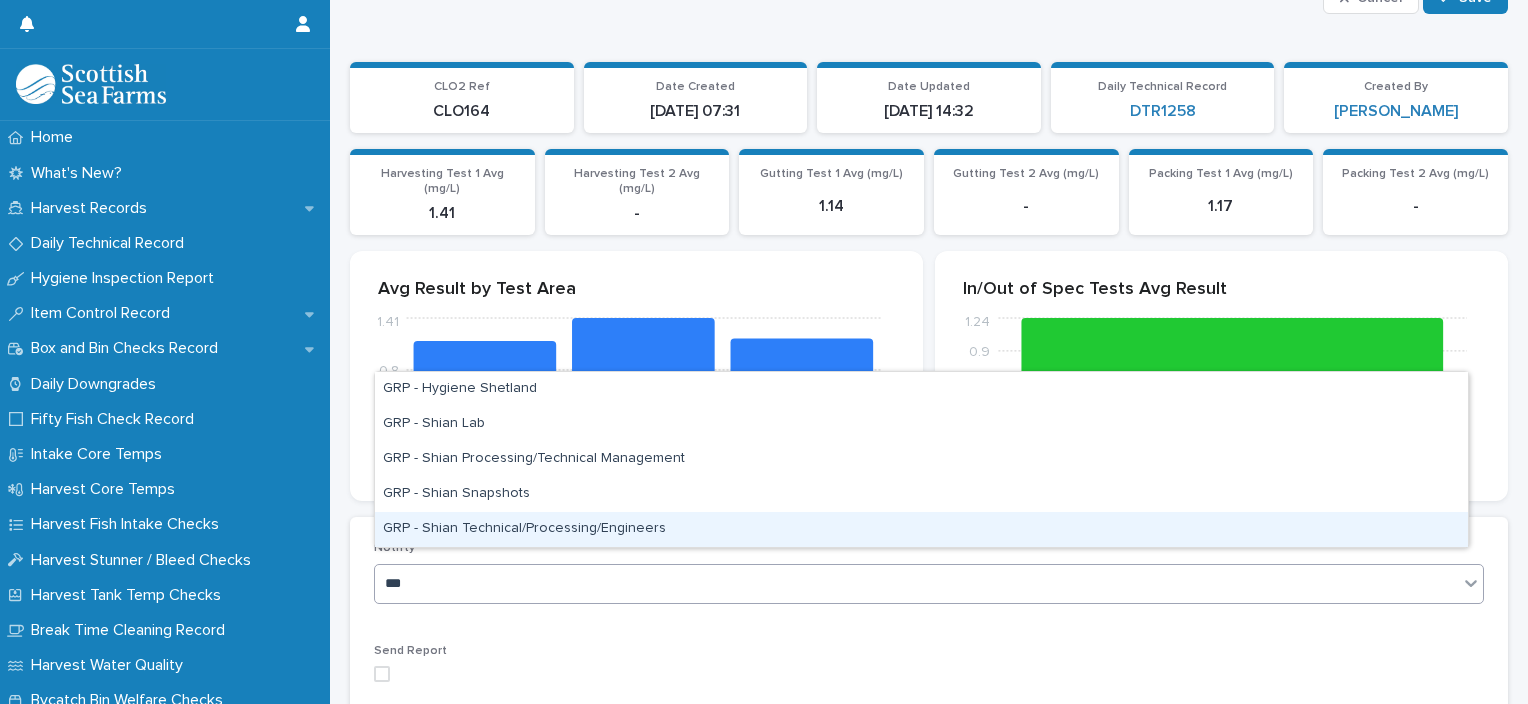 click on "GRP - Shian Technical/Processing/Engineers" at bounding box center (921, 529) 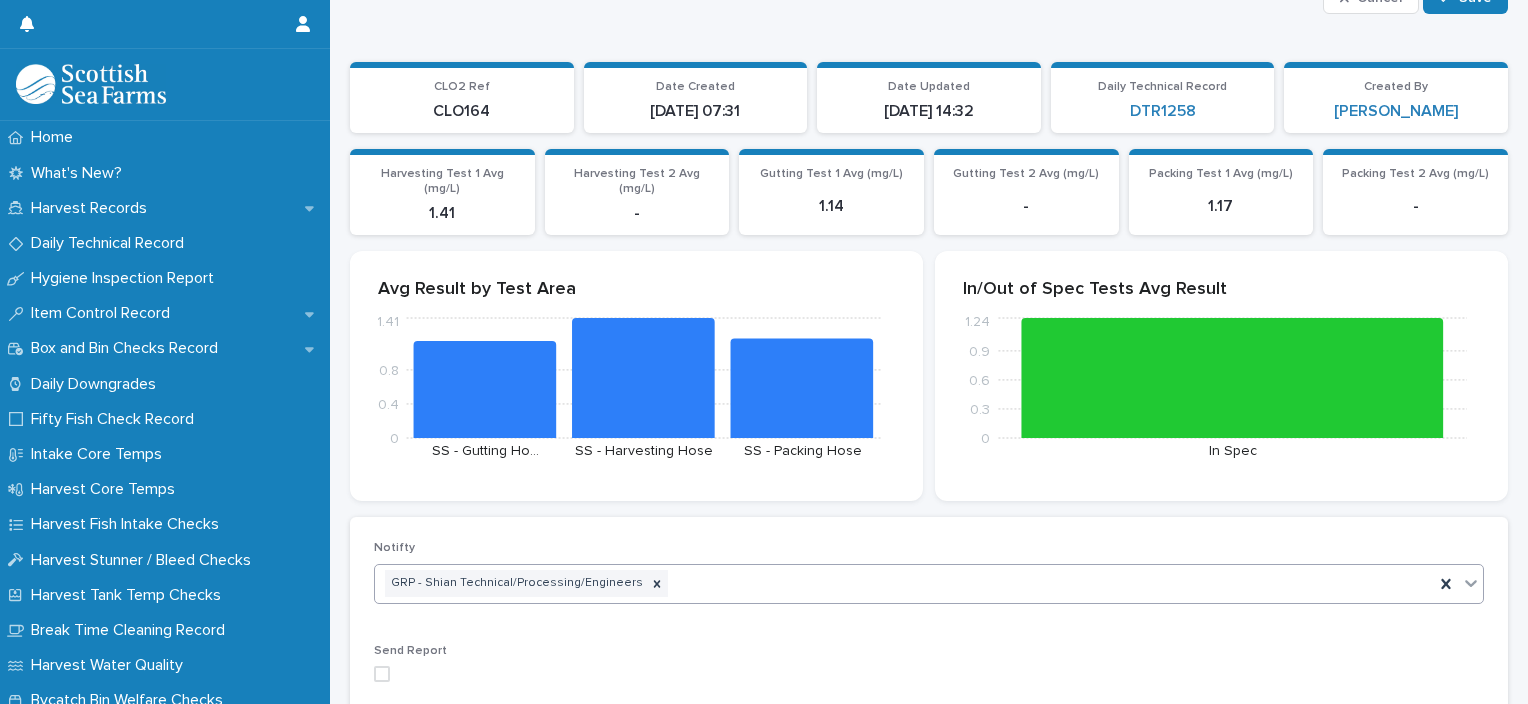 click at bounding box center (382, 674) 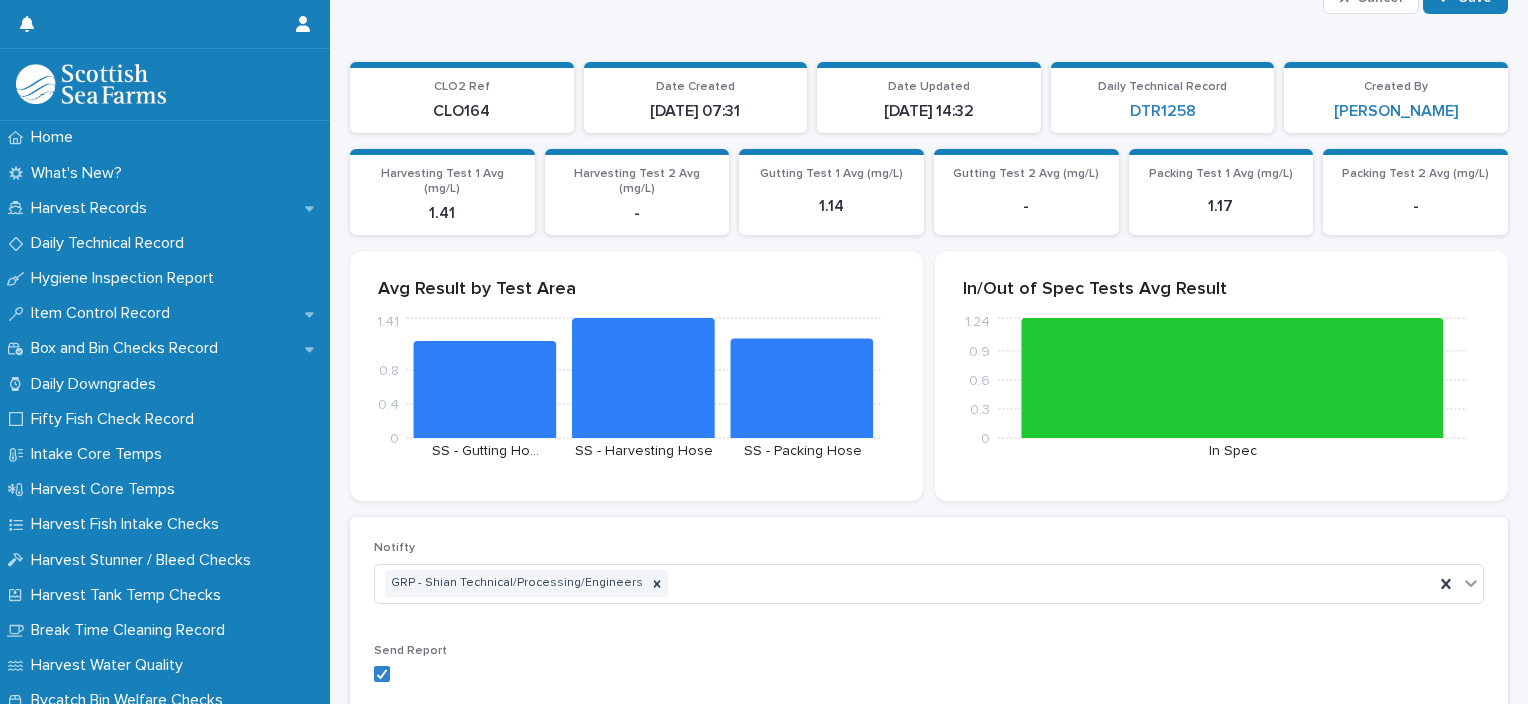 click on "Cancel Save" at bounding box center (1415, -2) 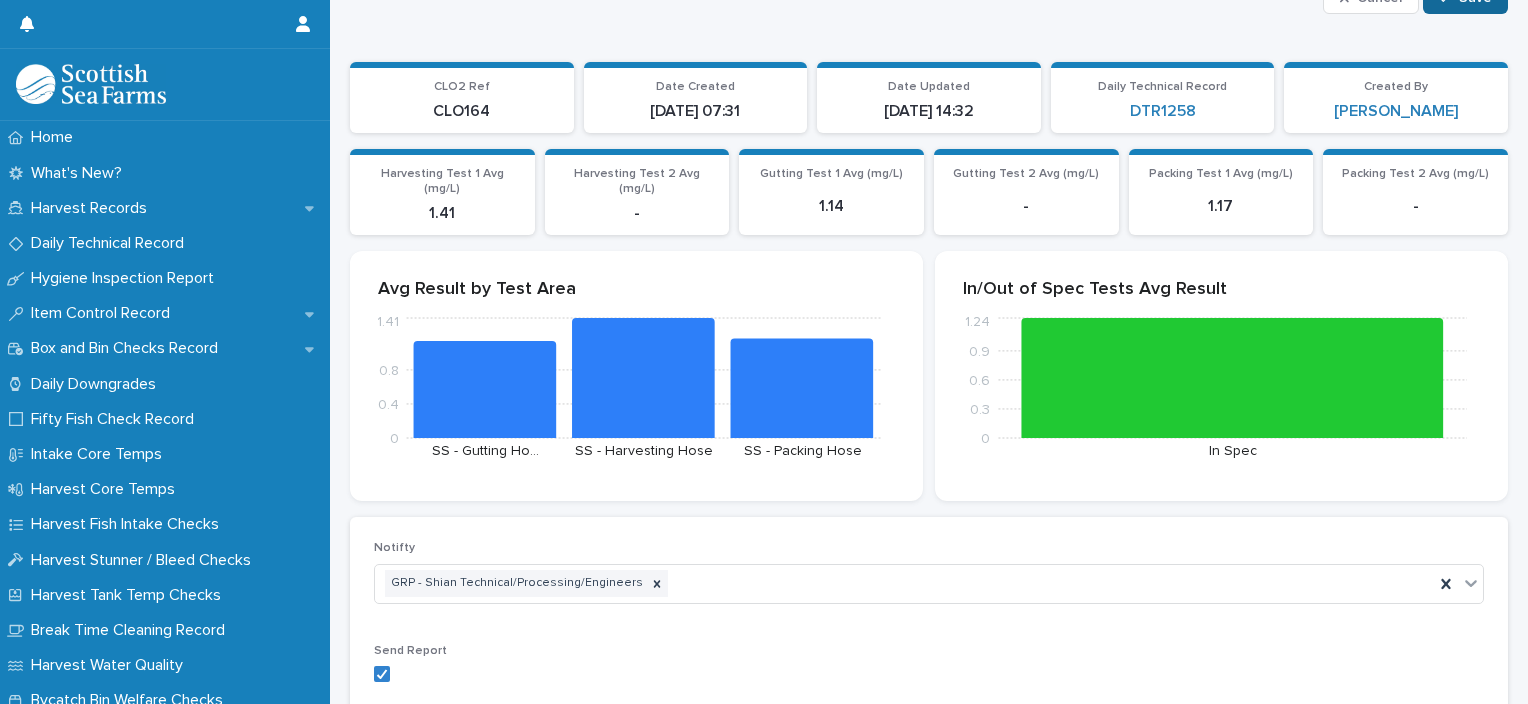 click on "Save" at bounding box center [1465, -2] 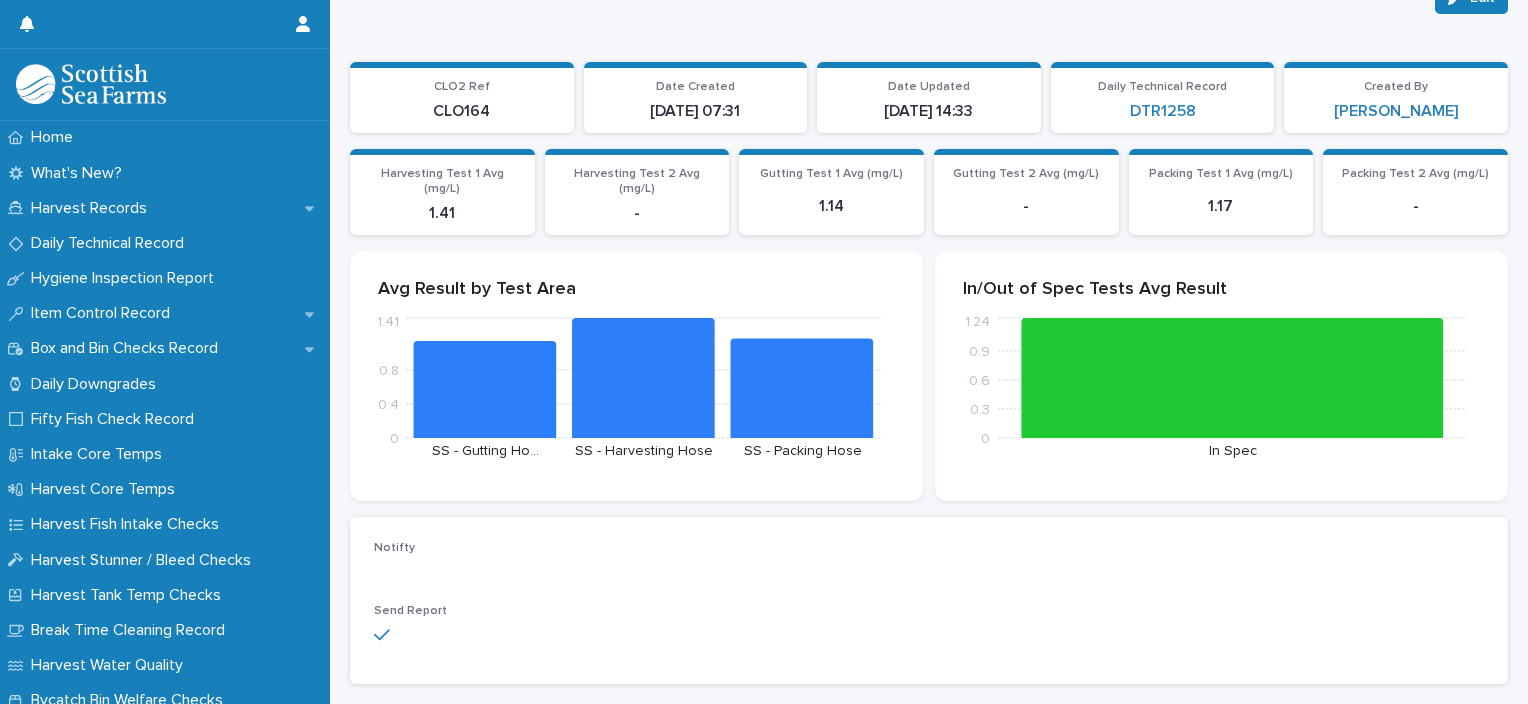 scroll, scrollTop: 66, scrollLeft: 0, axis: vertical 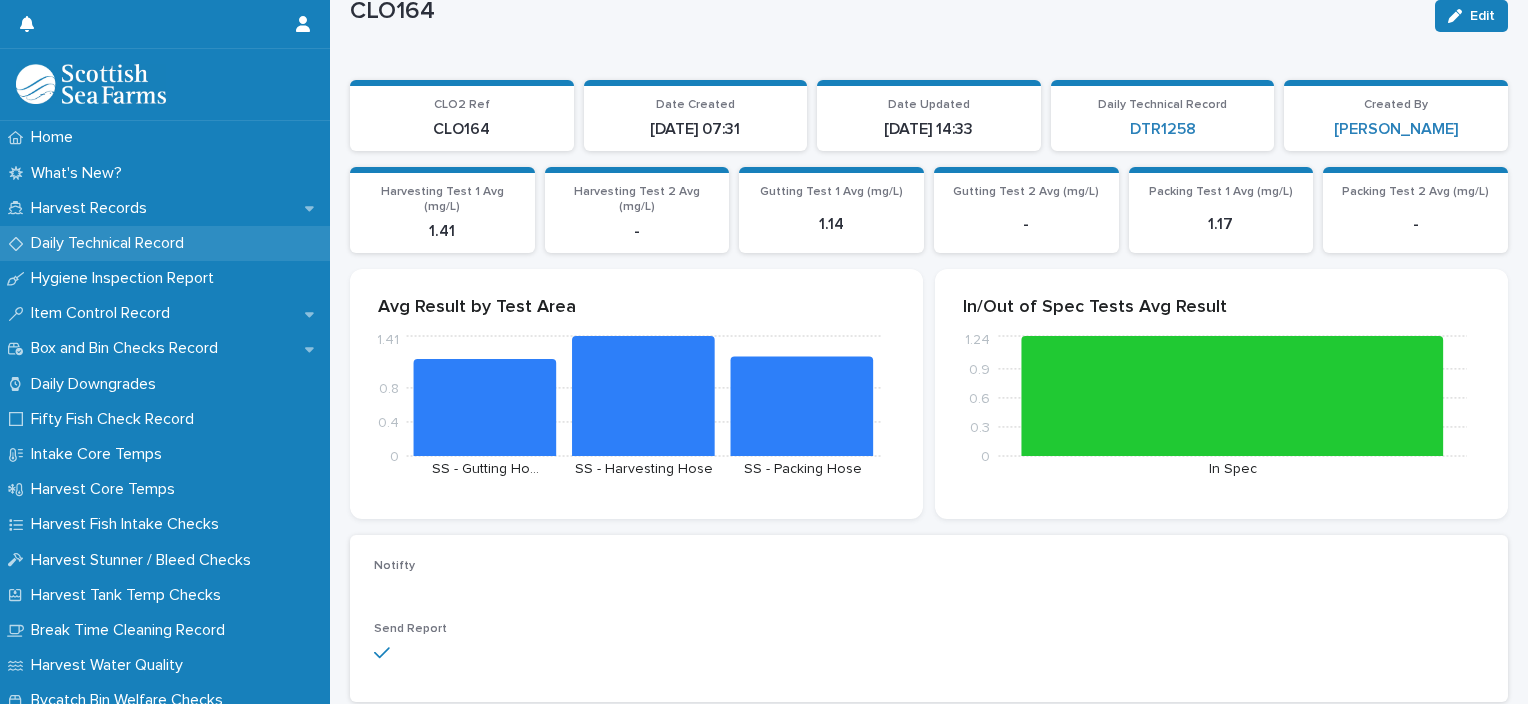 click on "Daily Technical Record" at bounding box center [111, 243] 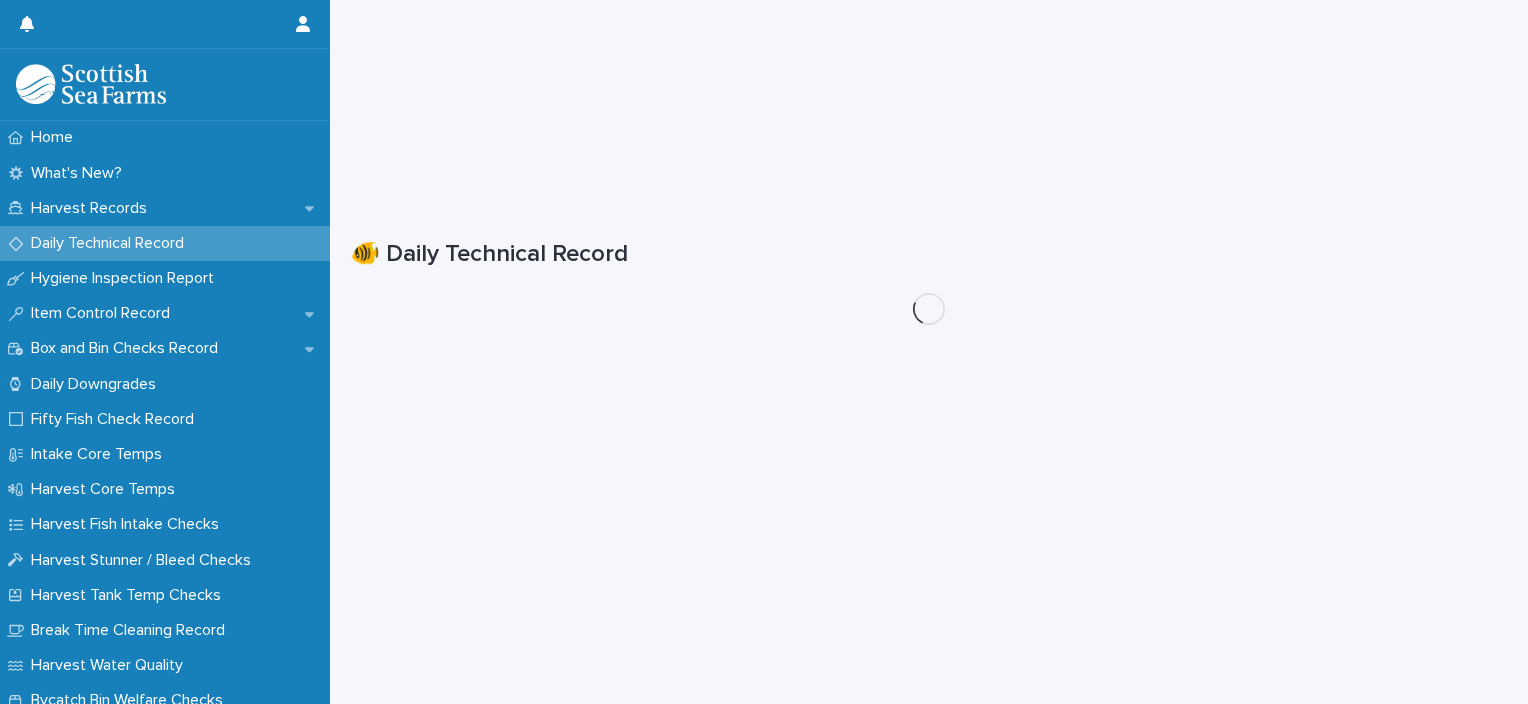 scroll, scrollTop: 0, scrollLeft: 0, axis: both 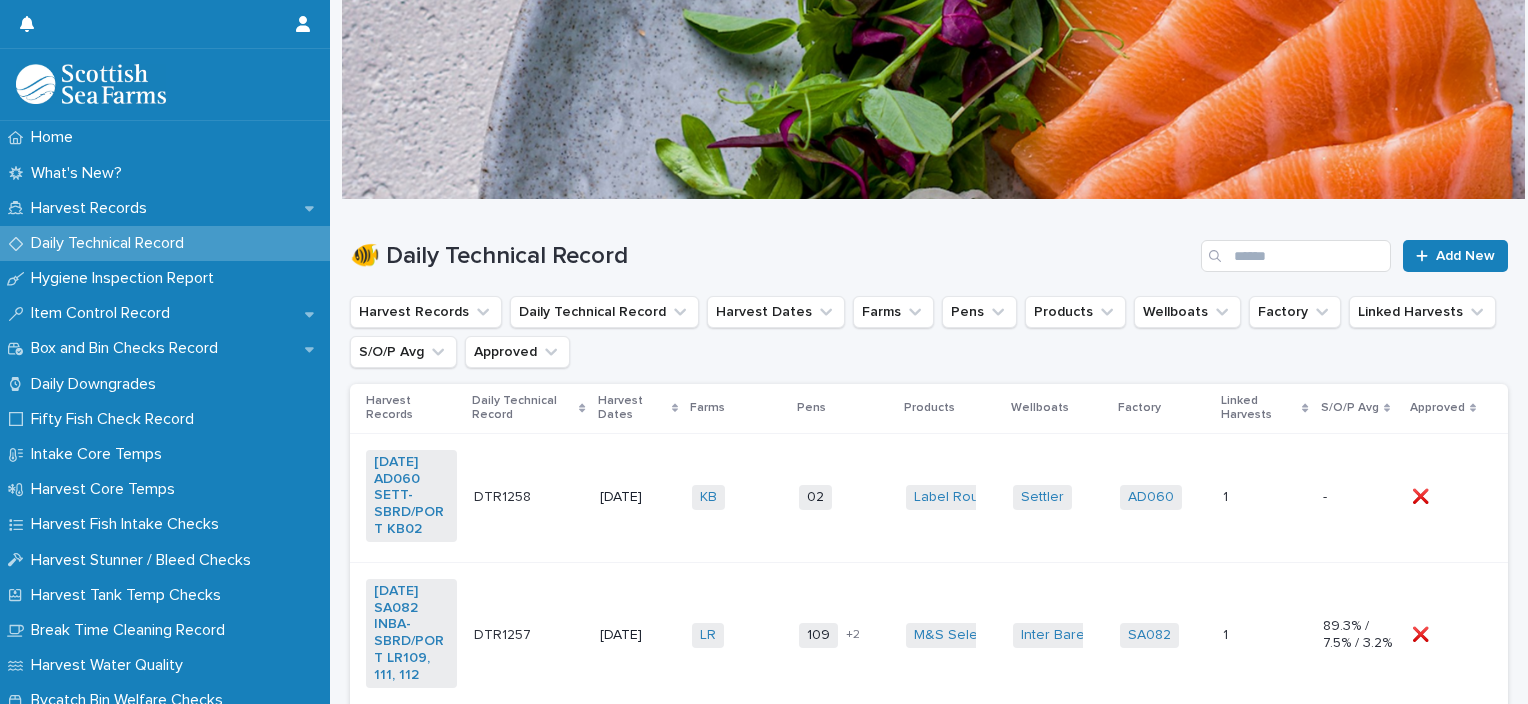 click on "02 + 0" at bounding box center (844, 497) 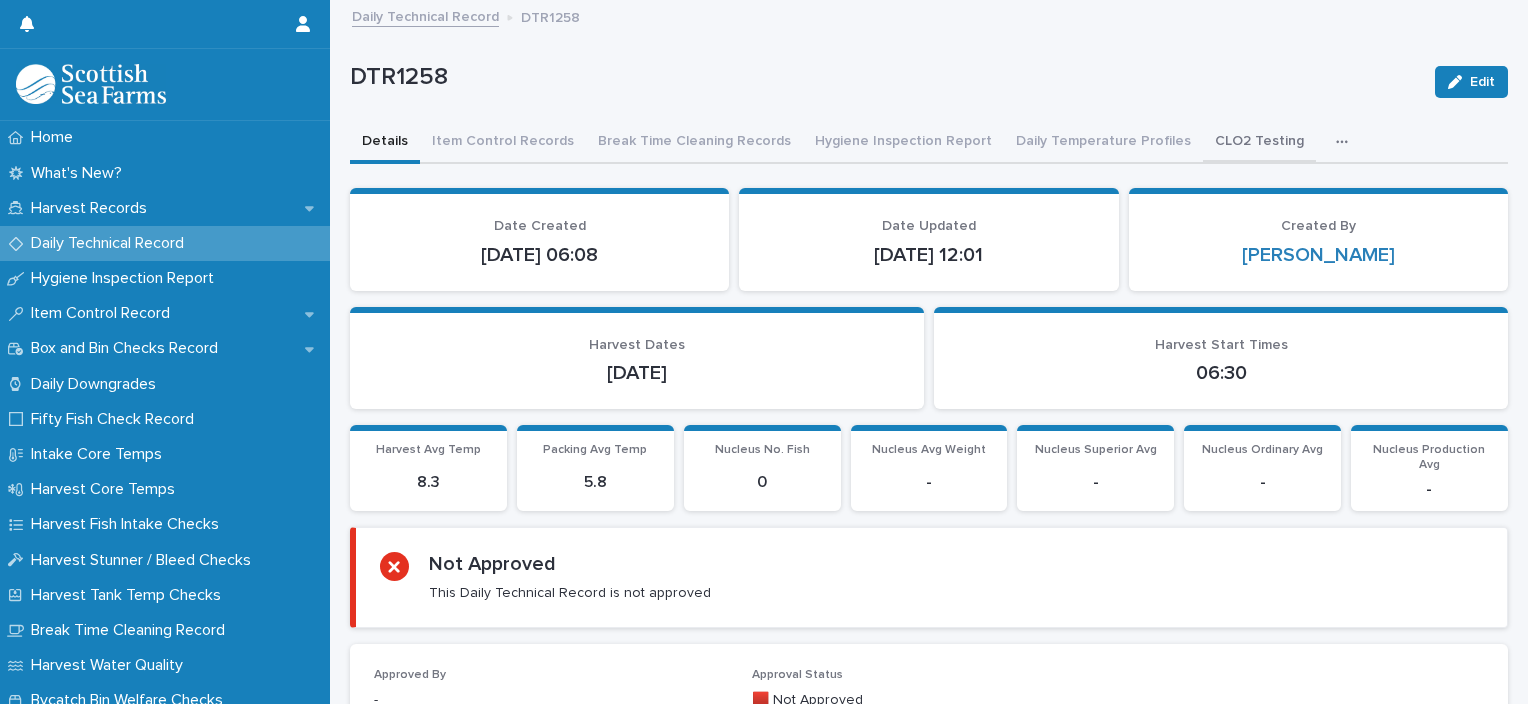 click on "CLO2 Testing" at bounding box center [1259, 143] 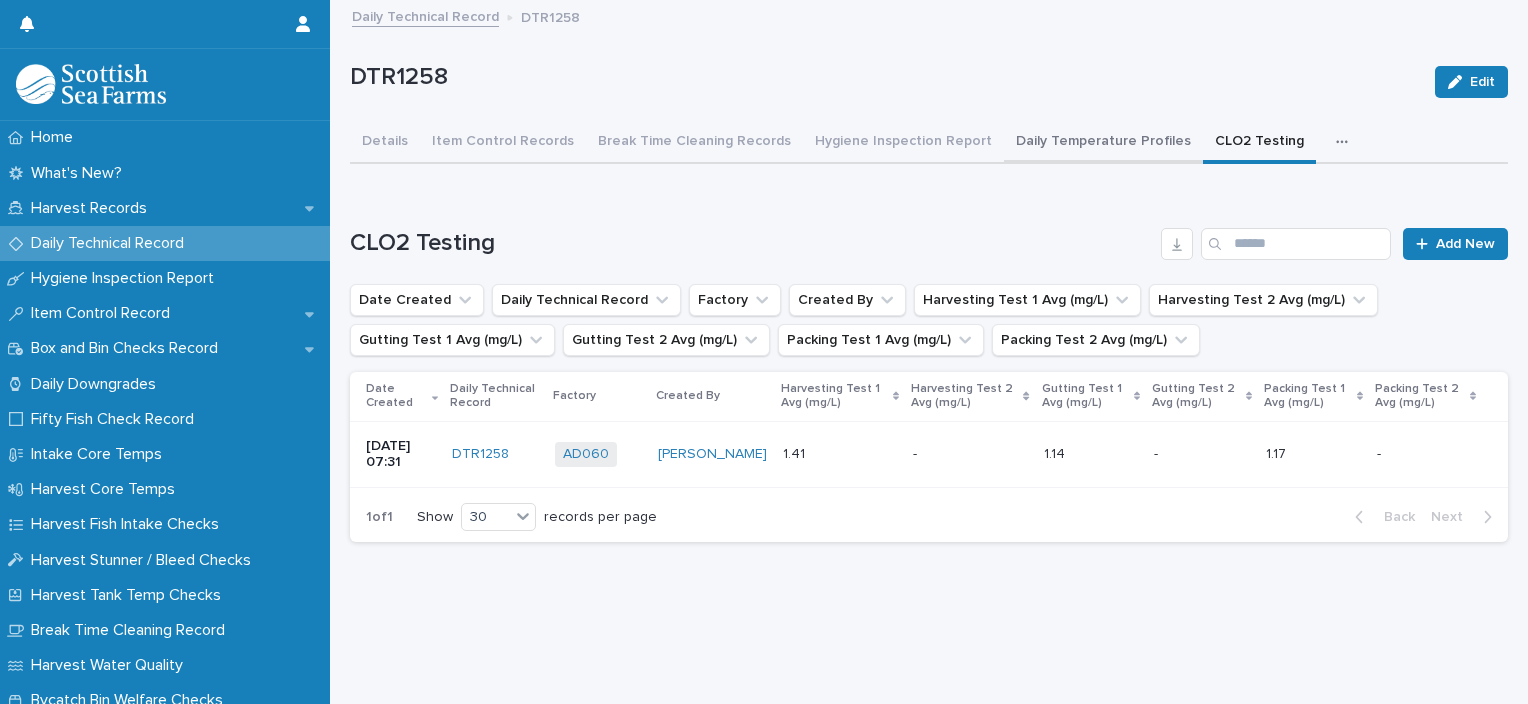 click on "Daily Temperature Profiles" at bounding box center [1103, 143] 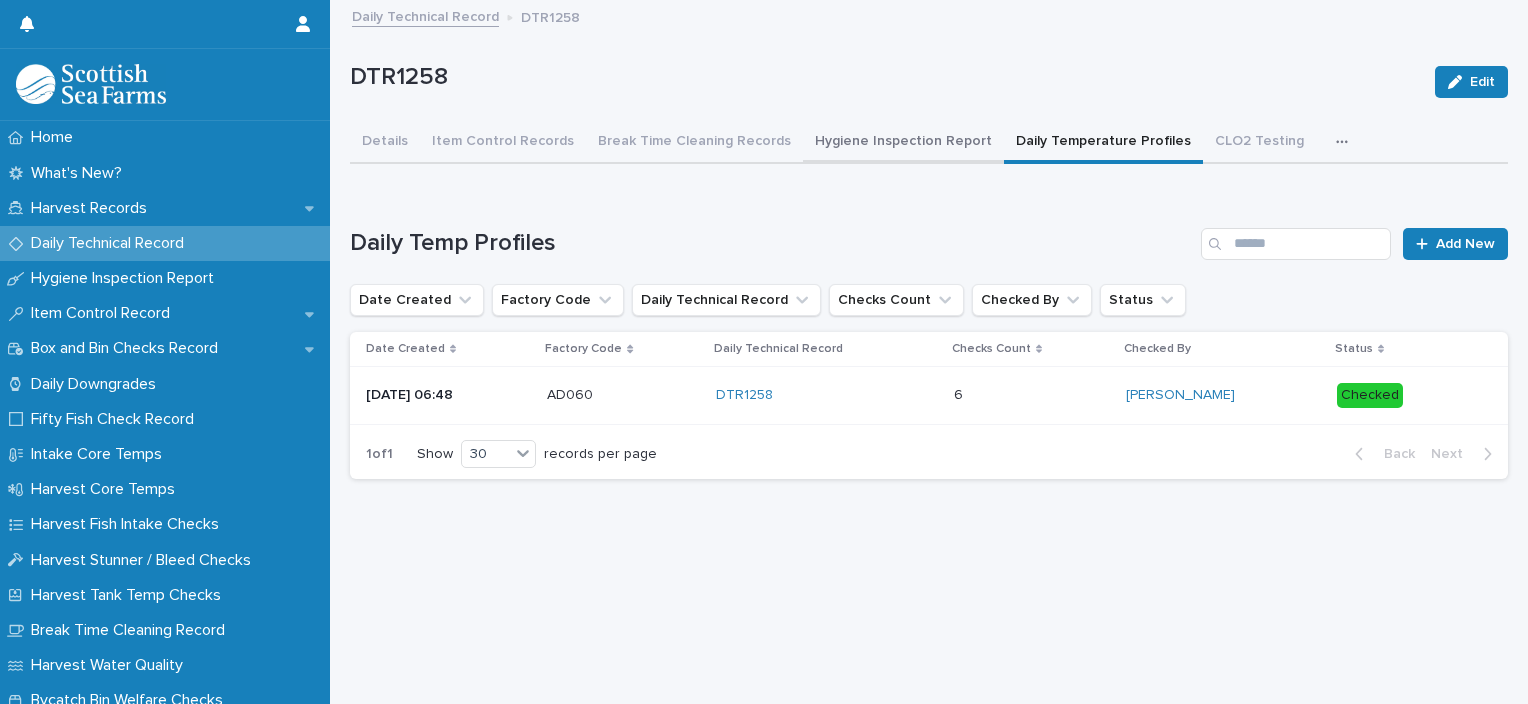 click on "Hygiene Inspection Report" at bounding box center [903, 143] 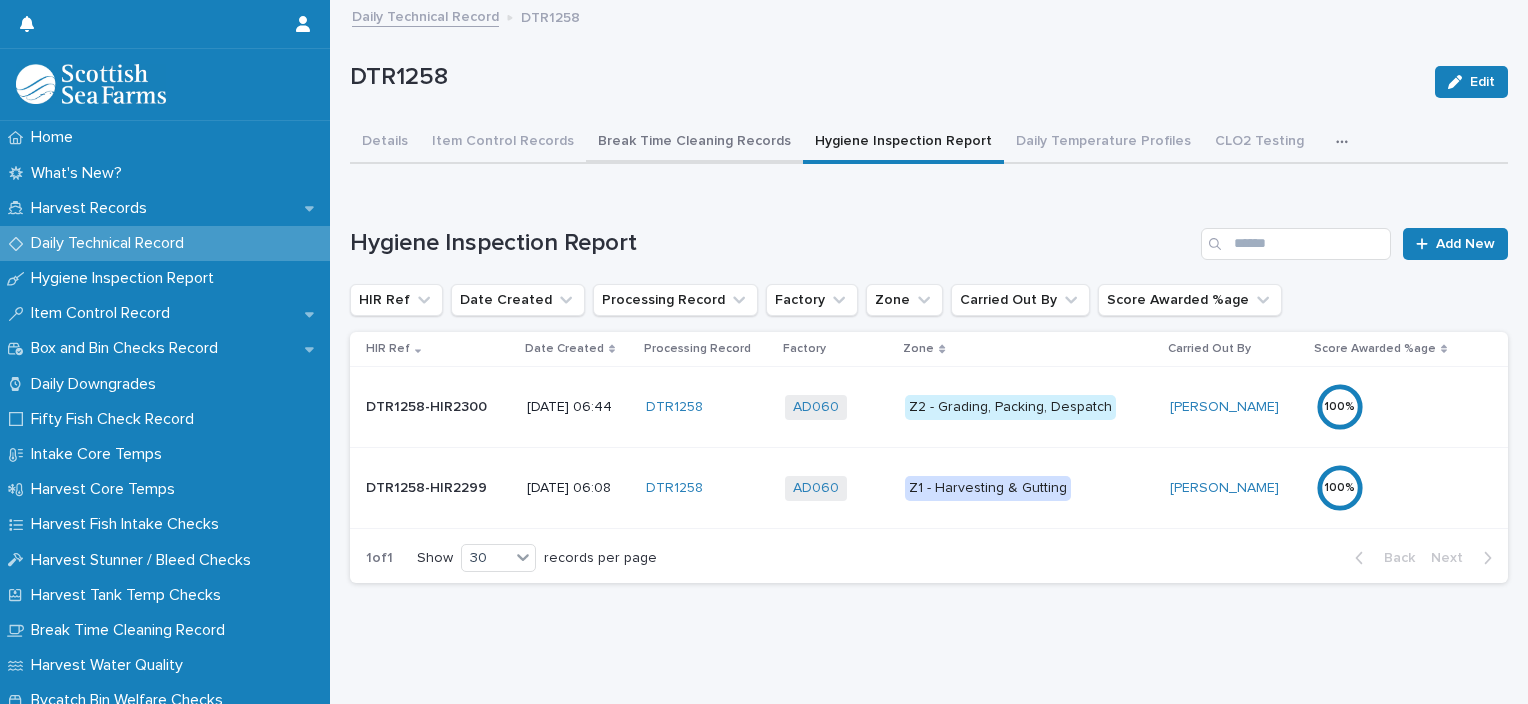 click on "Break Time Cleaning Records" at bounding box center (694, 143) 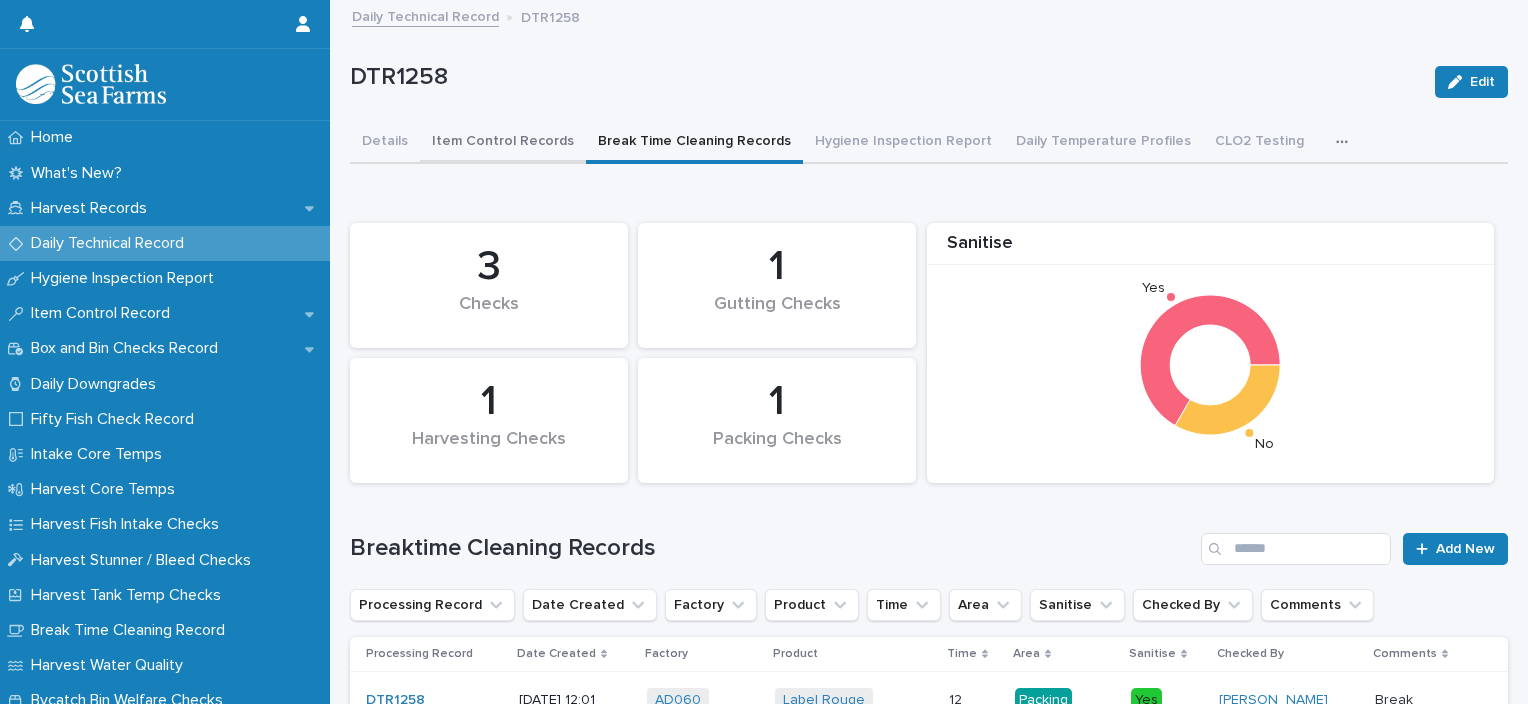 click on "Item Control Records" at bounding box center [503, 143] 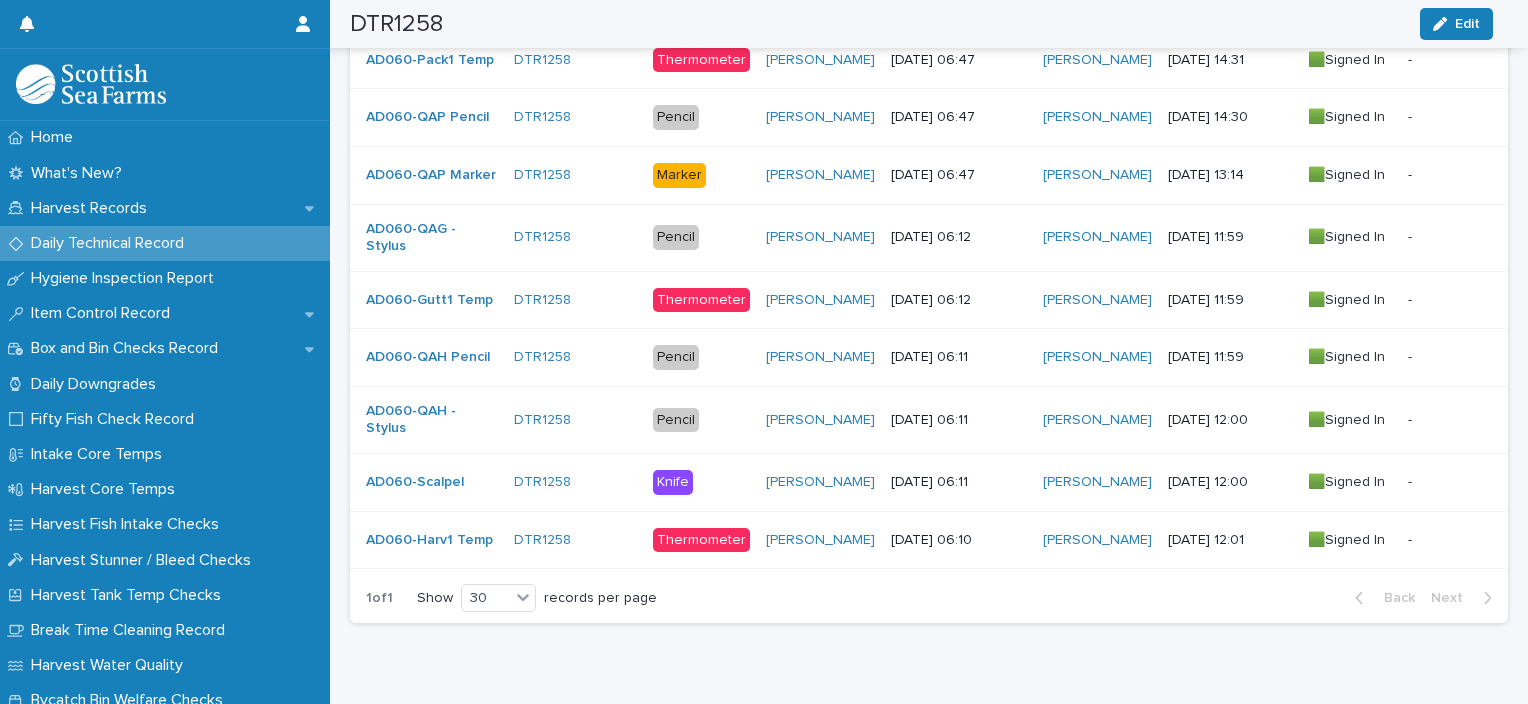 scroll, scrollTop: 0, scrollLeft: 0, axis: both 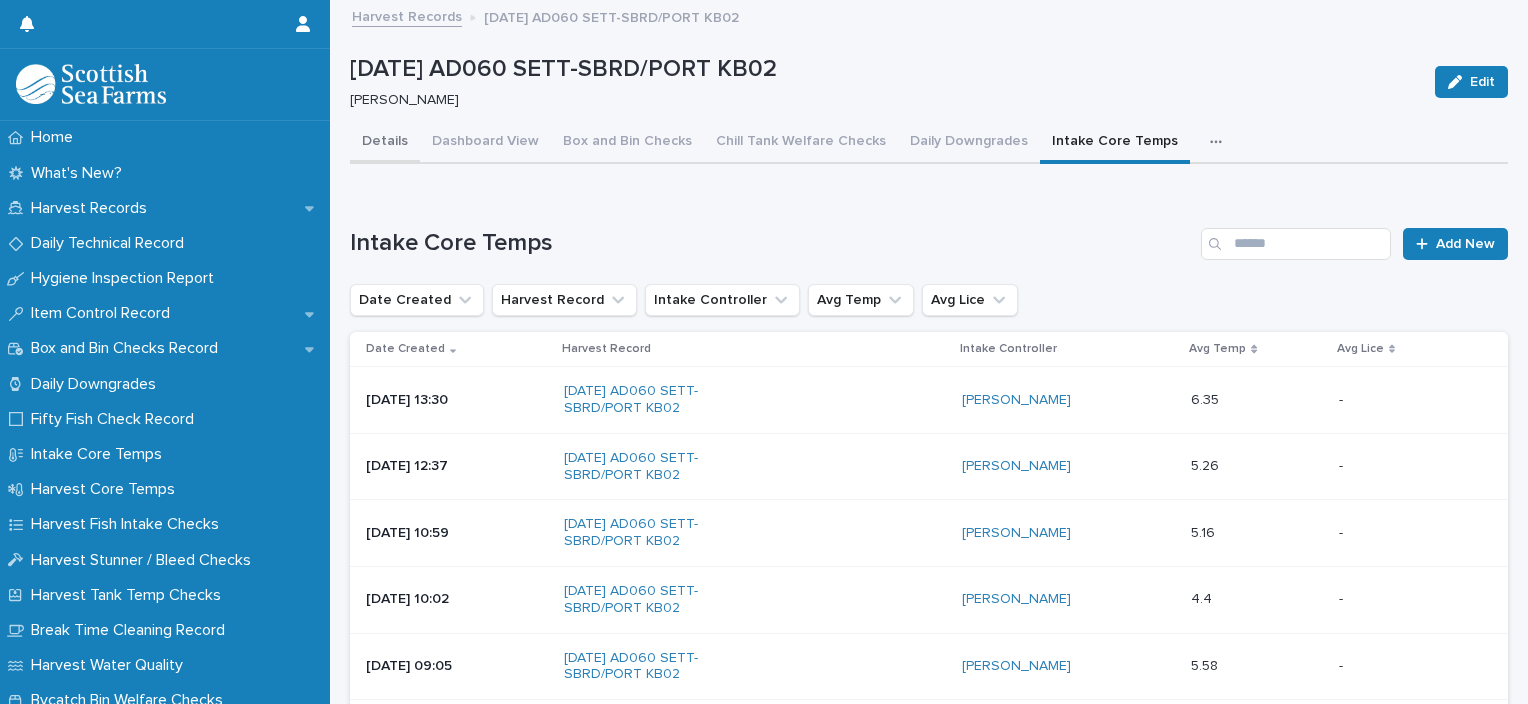 click on "Details" at bounding box center (385, 143) 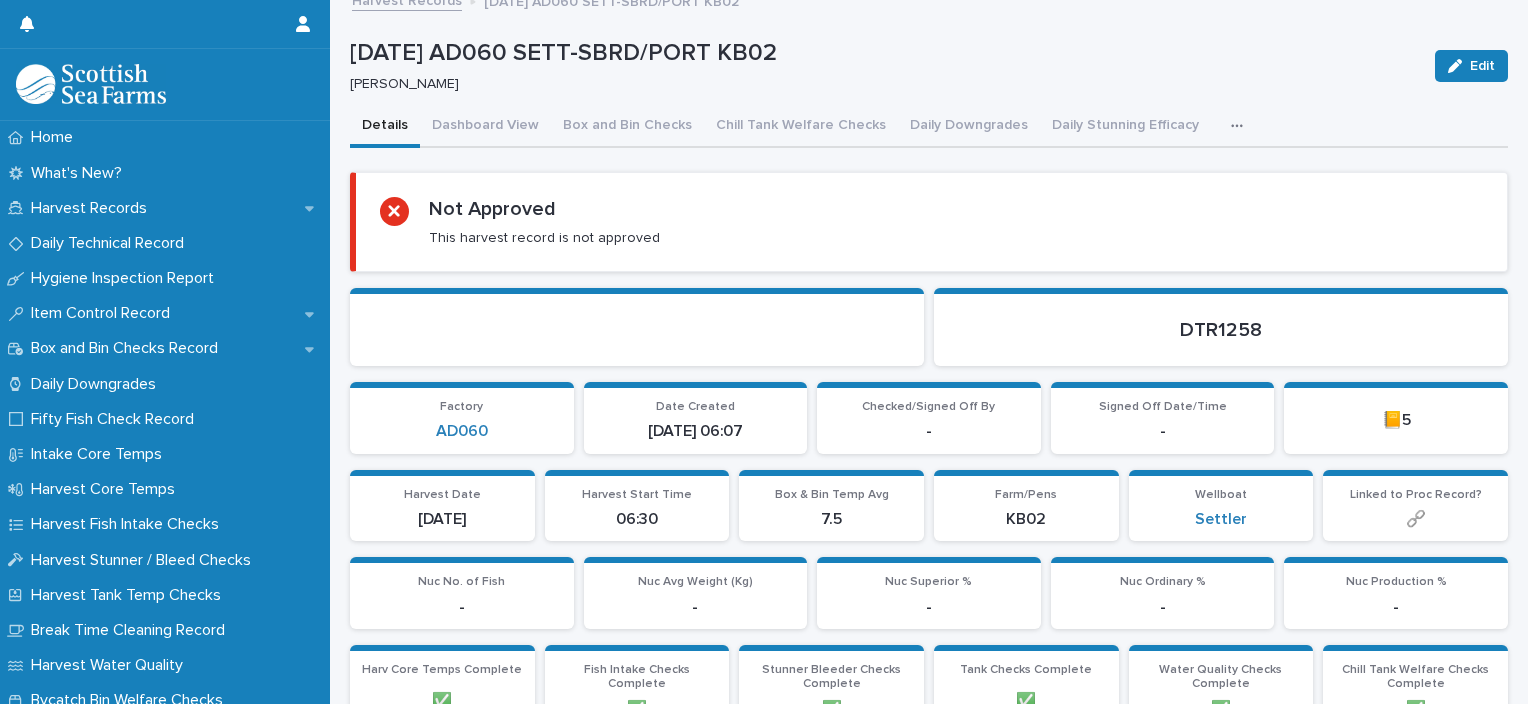 scroll, scrollTop: 0, scrollLeft: 0, axis: both 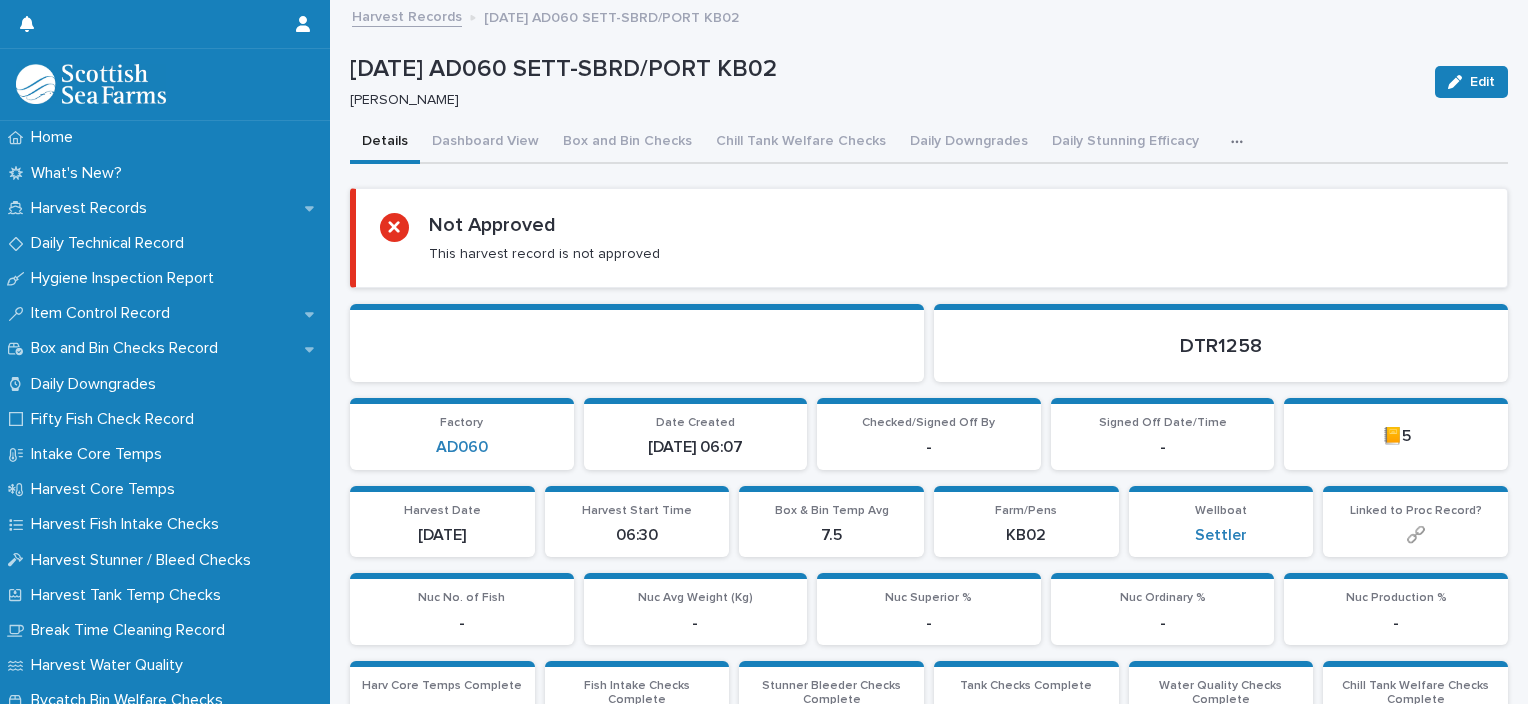 click 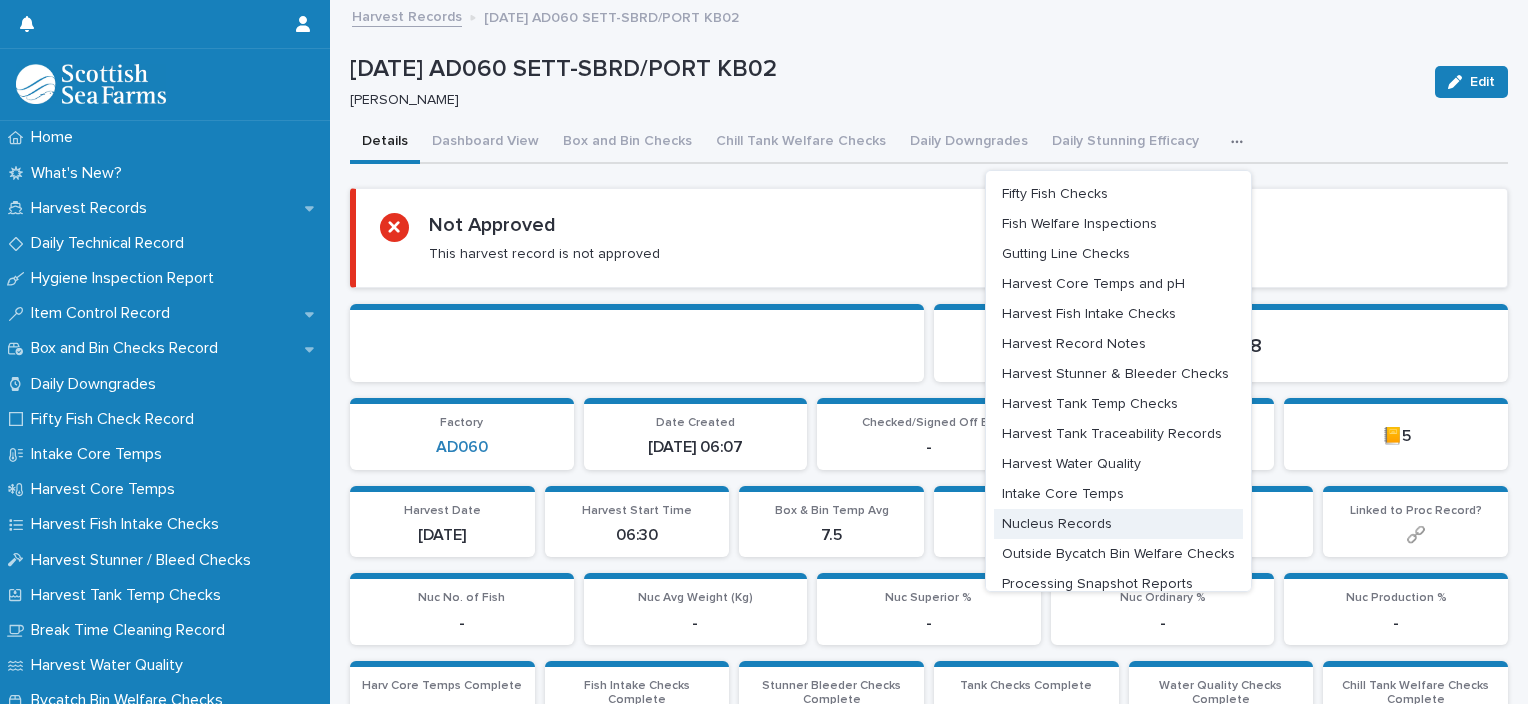 click on "Nucleus Records" at bounding box center [1057, 524] 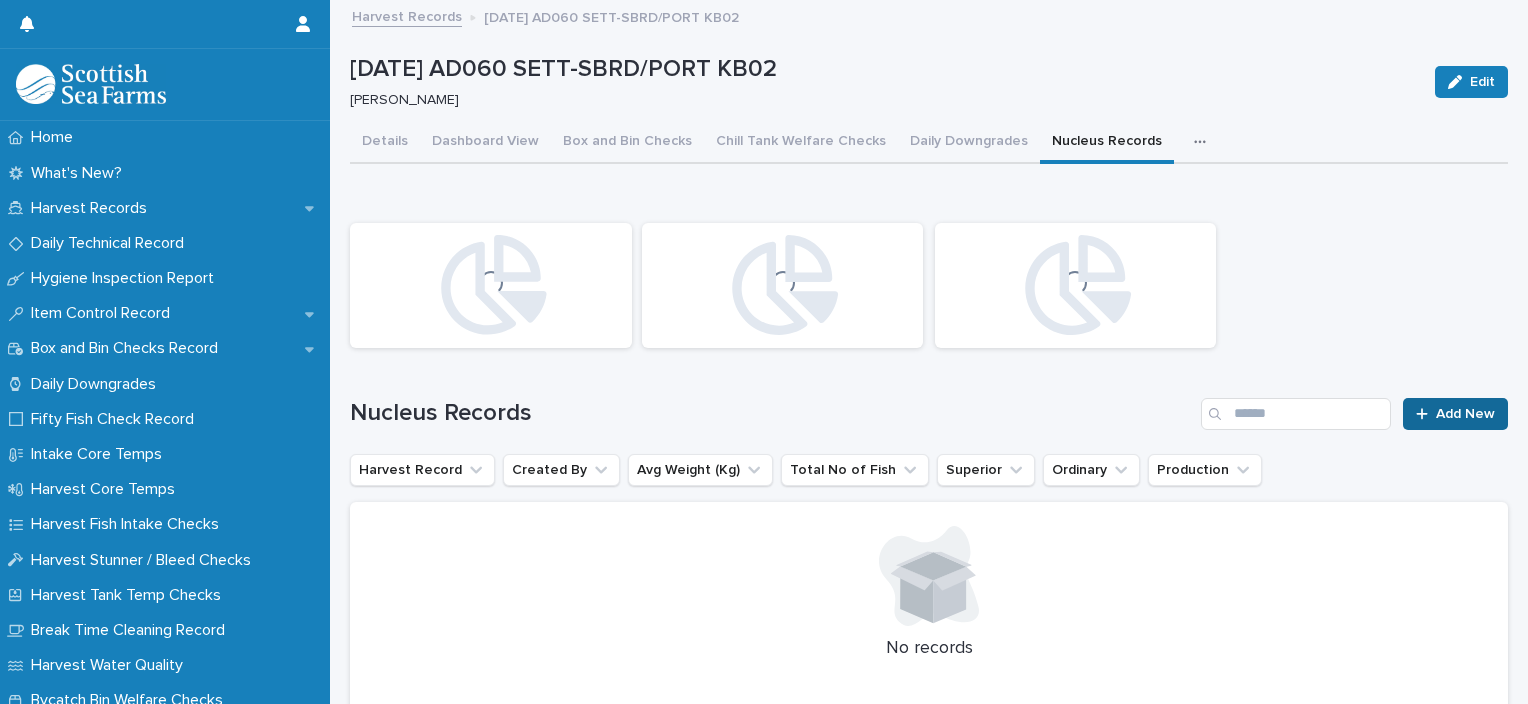 click on "Add New" at bounding box center [1465, 414] 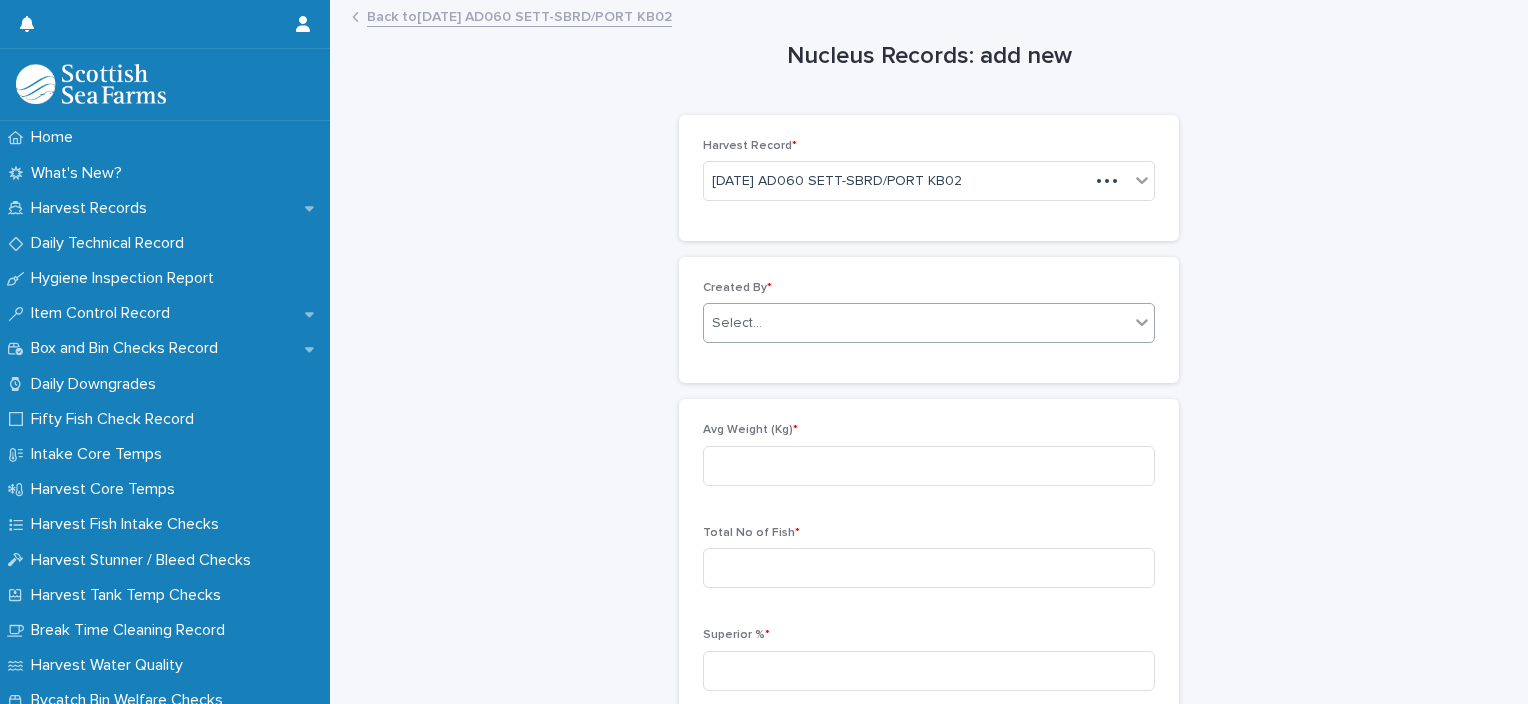 click on "Select..." at bounding box center (916, 323) 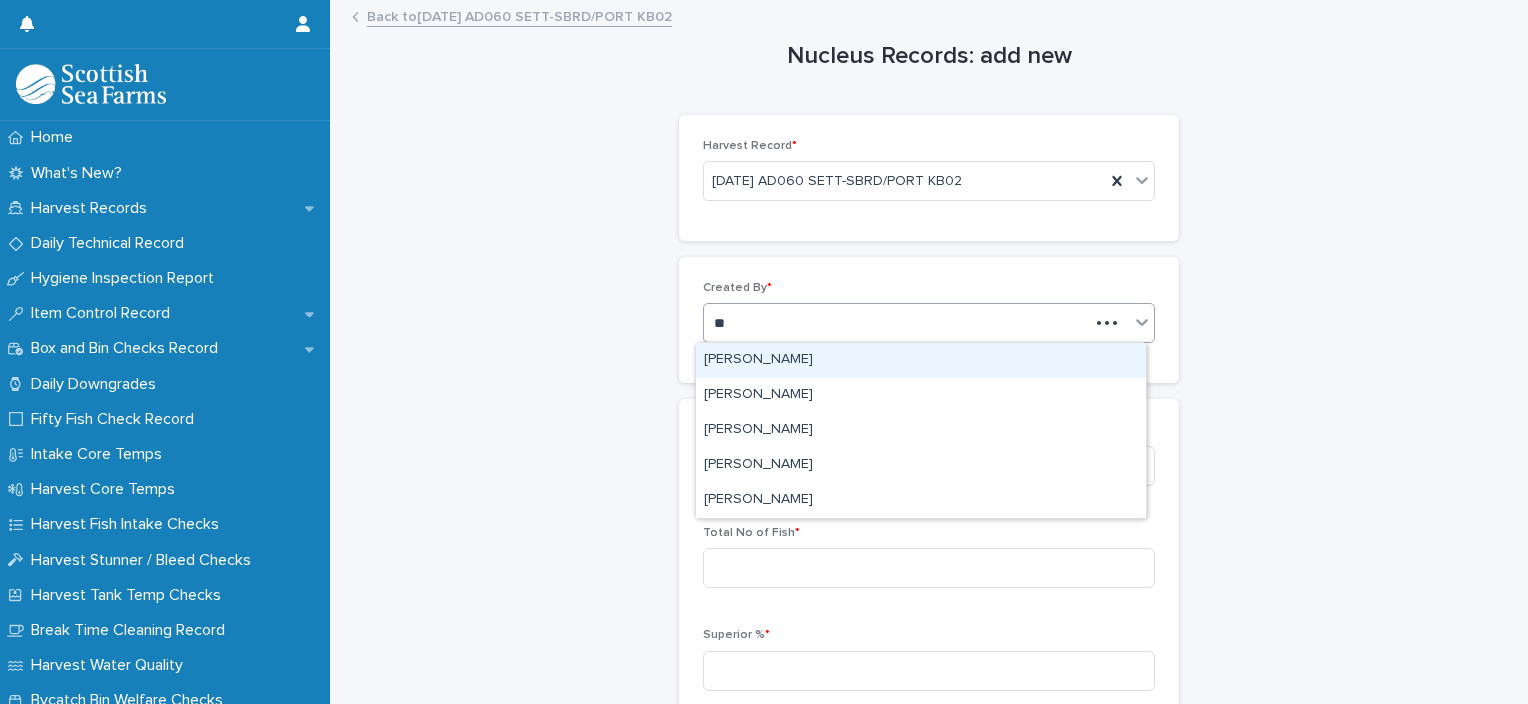 type on "***" 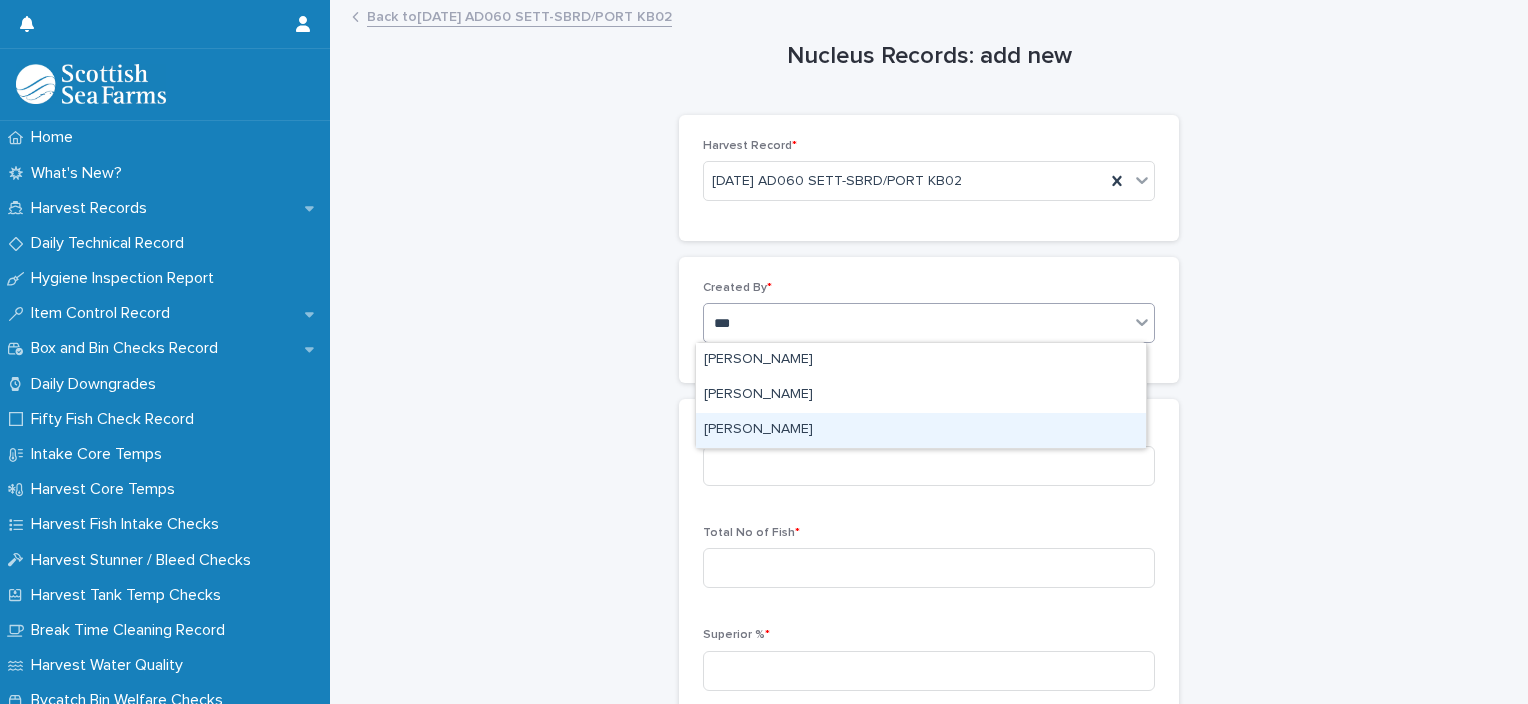 click on "[PERSON_NAME]" at bounding box center (921, 430) 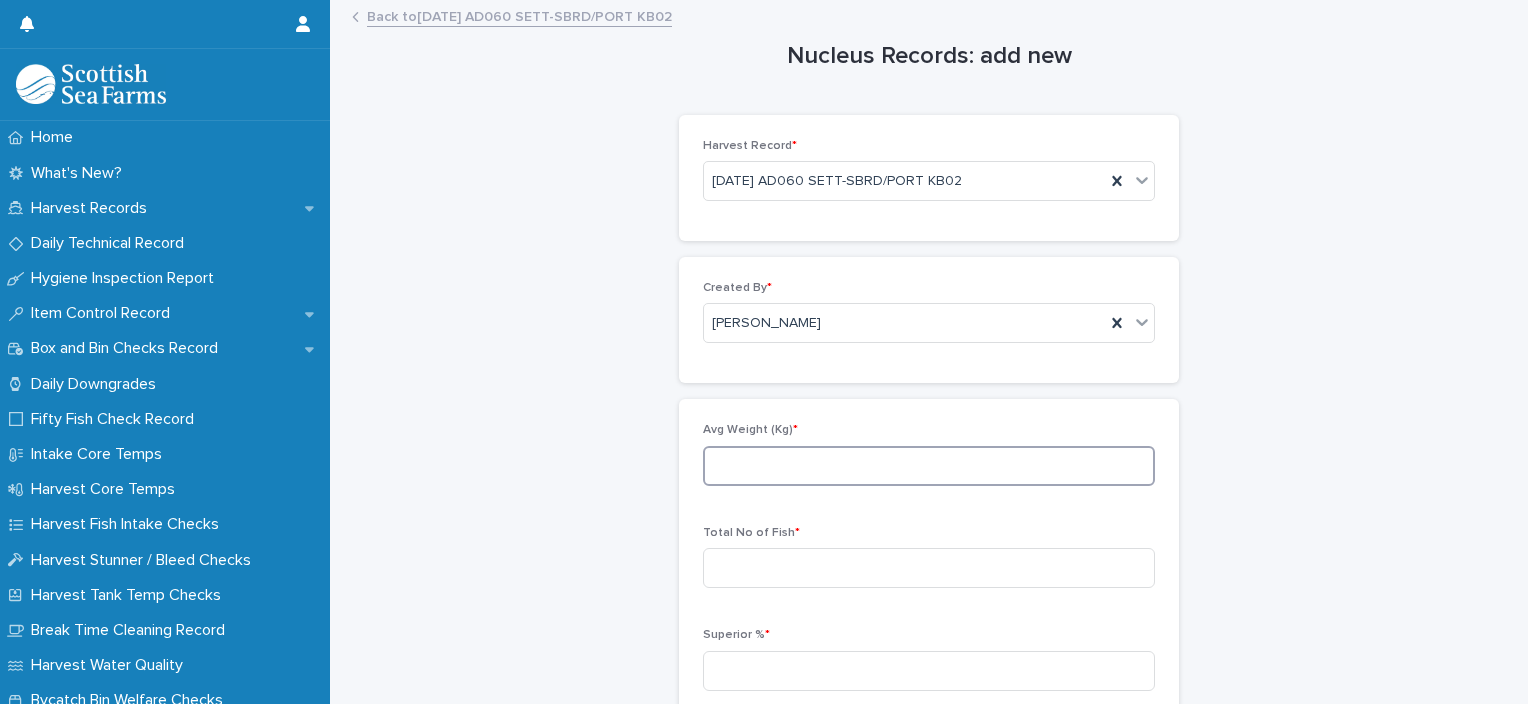 click at bounding box center [929, 466] 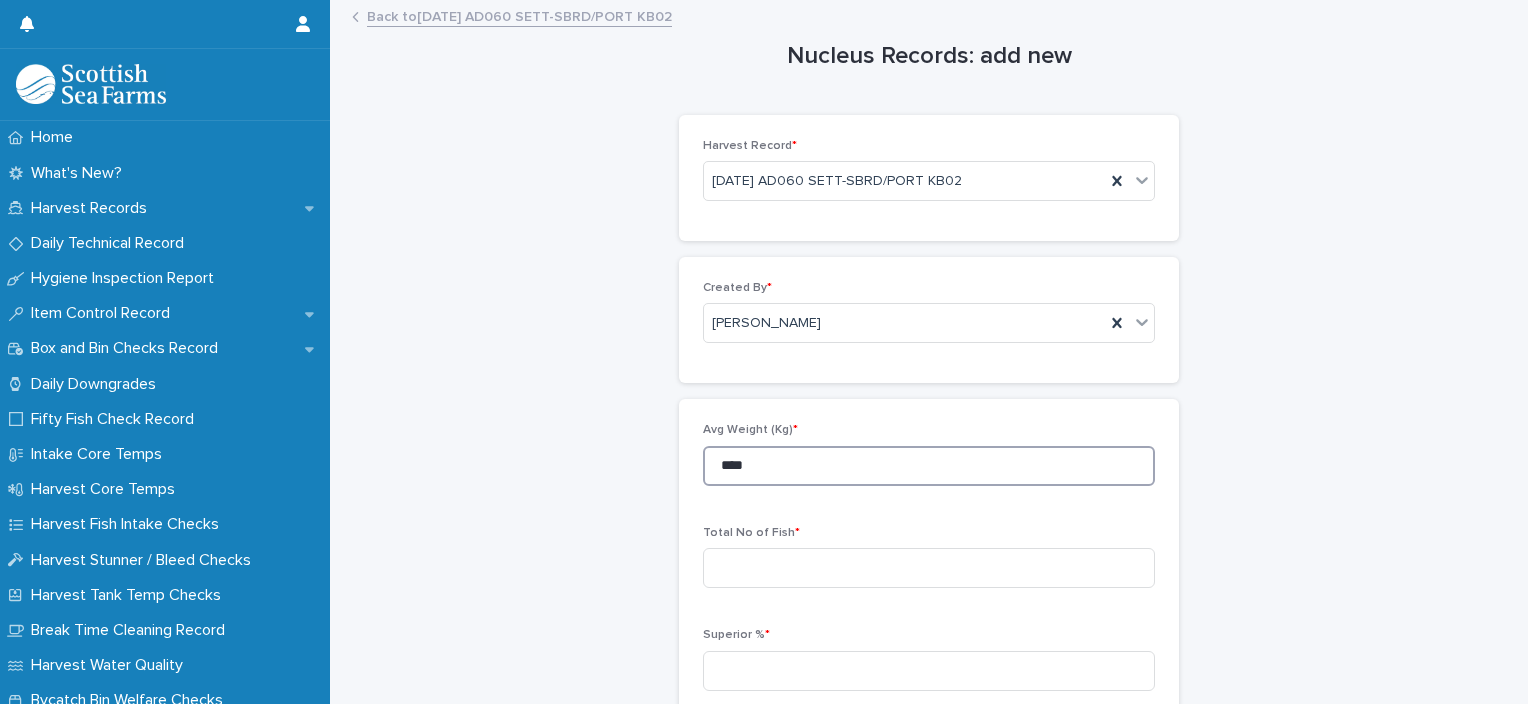 type on "****" 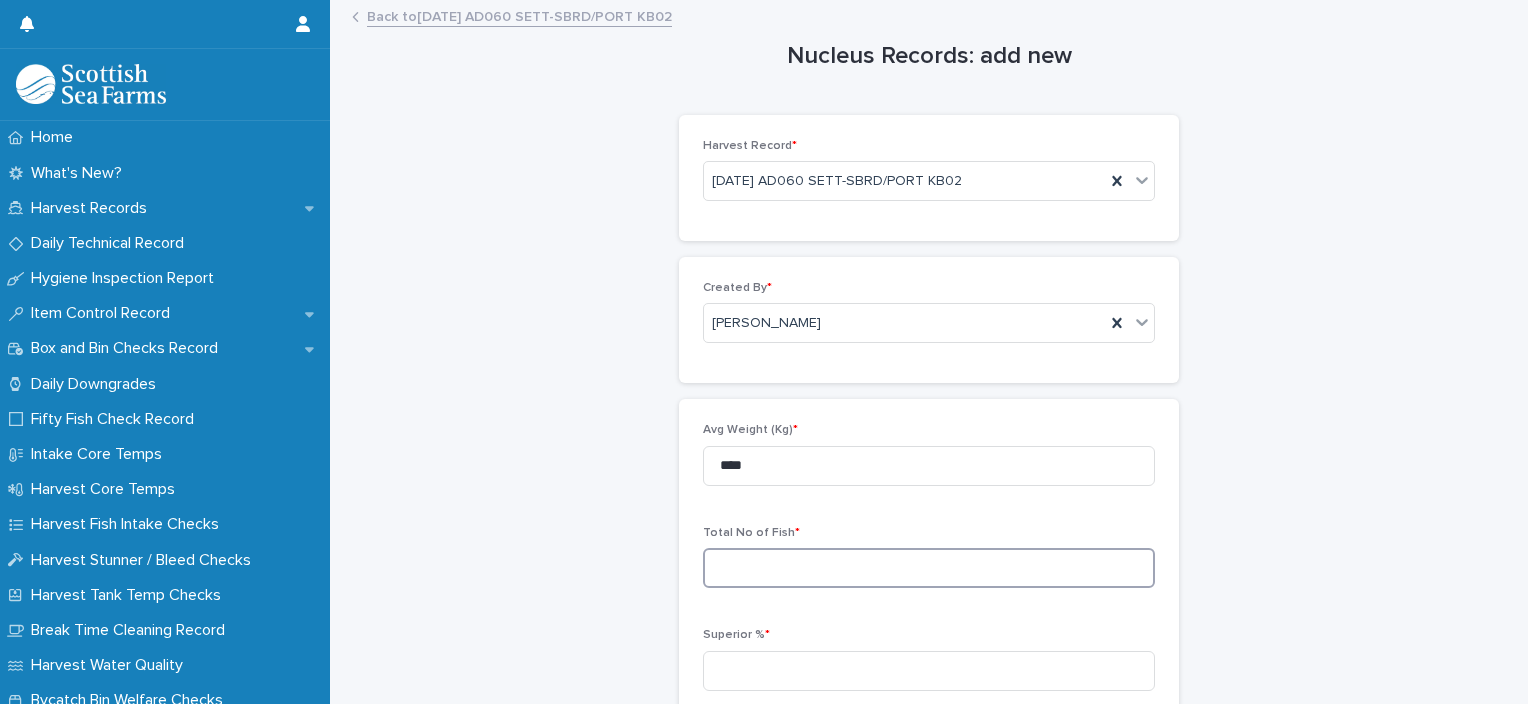 click at bounding box center [929, 568] 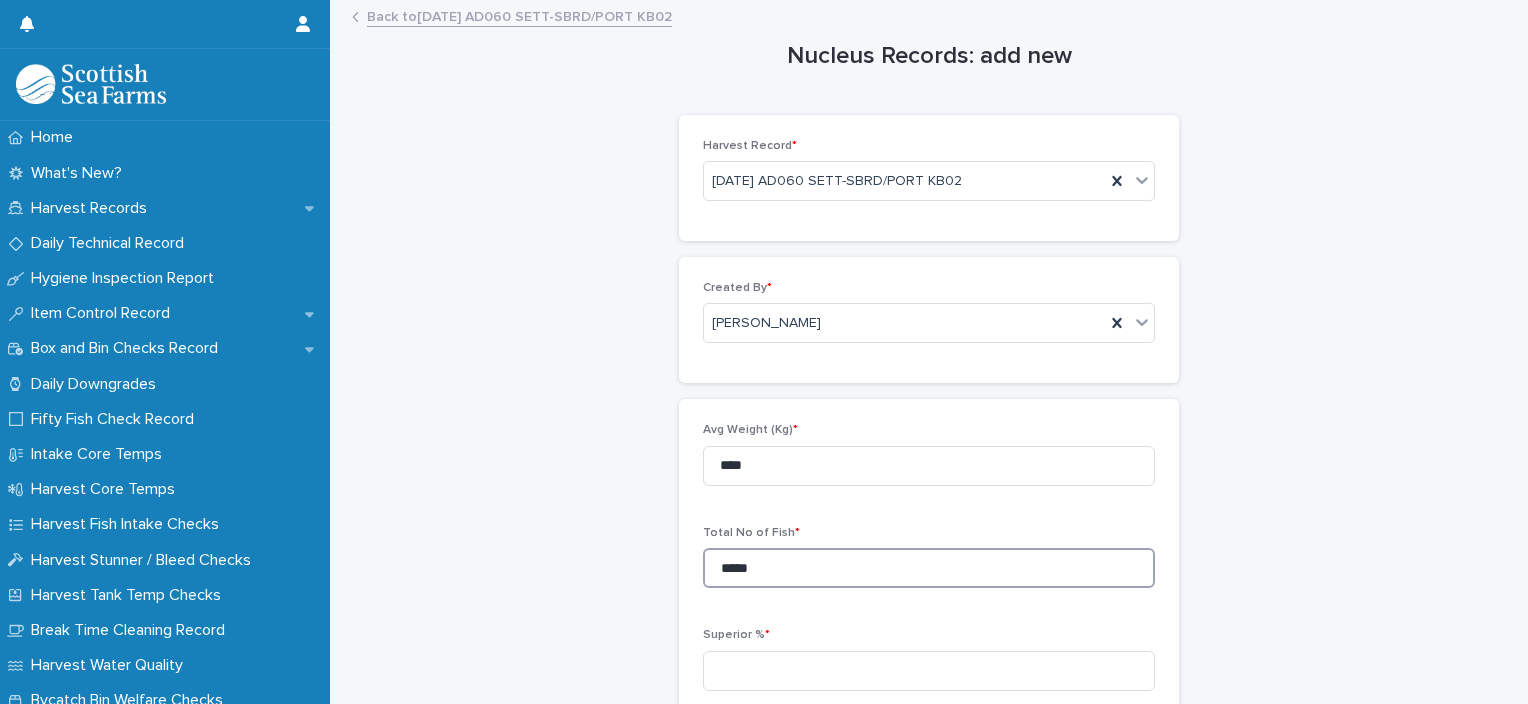 type on "*****" 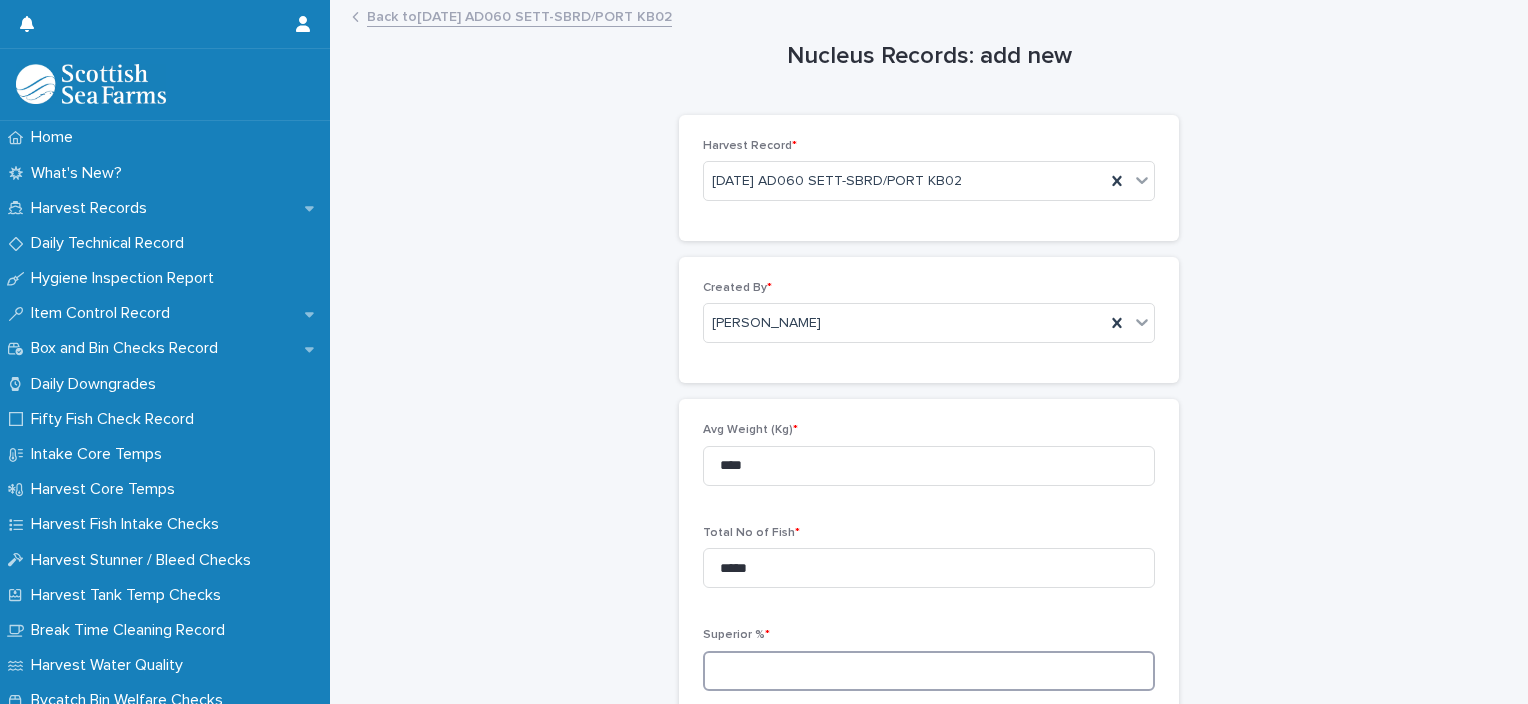click at bounding box center (929, 671) 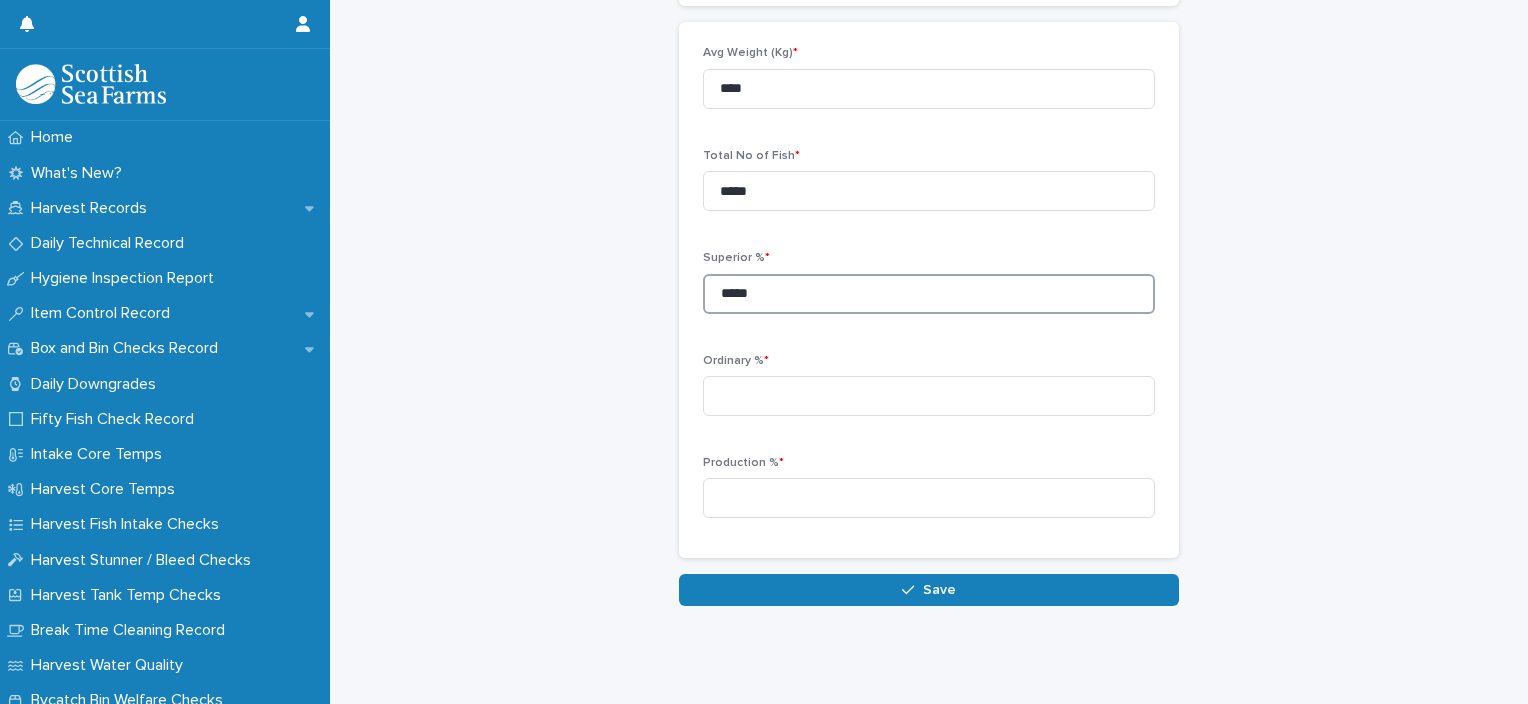 scroll, scrollTop: 393, scrollLeft: 0, axis: vertical 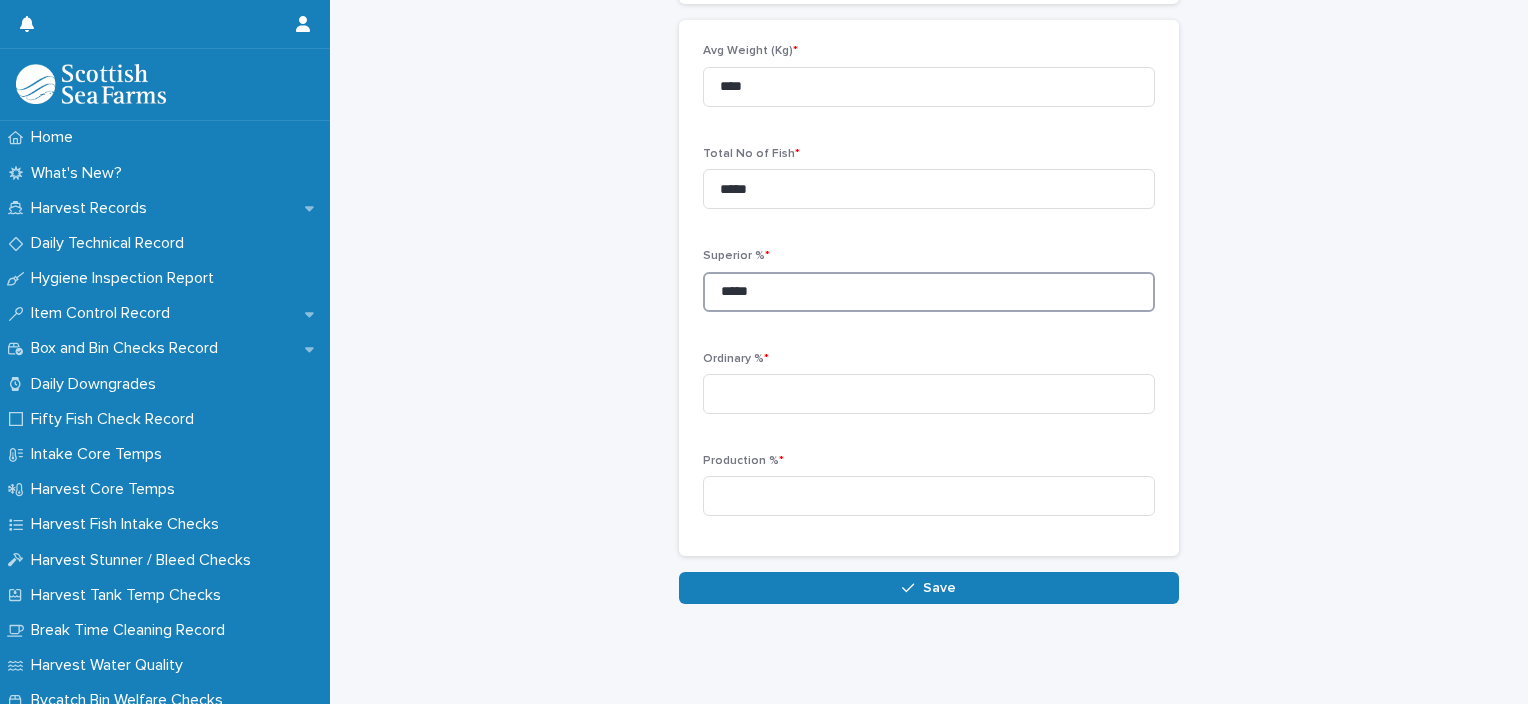 type on "*****" 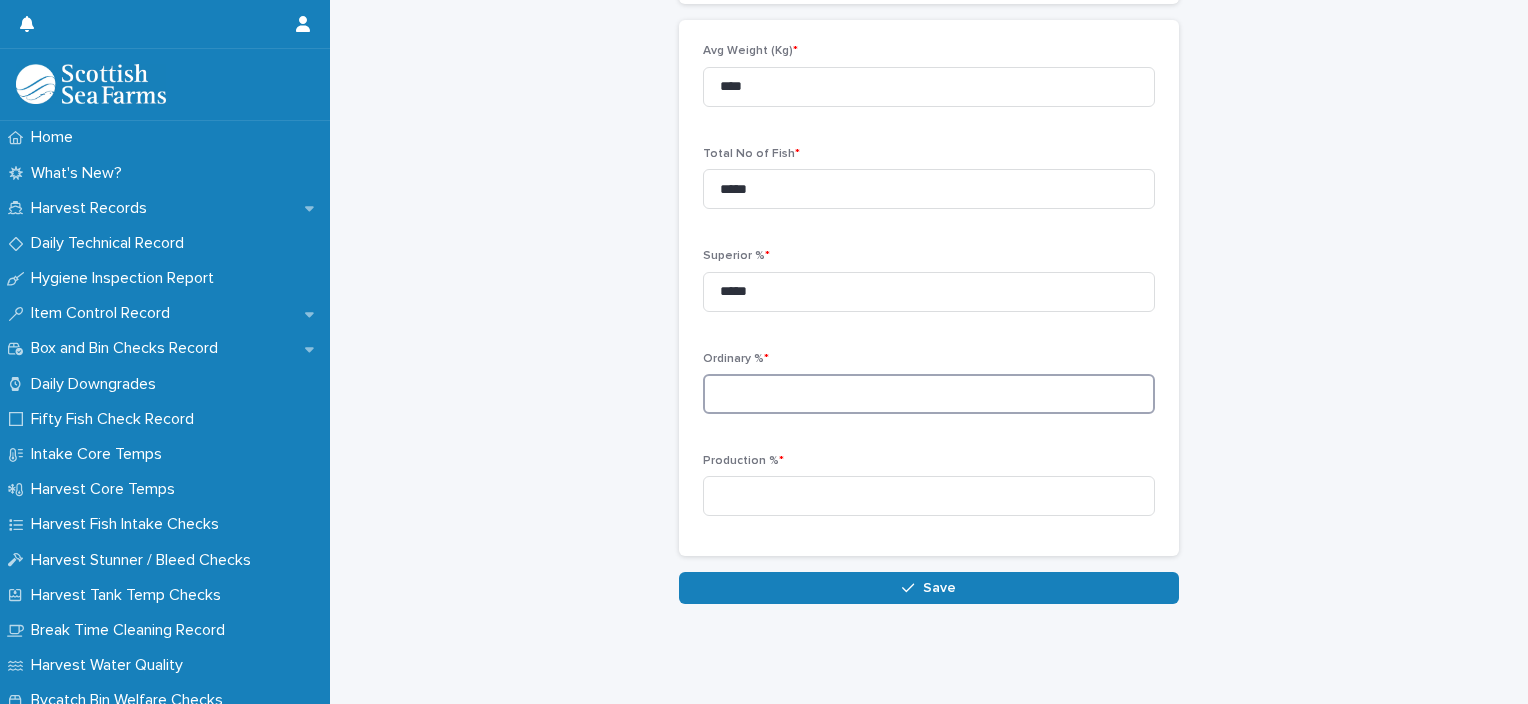 click at bounding box center (929, 394) 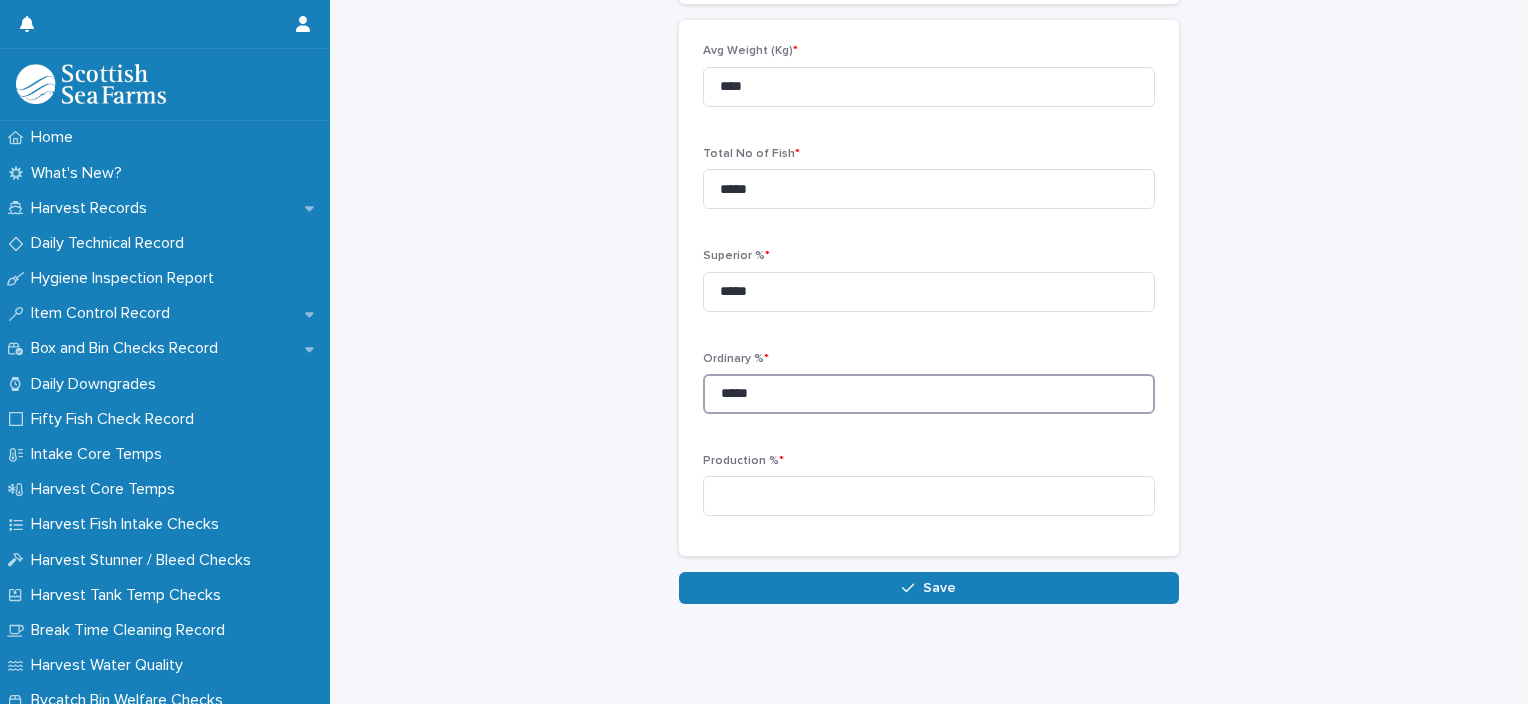 type on "*****" 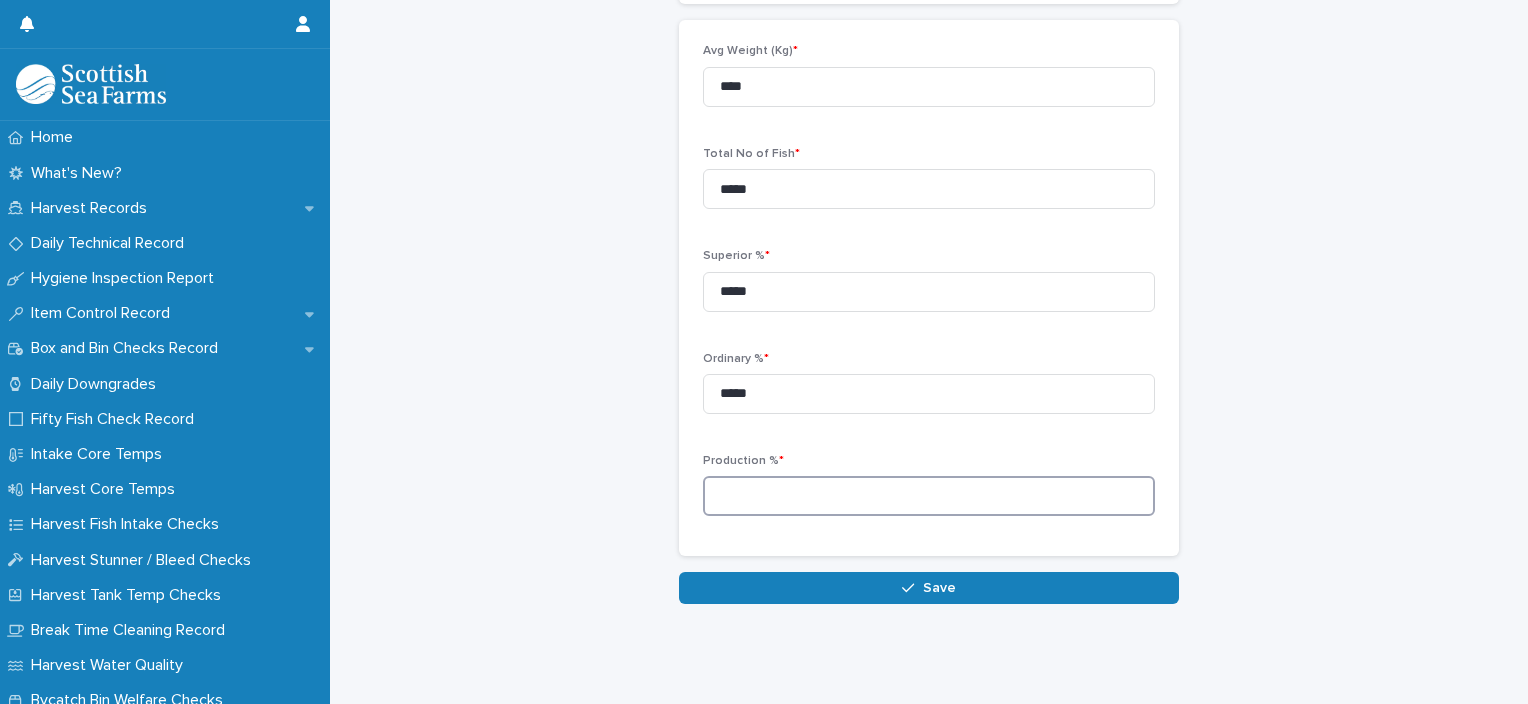 click at bounding box center (929, 496) 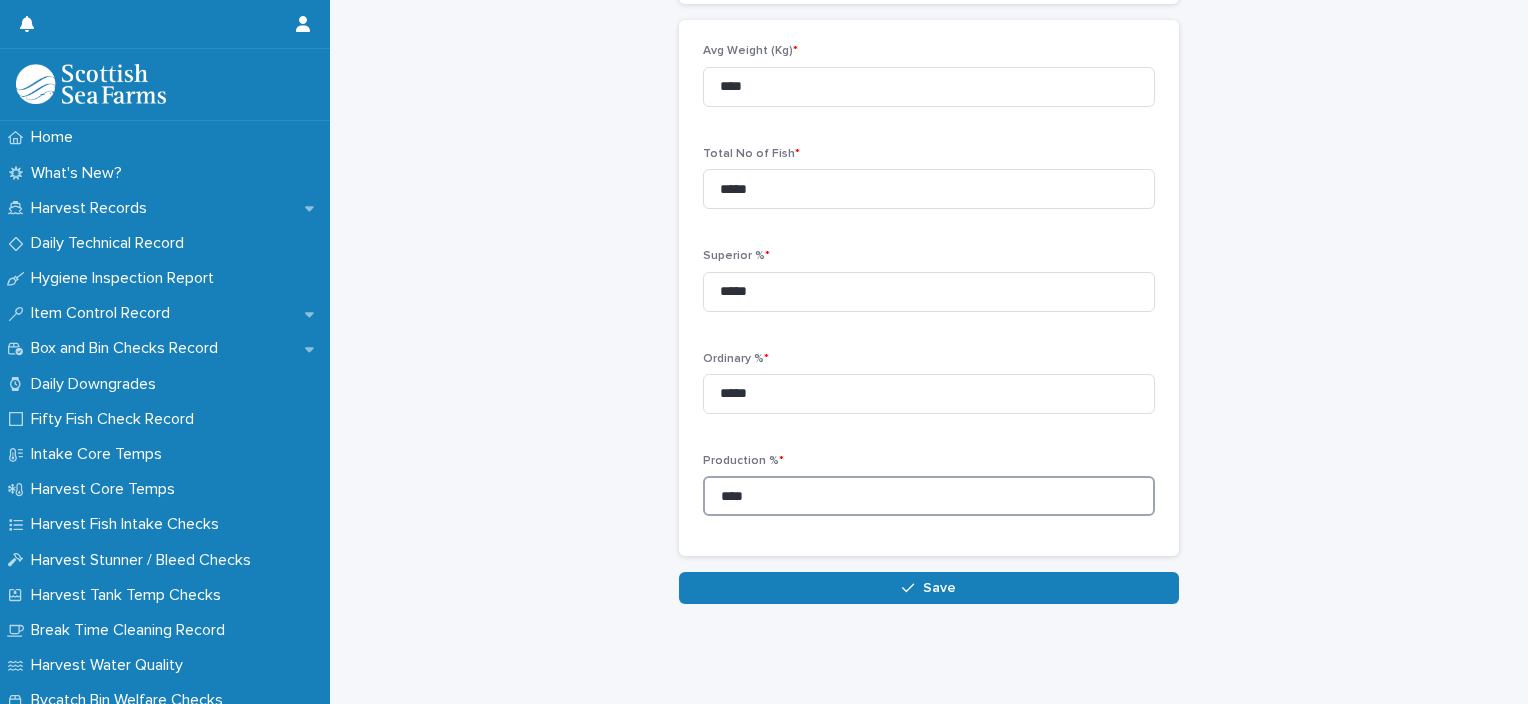 type on "****" 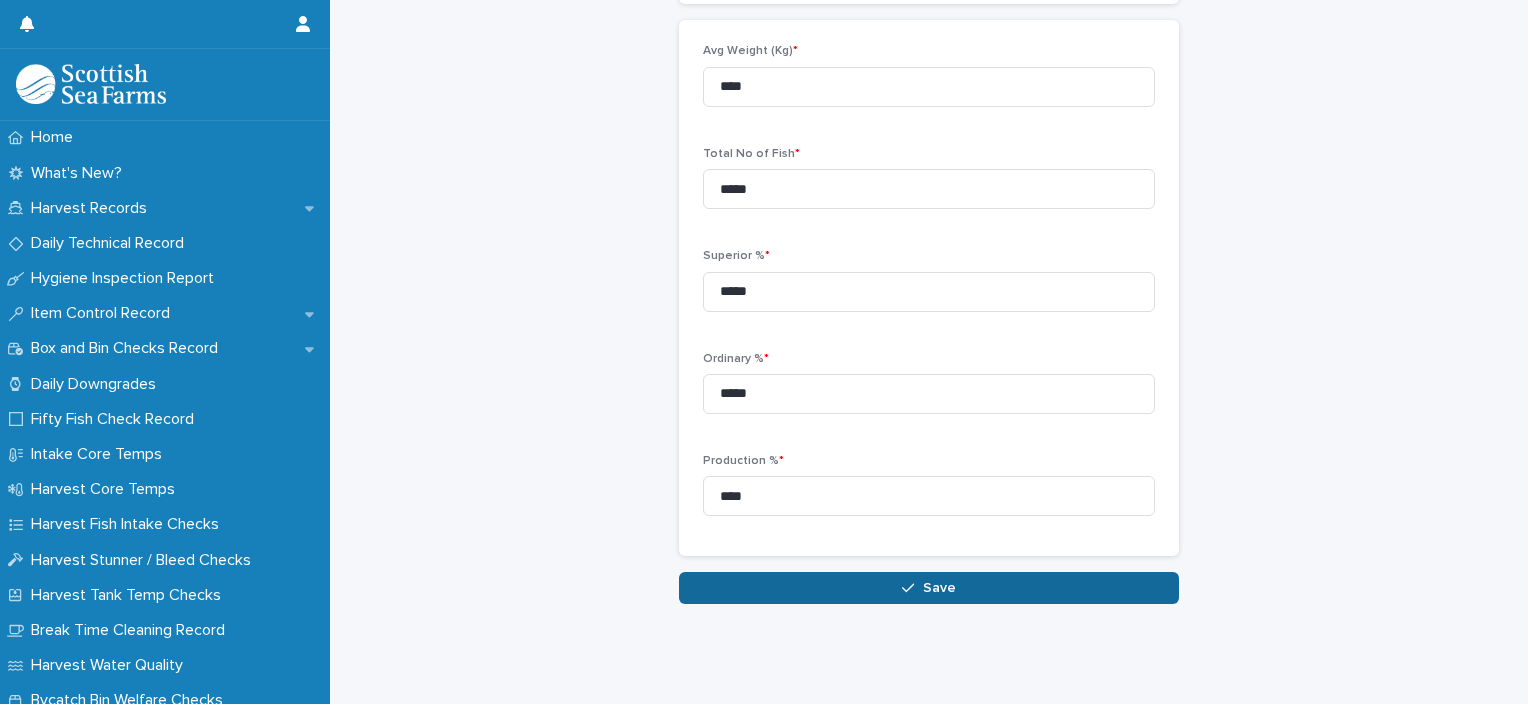 click on "Save" at bounding box center (939, 588) 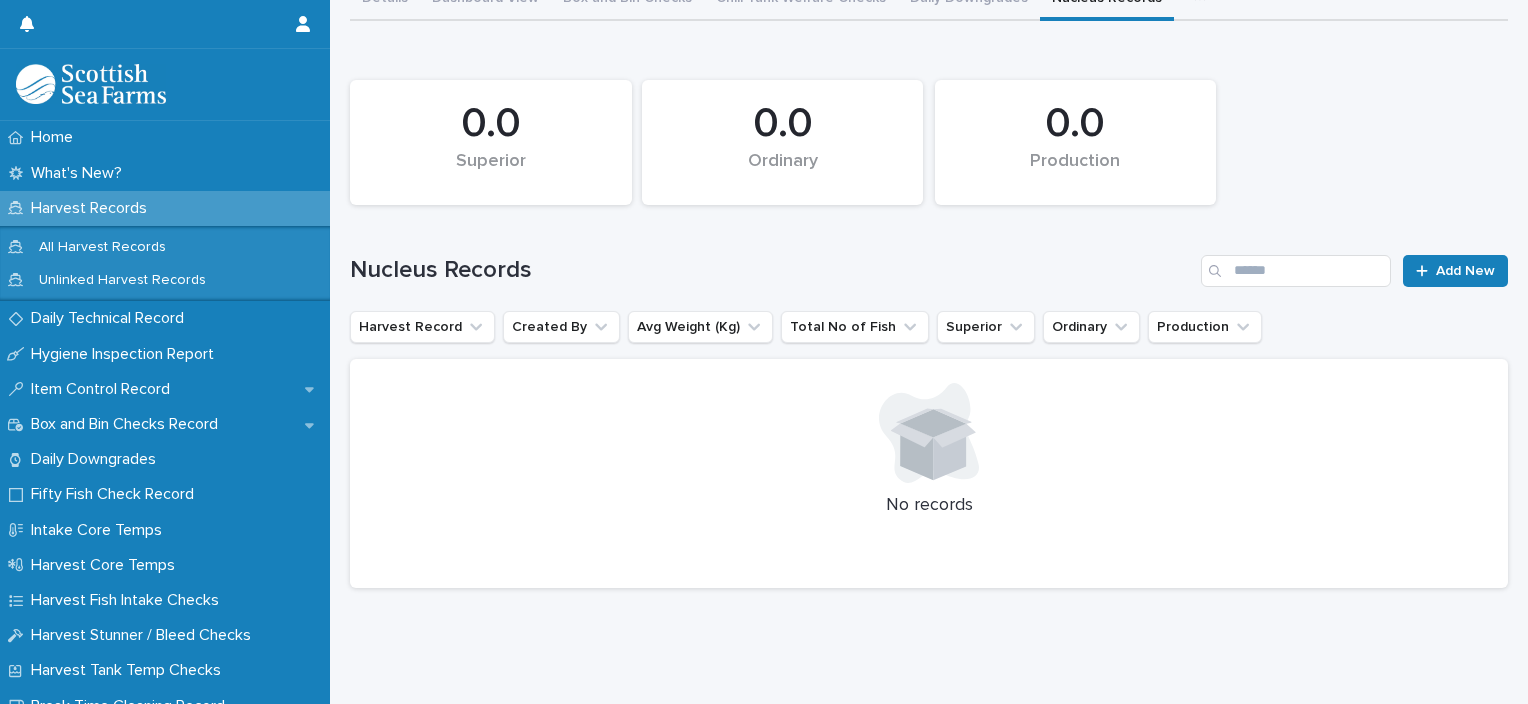 scroll, scrollTop: 0, scrollLeft: 0, axis: both 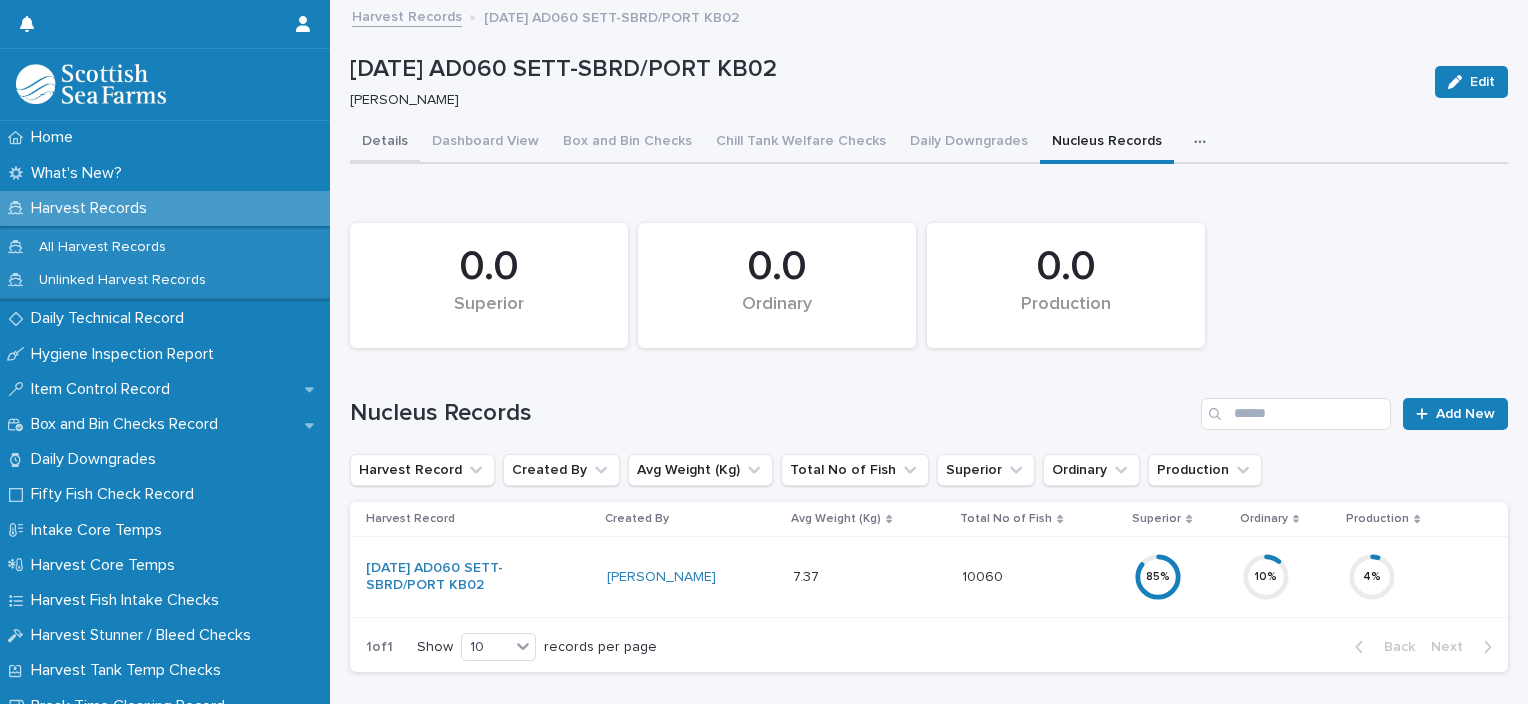 click on "Details" at bounding box center [385, 143] 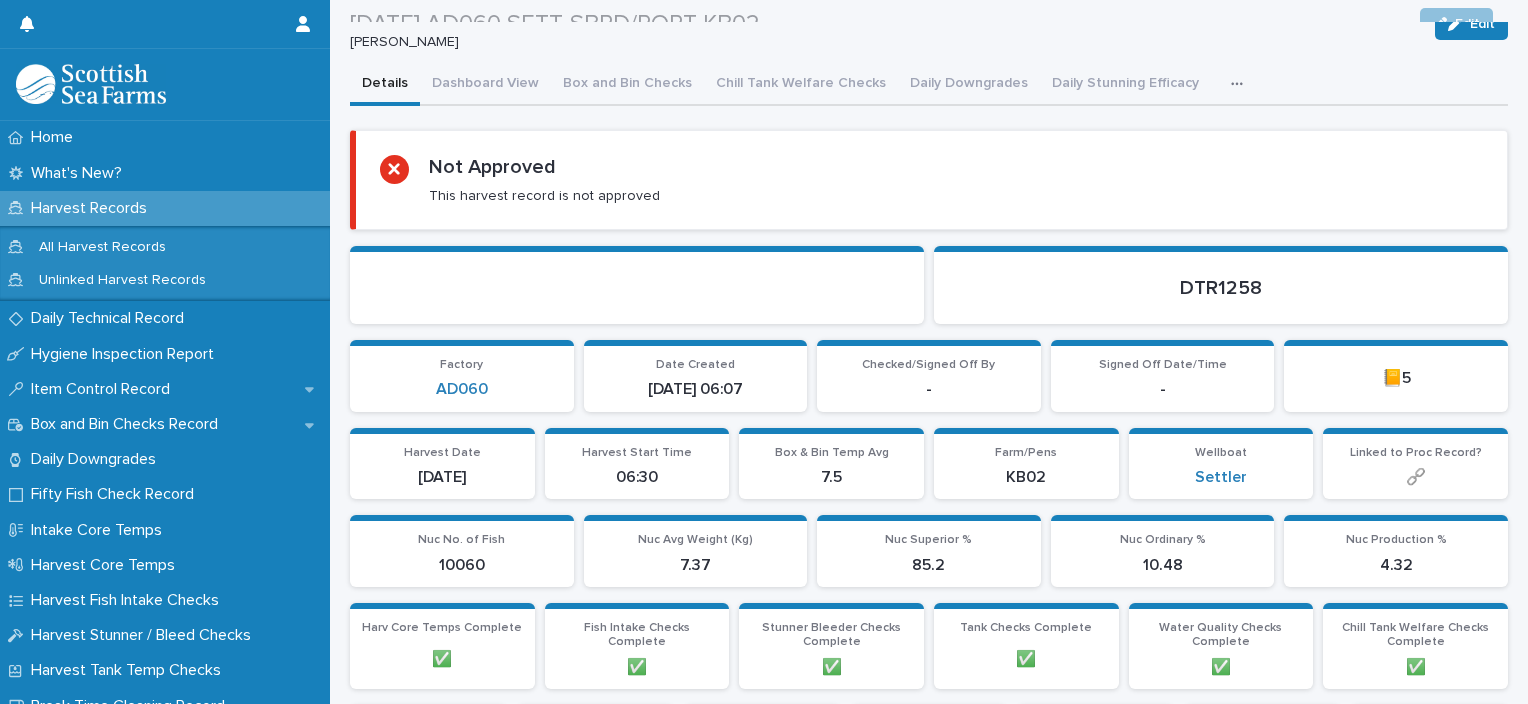 scroll, scrollTop: 0, scrollLeft: 0, axis: both 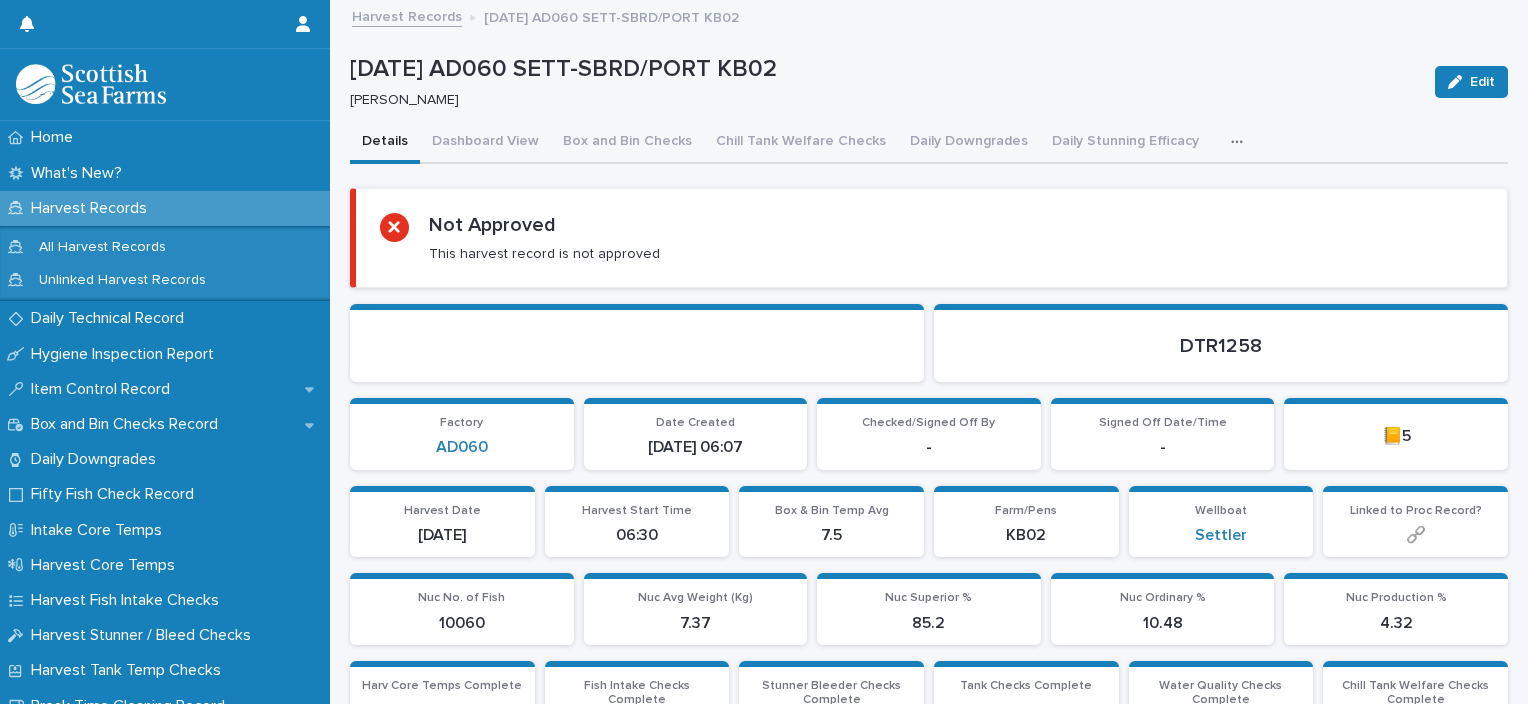 click at bounding box center [1241, 142] 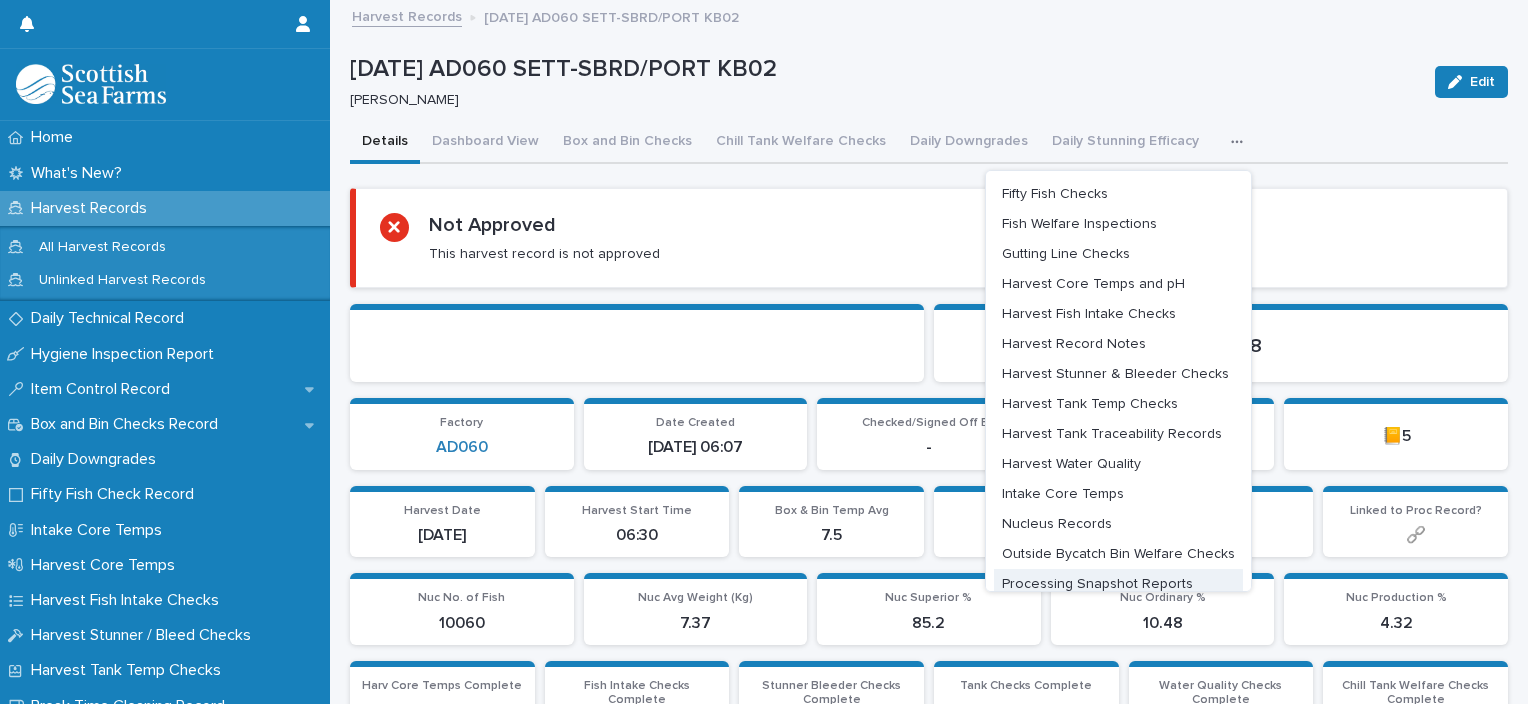 click on "Processing Snapshot Reports" at bounding box center [1118, 584] 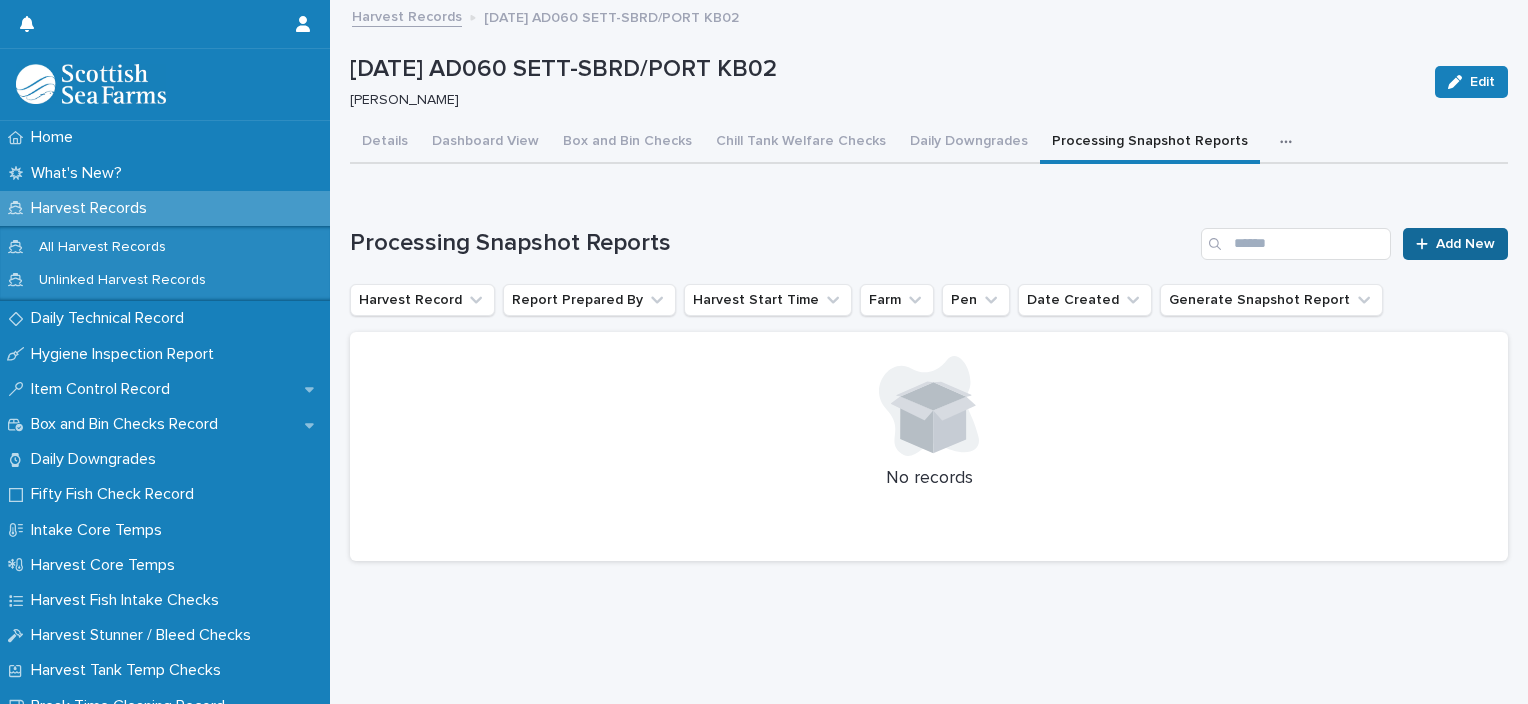 click on "Add New" at bounding box center [1465, 244] 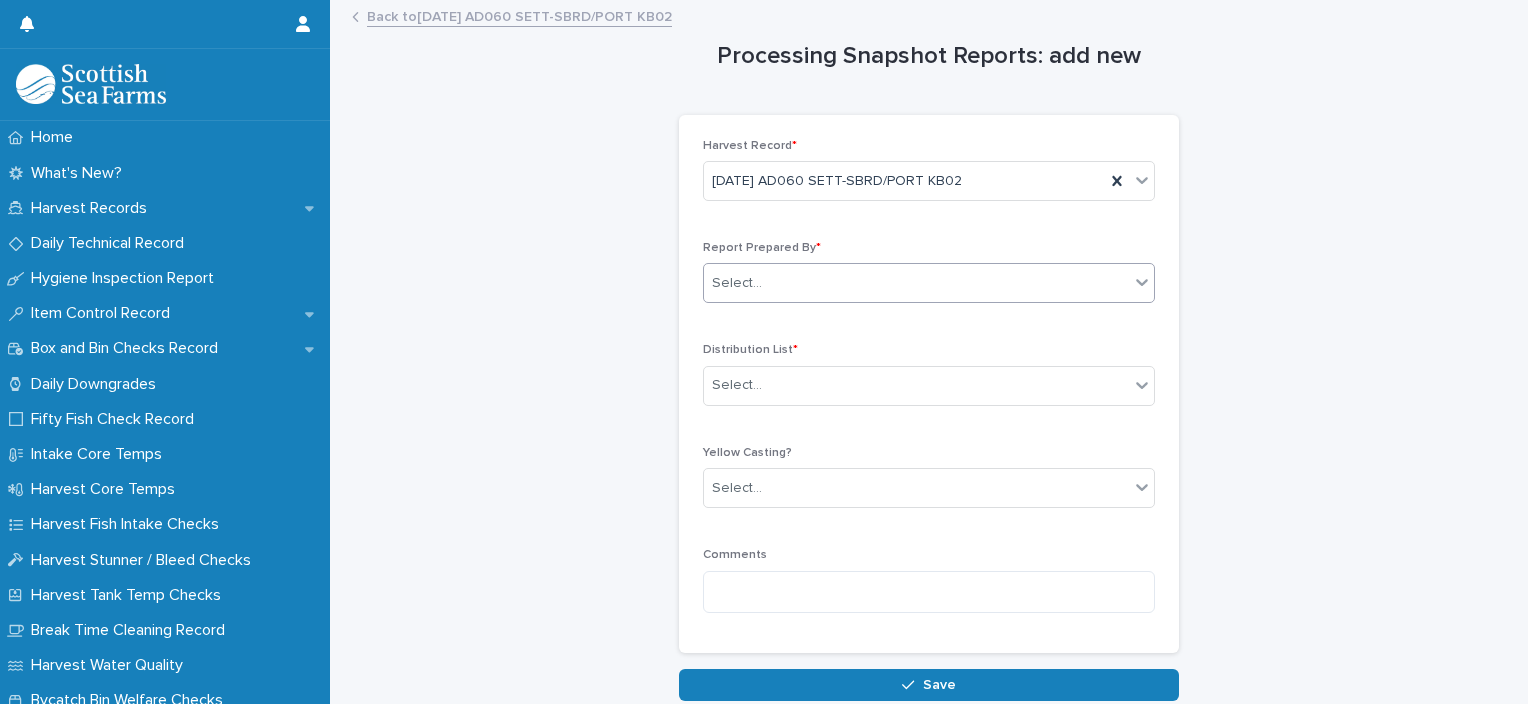 click on "Select..." at bounding box center [916, 283] 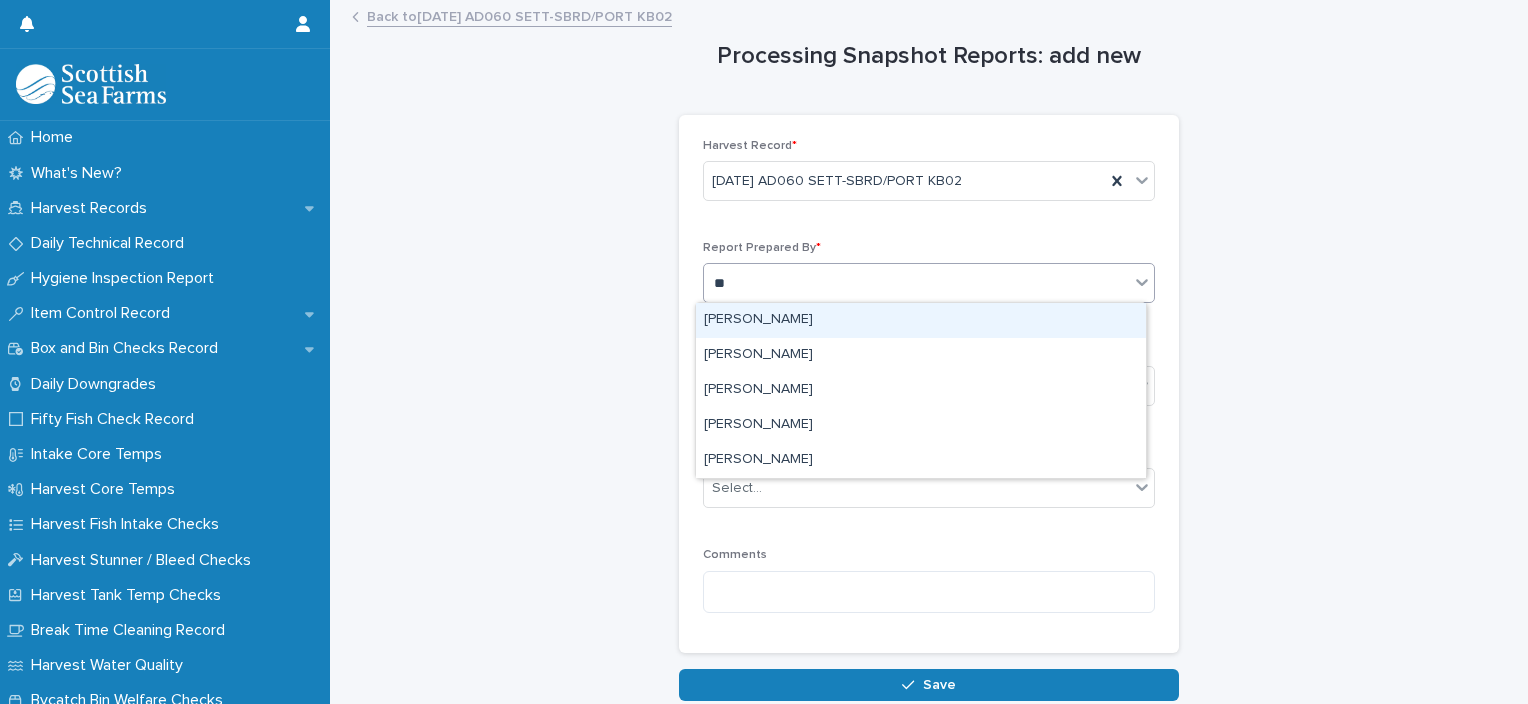 type on "***" 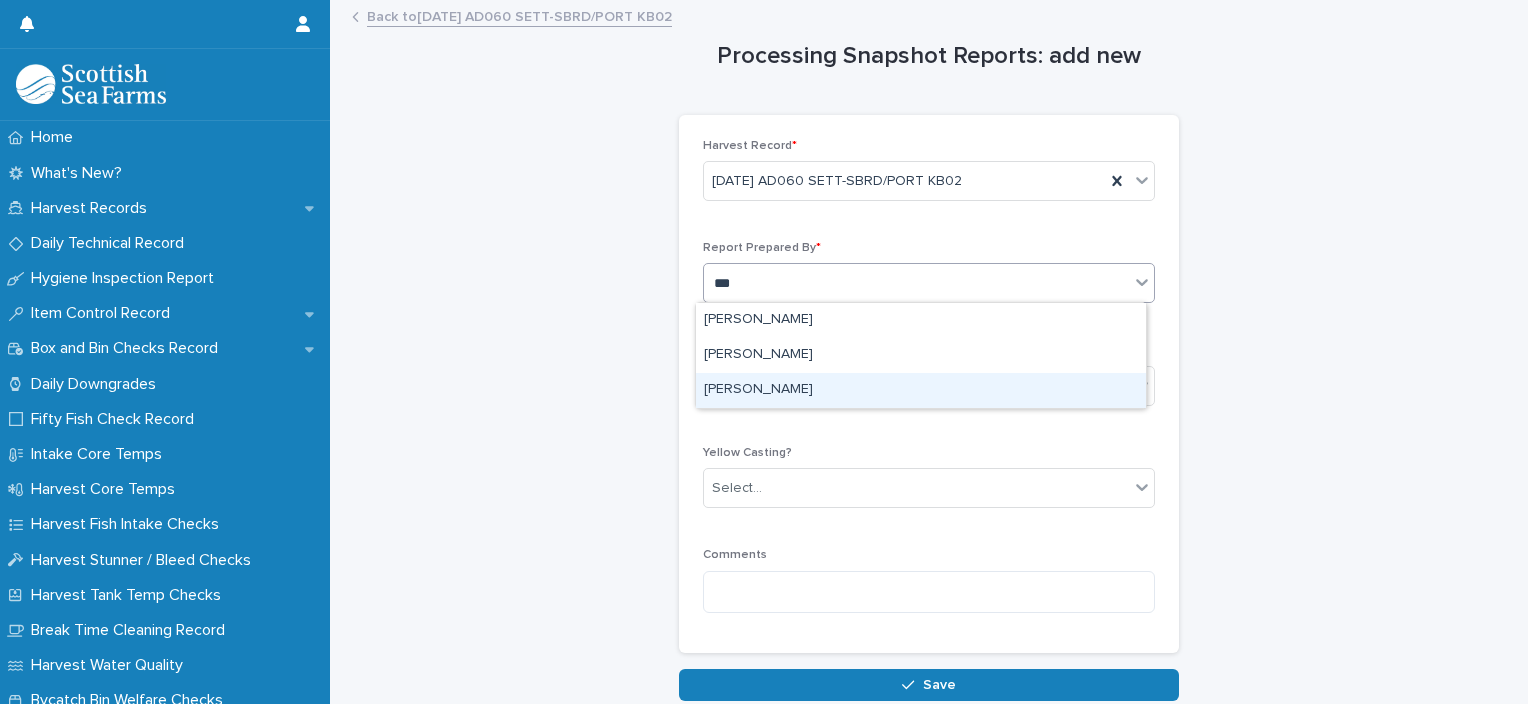 click on "[PERSON_NAME]" at bounding box center [921, 390] 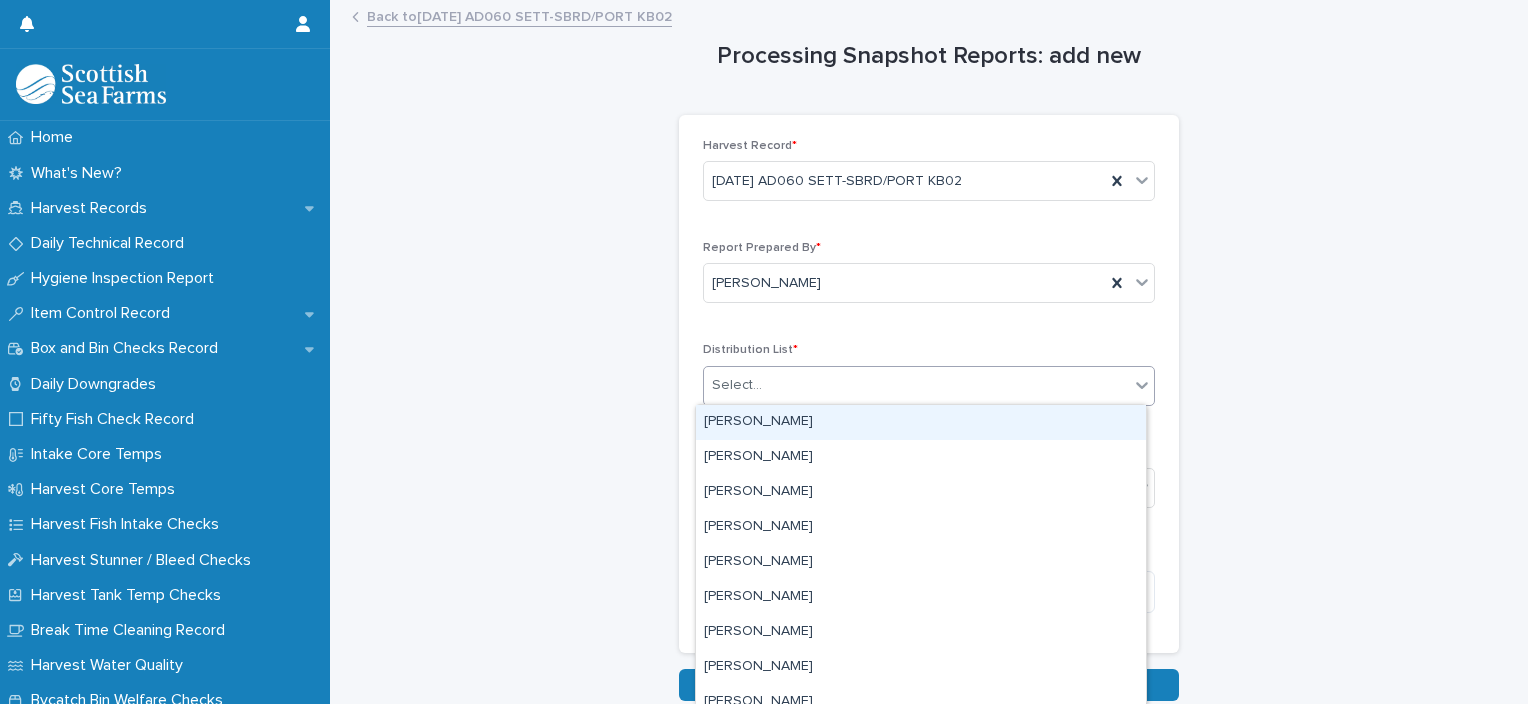 click on "Select..." at bounding box center [916, 385] 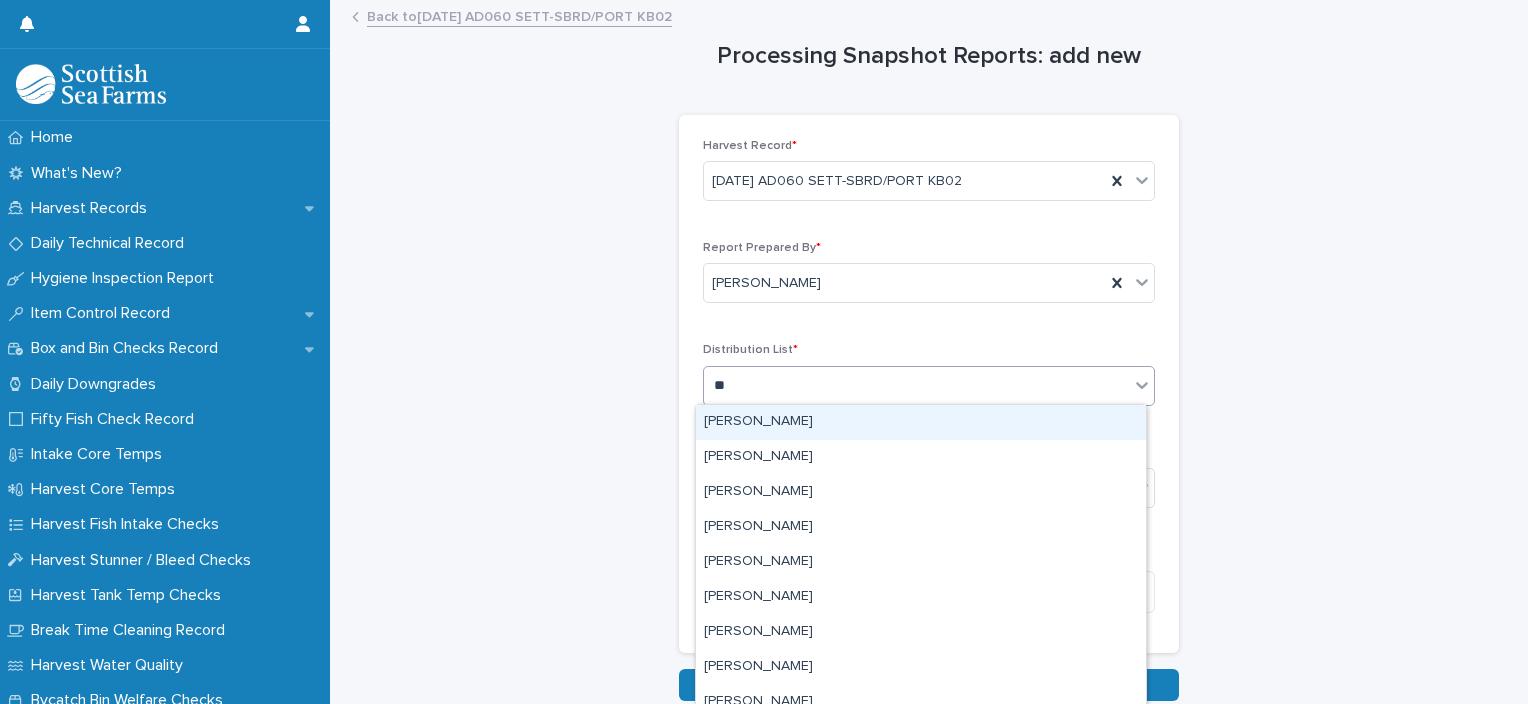 type on "***" 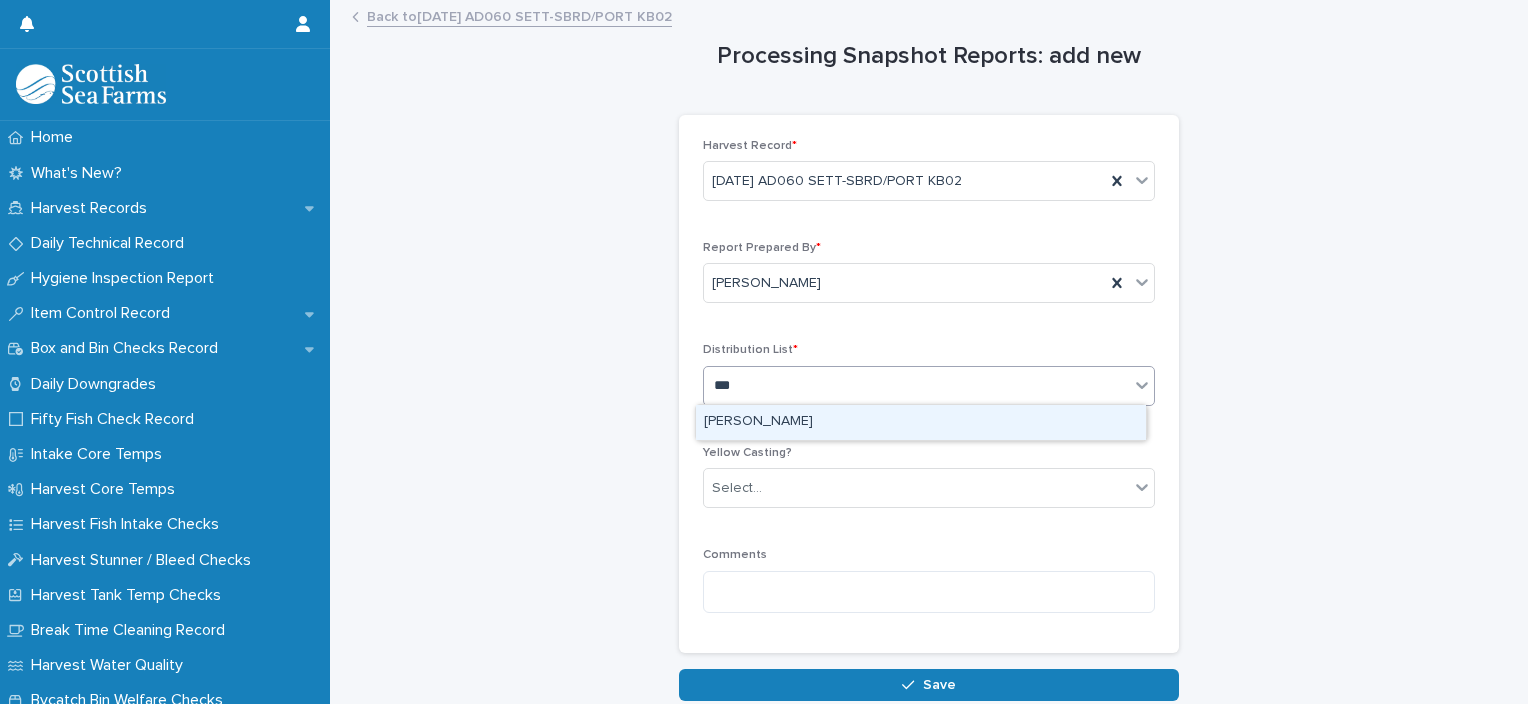 click on "Rebecca Buchanan" at bounding box center [921, 422] 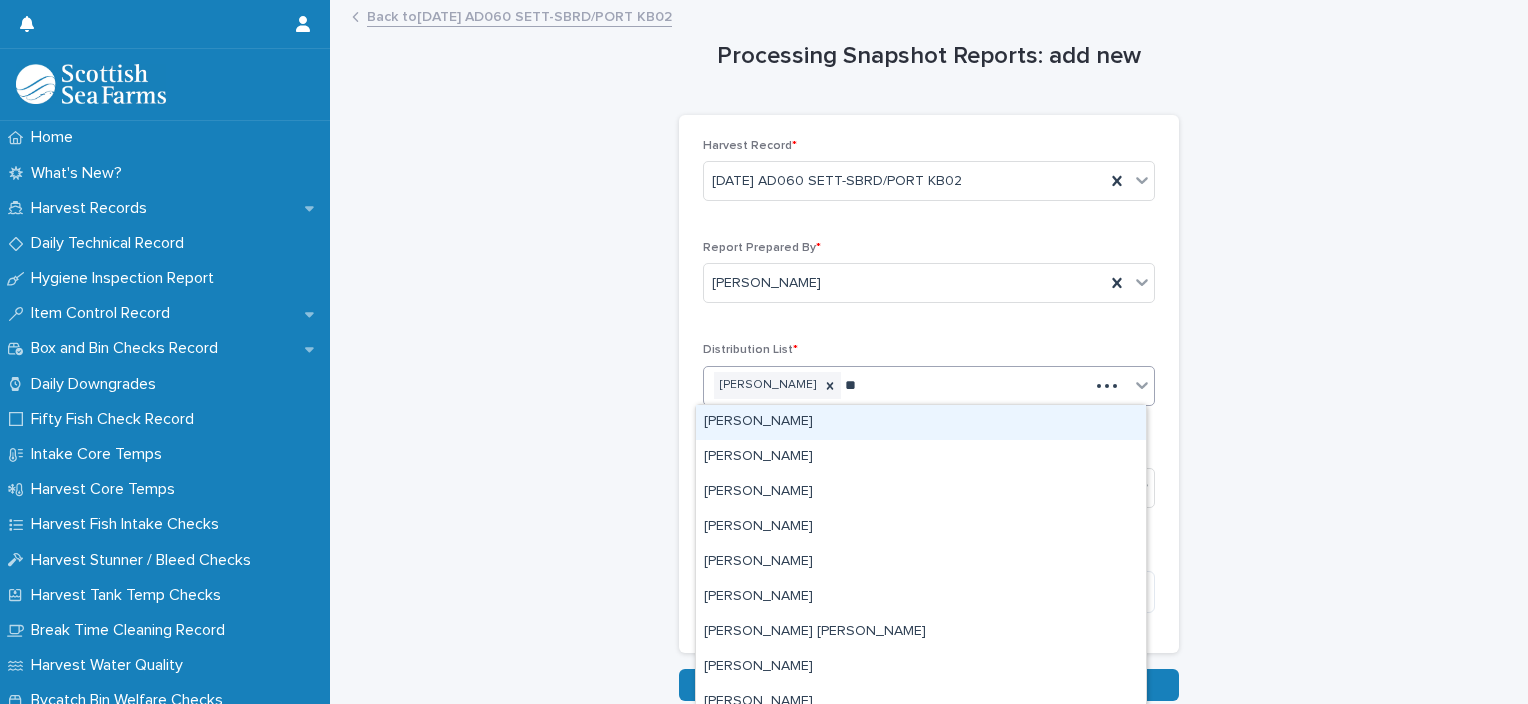 type on "***" 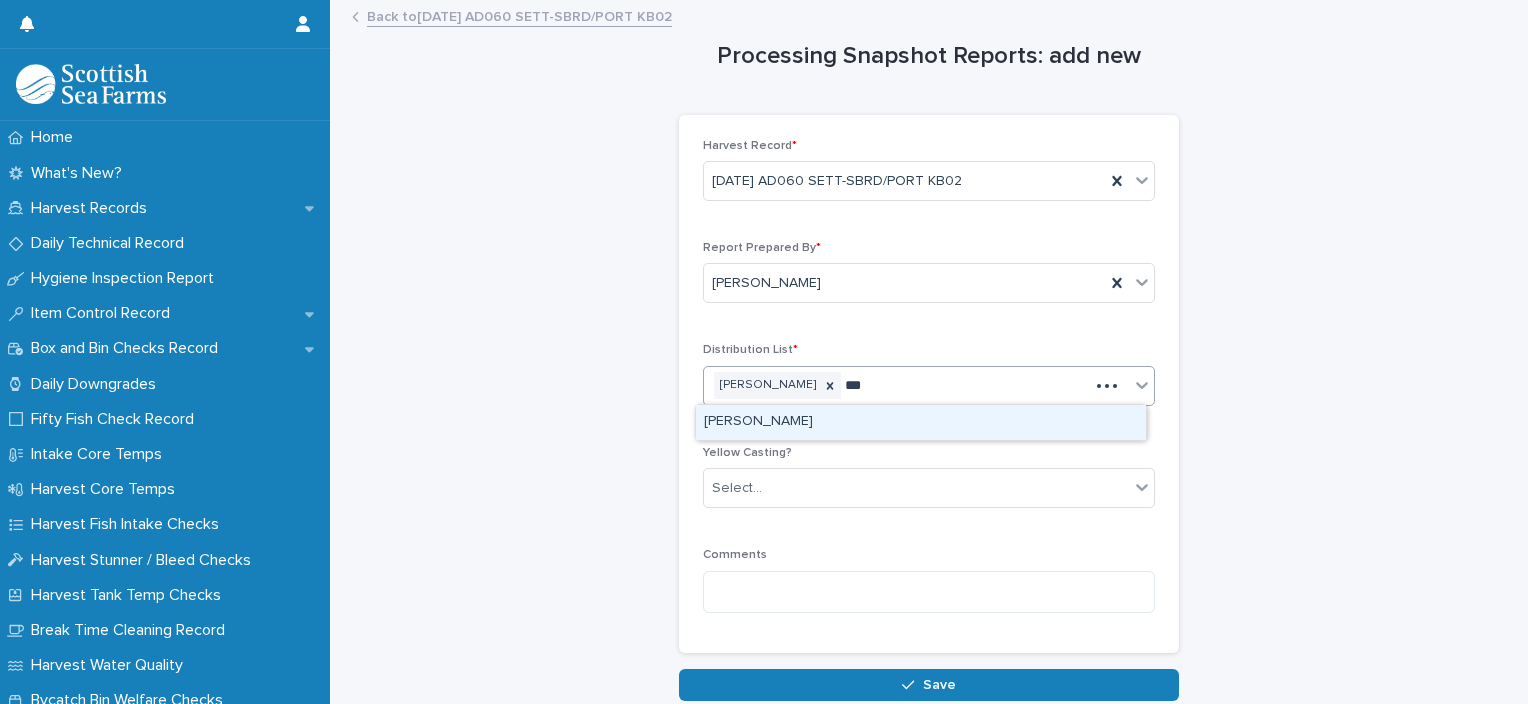 click on "Richard Cooper" at bounding box center (921, 422) 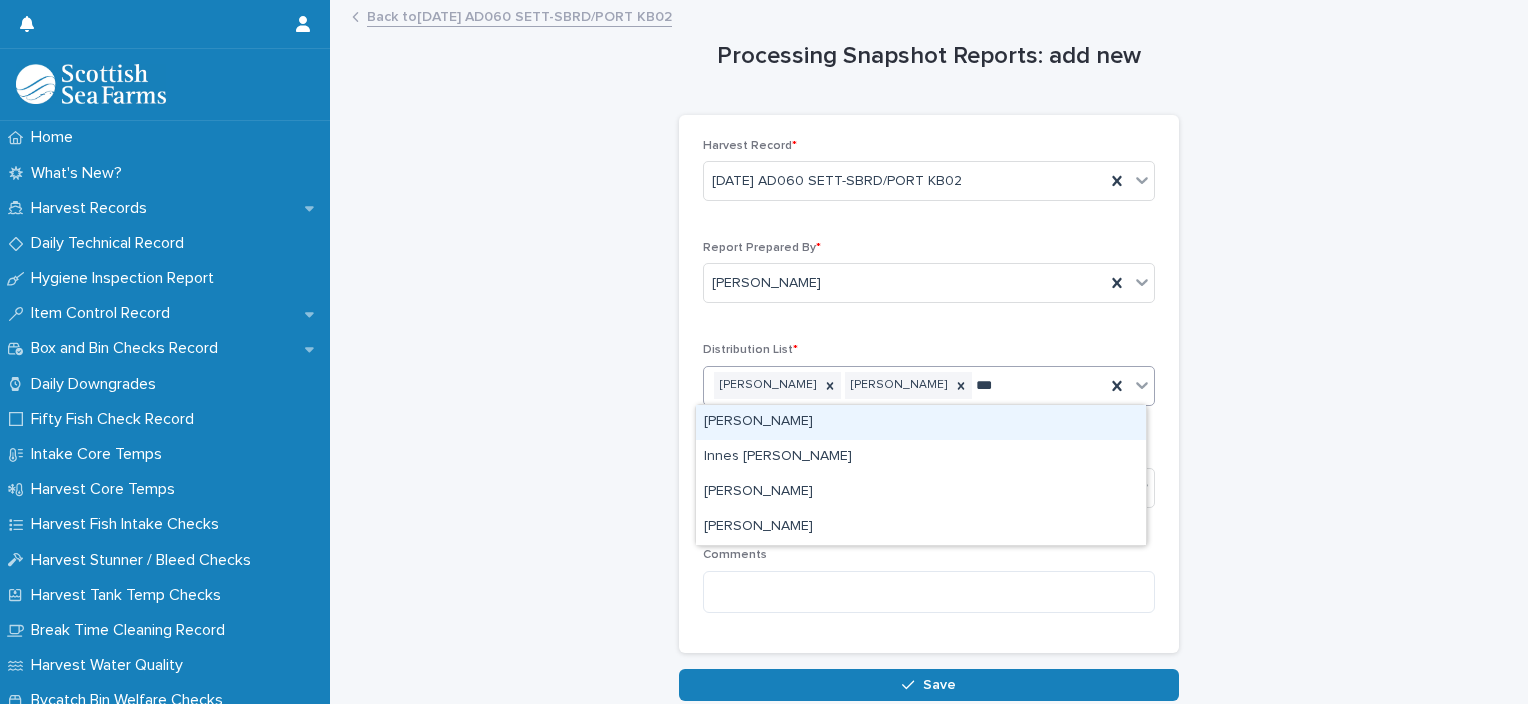 type on "****" 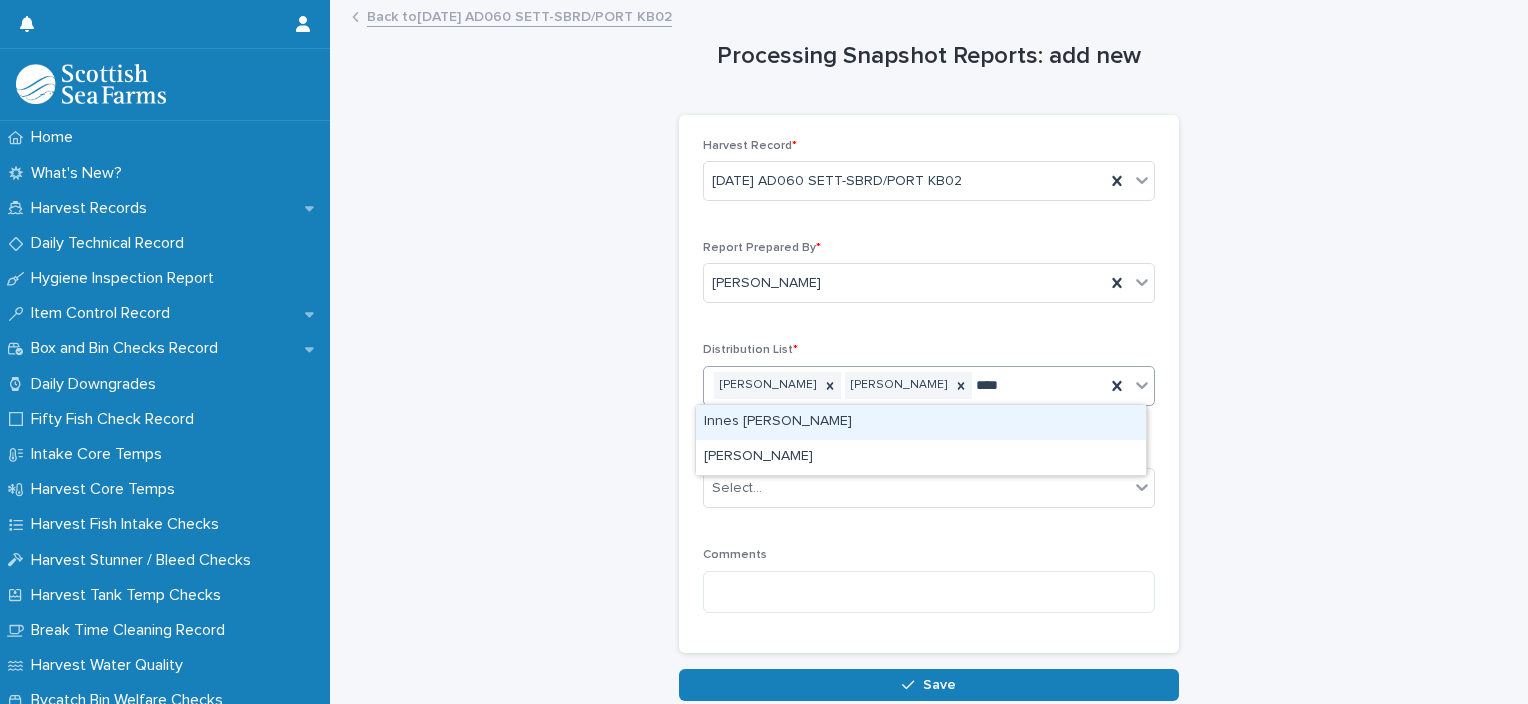 click on "Innes Weir" at bounding box center (921, 422) 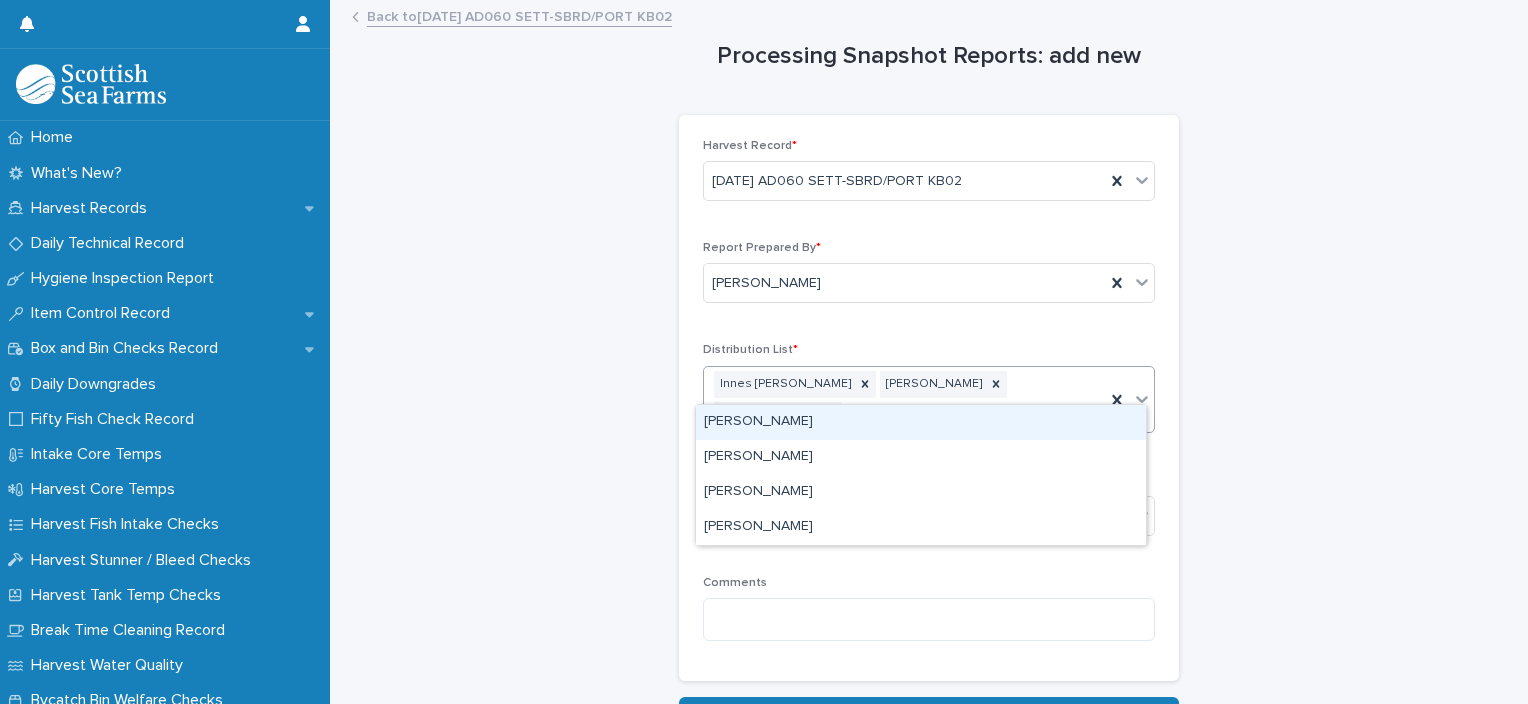 type on "*****" 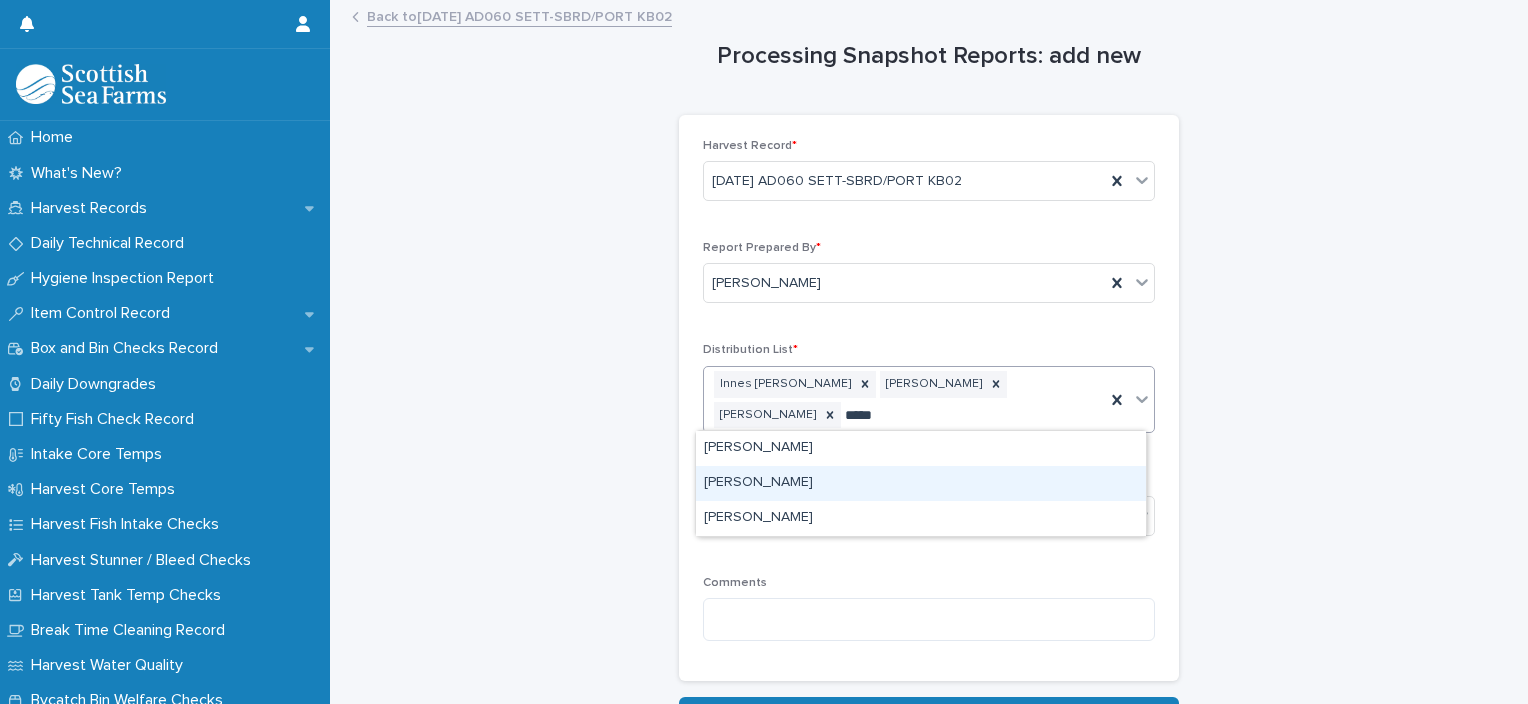 click on "Stephen Woods" at bounding box center [921, 483] 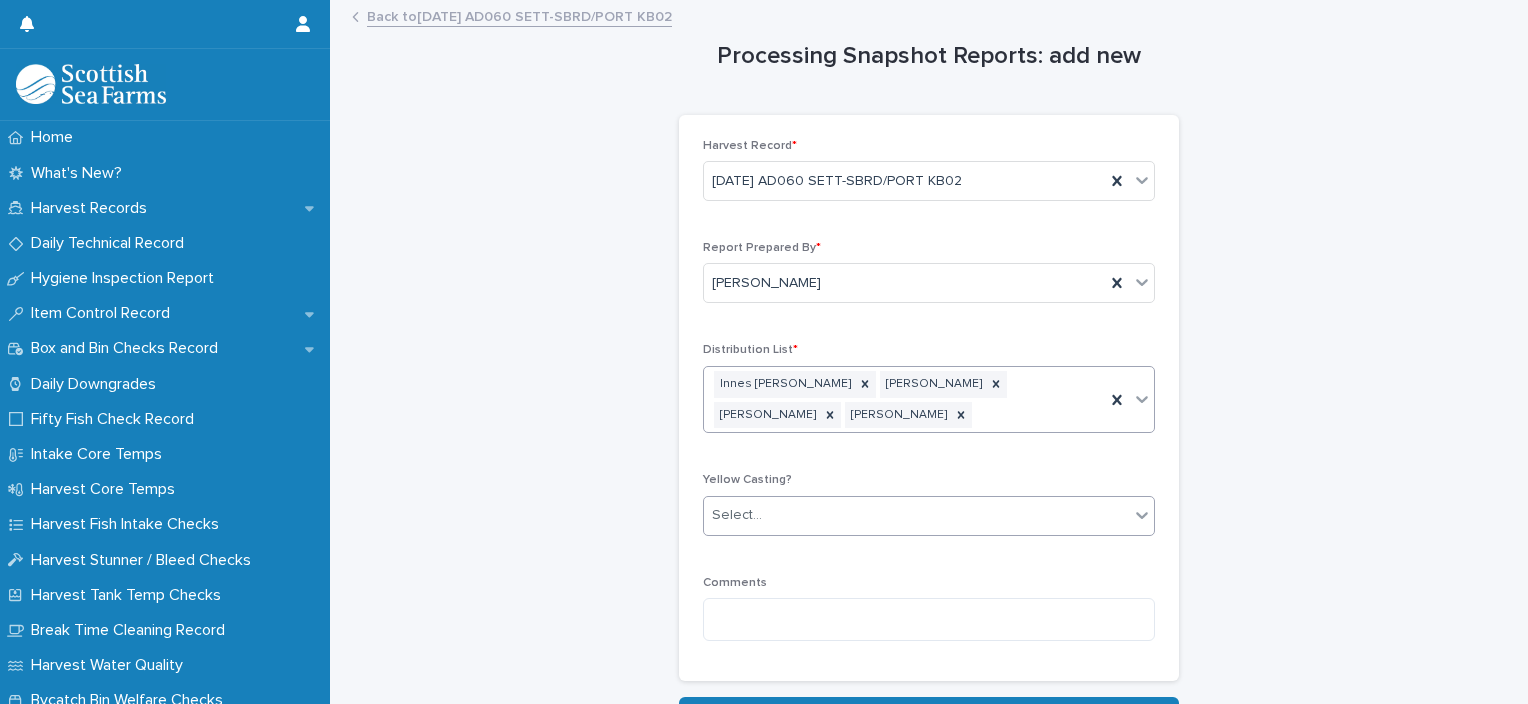 click on "Select..." at bounding box center [916, 515] 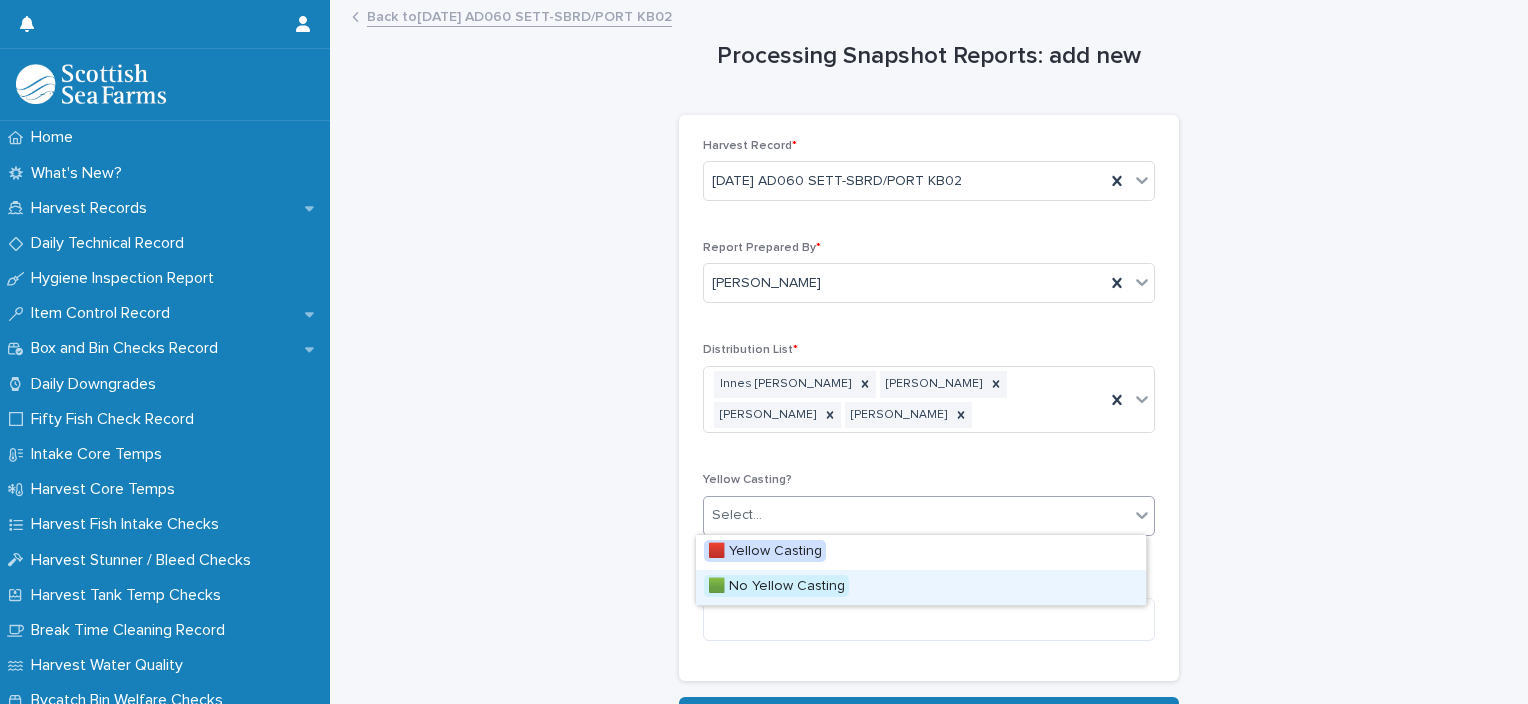 click on "🟩 No Yellow Casting" at bounding box center [921, 587] 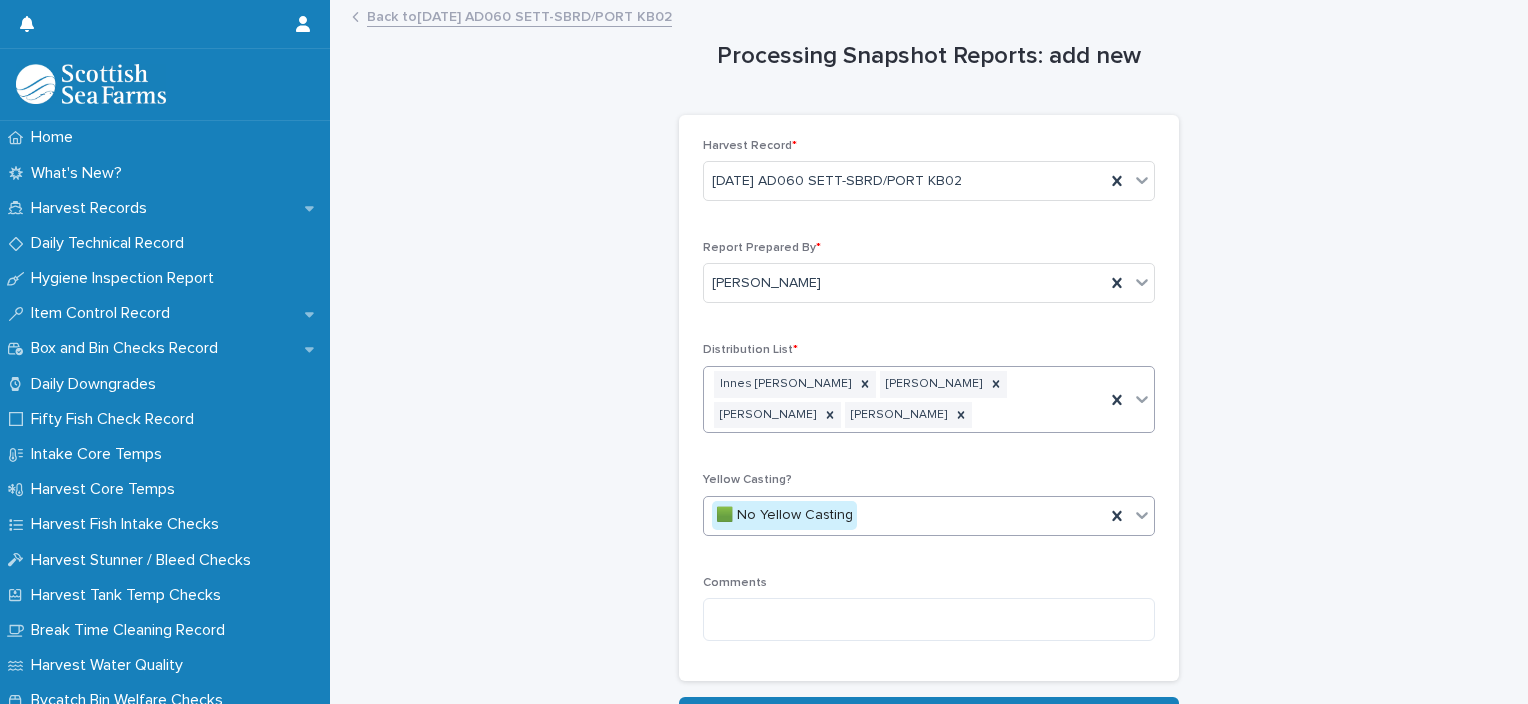 click on "Innes Weir Rebecca Buchanan  Richard Cooper Stephen Woods" at bounding box center (904, 400) 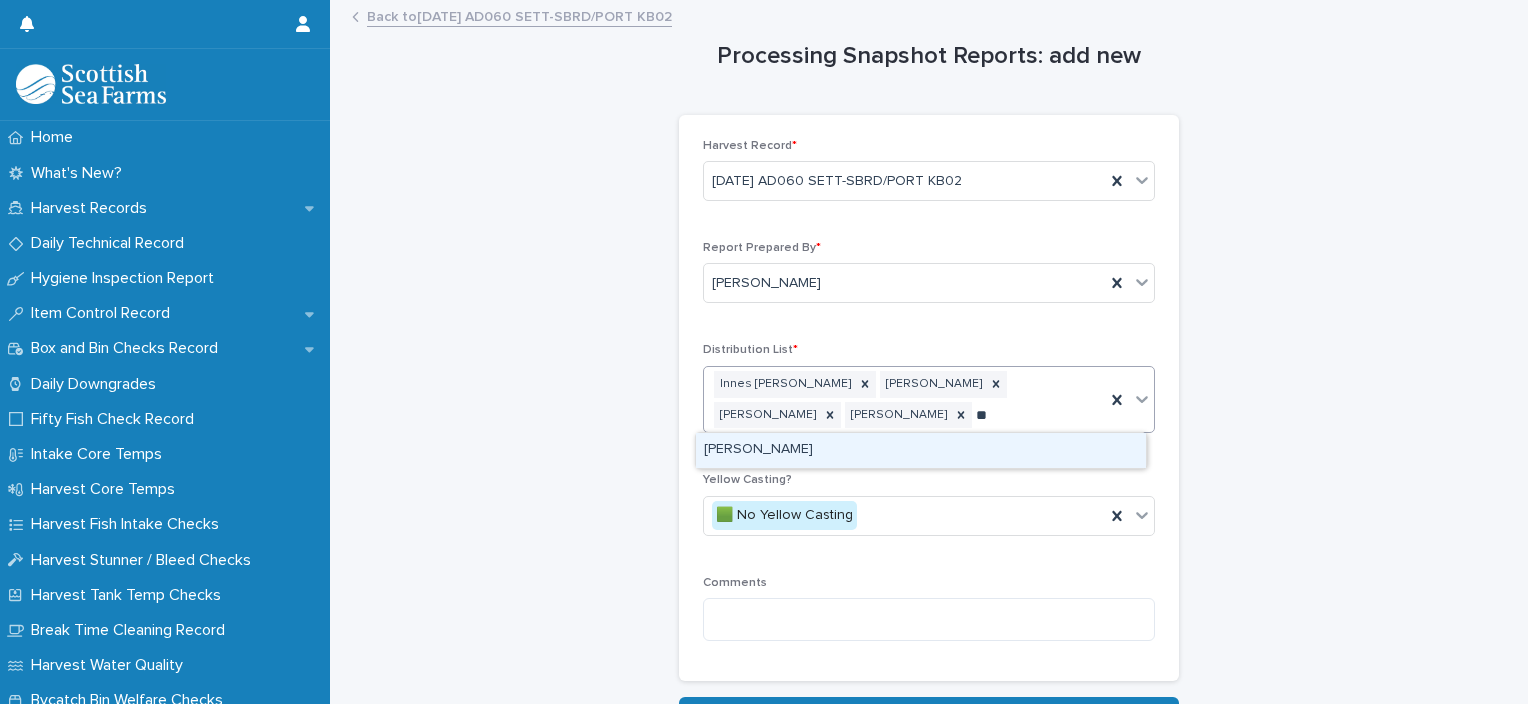 type on "*" 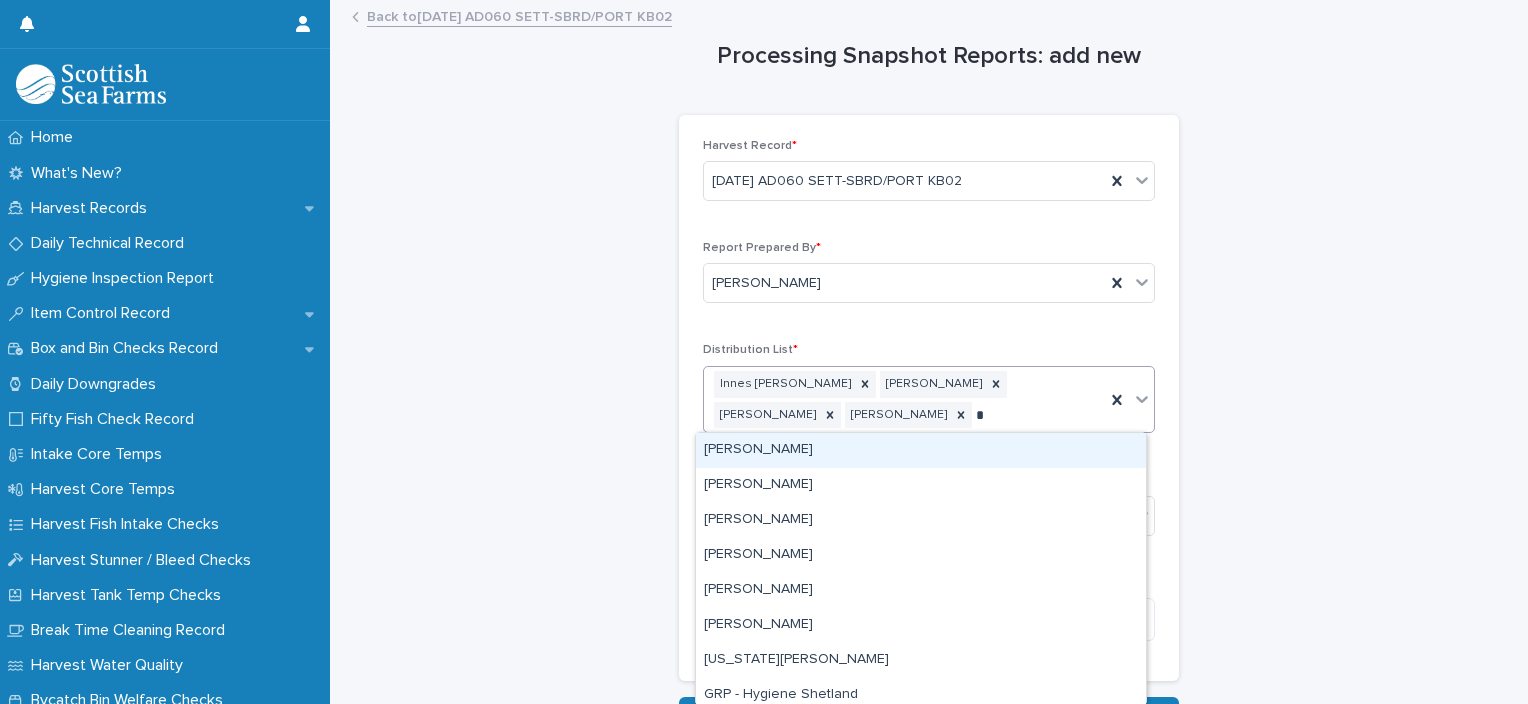 type 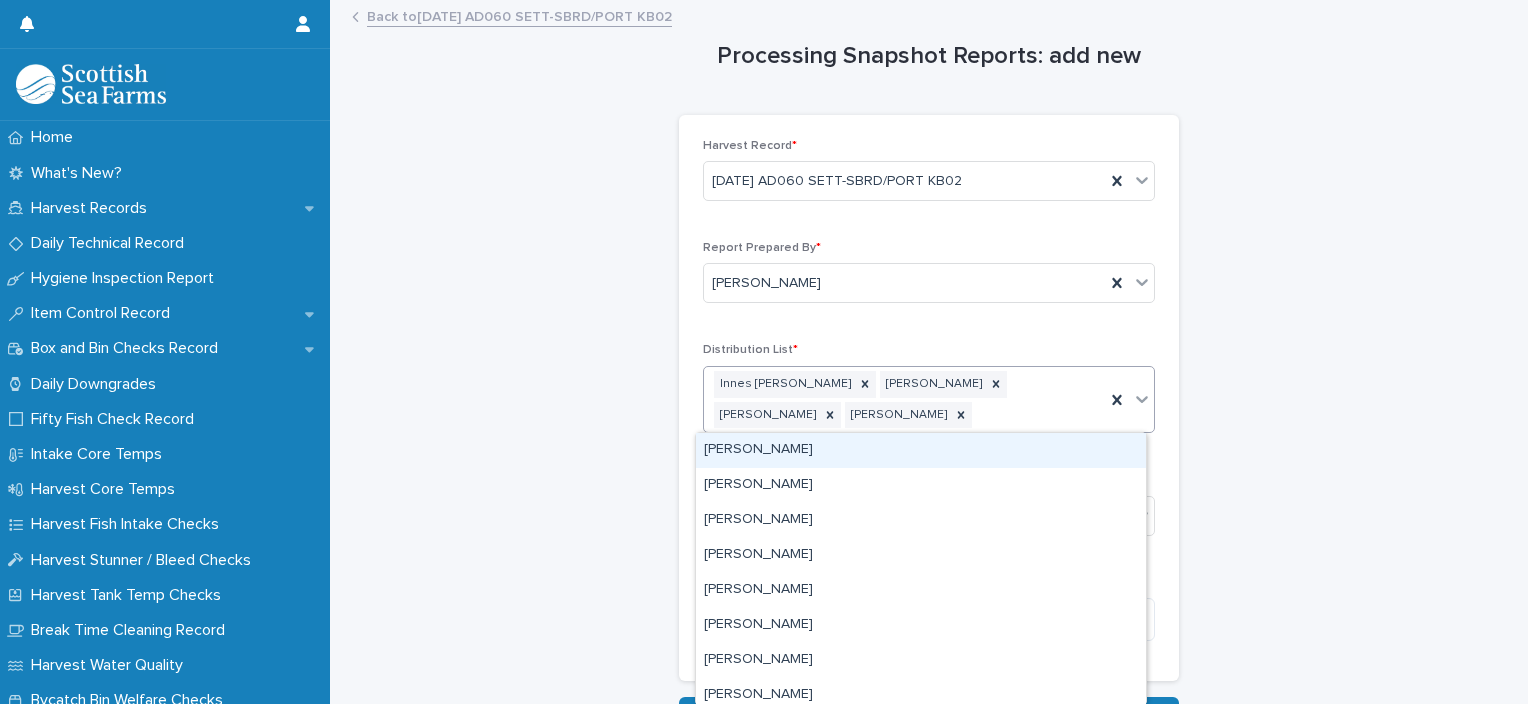 click on "Processing Snapshot Reports: add new Loading... Saving… Loading... Saving… Loading... Saving… Harvest Record * 10-07-2025 AD060 SETT-SBRD/PORT KB02 Report Prepared By * Ionel Stoica Distribution List *   option Stephen Woods, selected.    option Adam Jarron focused, 1 of 396. 392 results available. Use Up and Down to choose options, press Enter to select the currently focused option, press Escape to exit the menu, press Tab to select the option and exit the menu. Innes Weir Rebecca Buchanan  Richard Cooper Stephen Woods Yellow Casting? 🟩 No Yellow Casting Comments Sorry, there was an error saving your record. Please try again. Please fill out the required fields above. Save" at bounding box center [929, 365] 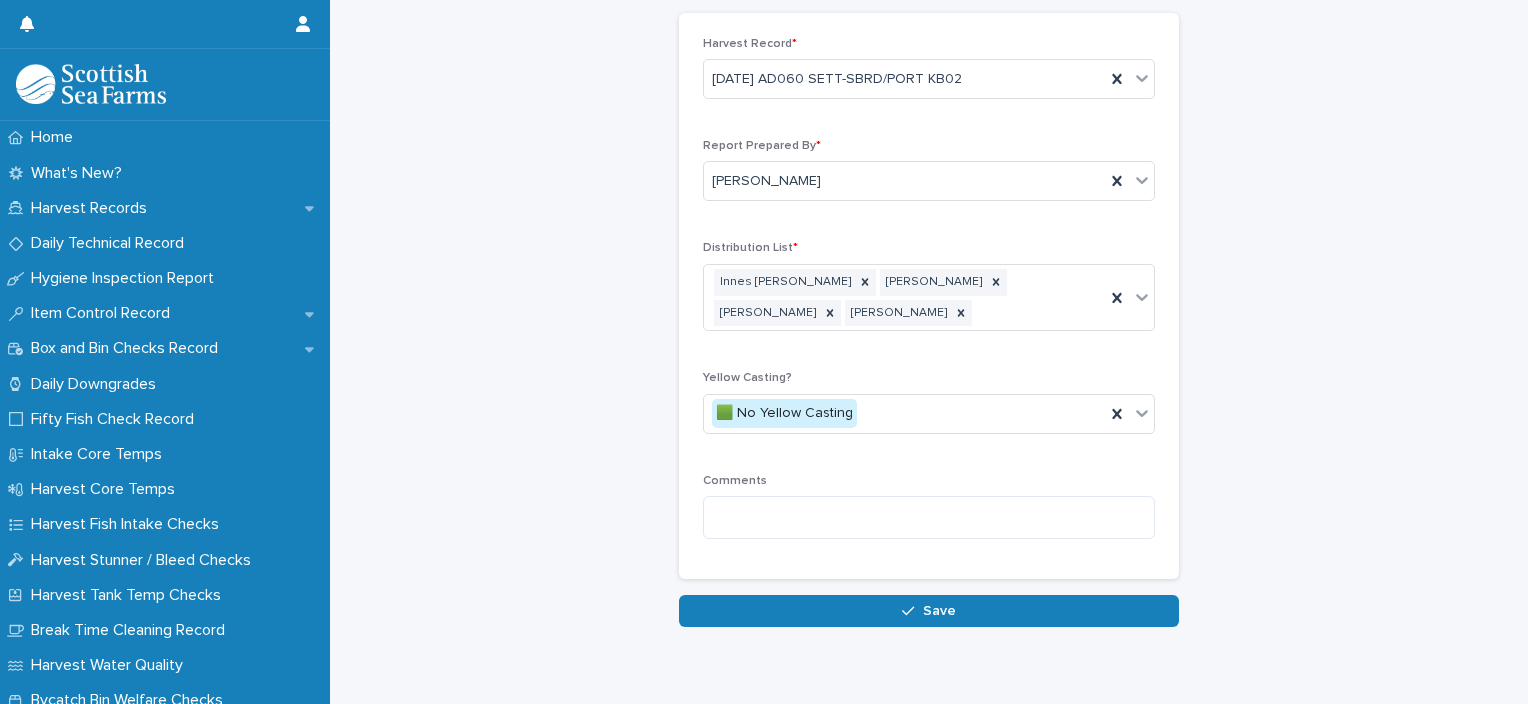 scroll, scrollTop: 108, scrollLeft: 0, axis: vertical 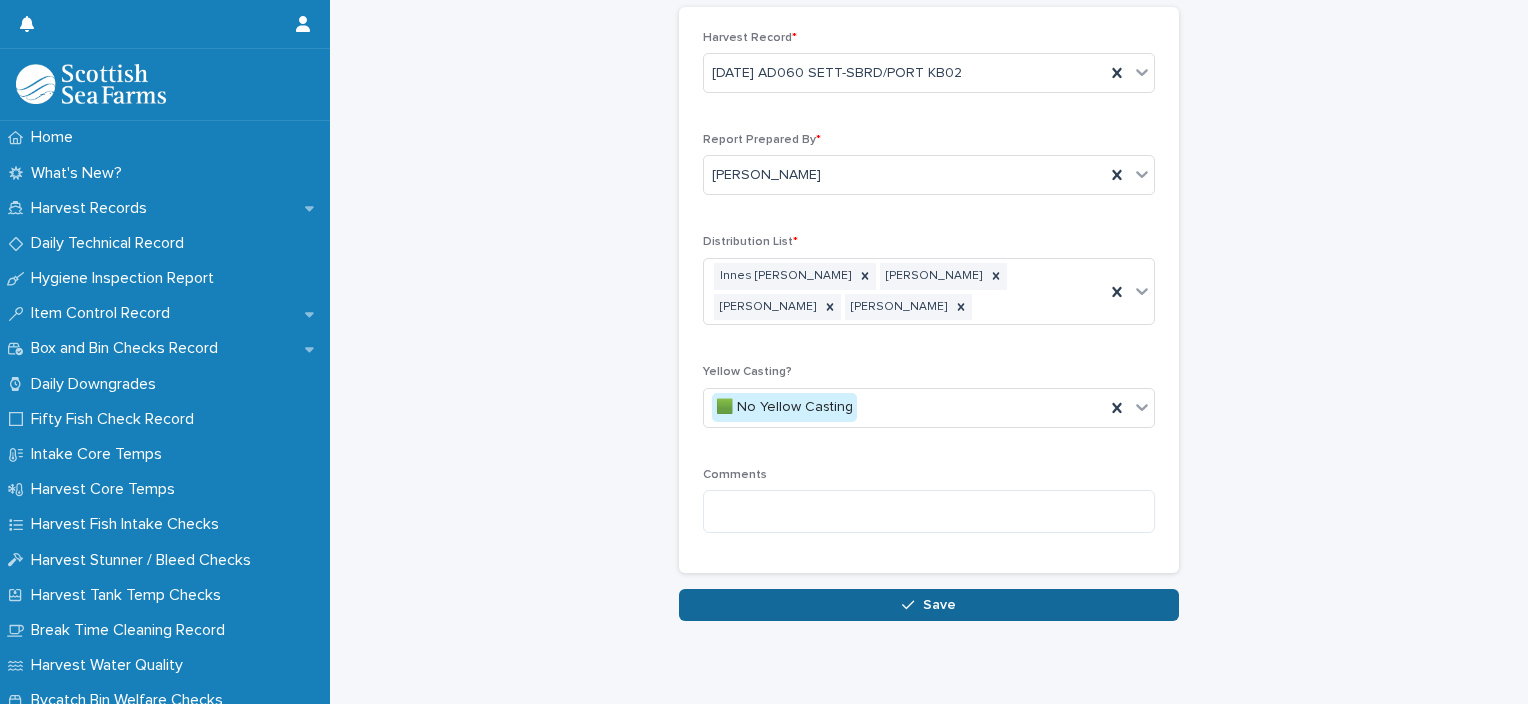 click on "Save" at bounding box center (929, 605) 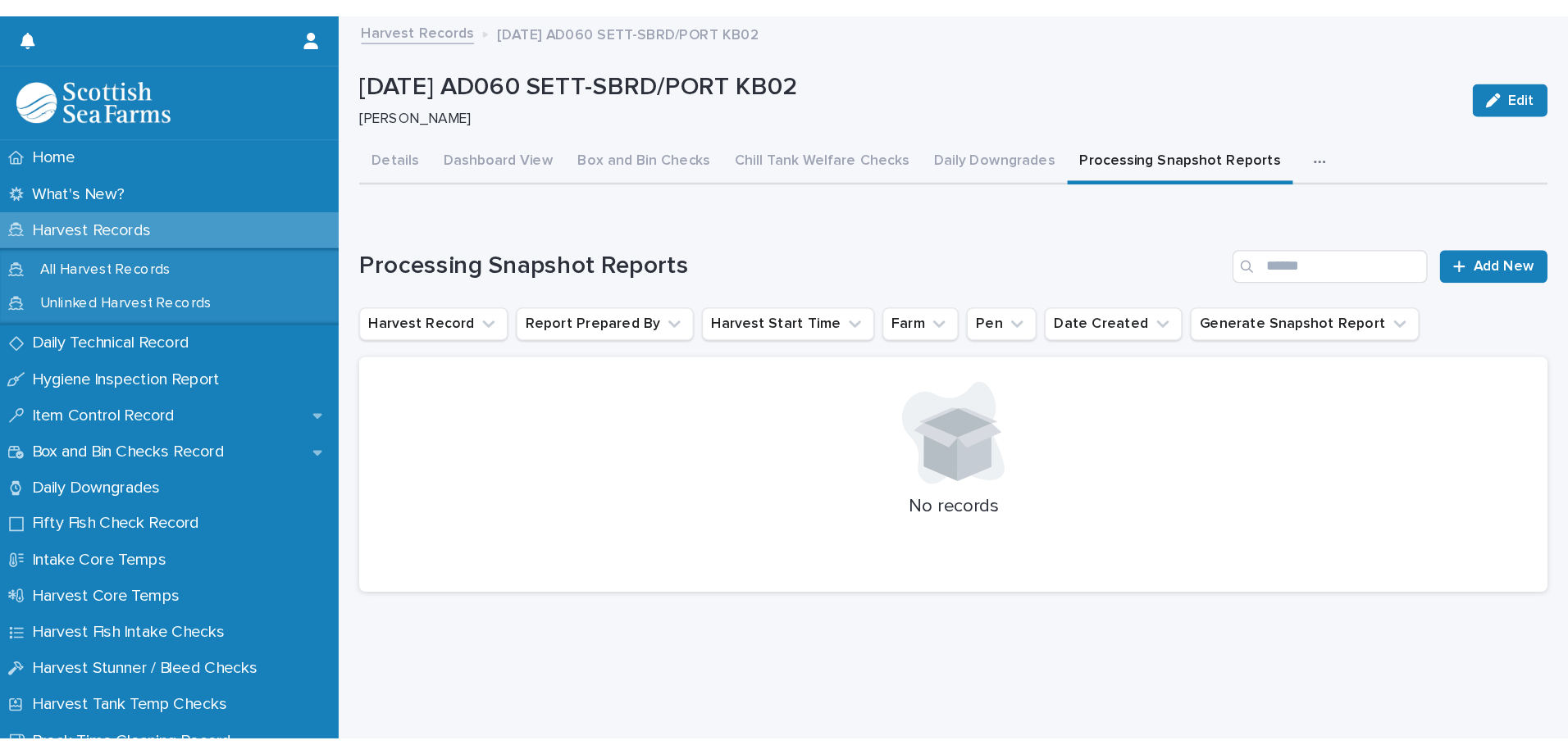 scroll, scrollTop: 0, scrollLeft: 0, axis: both 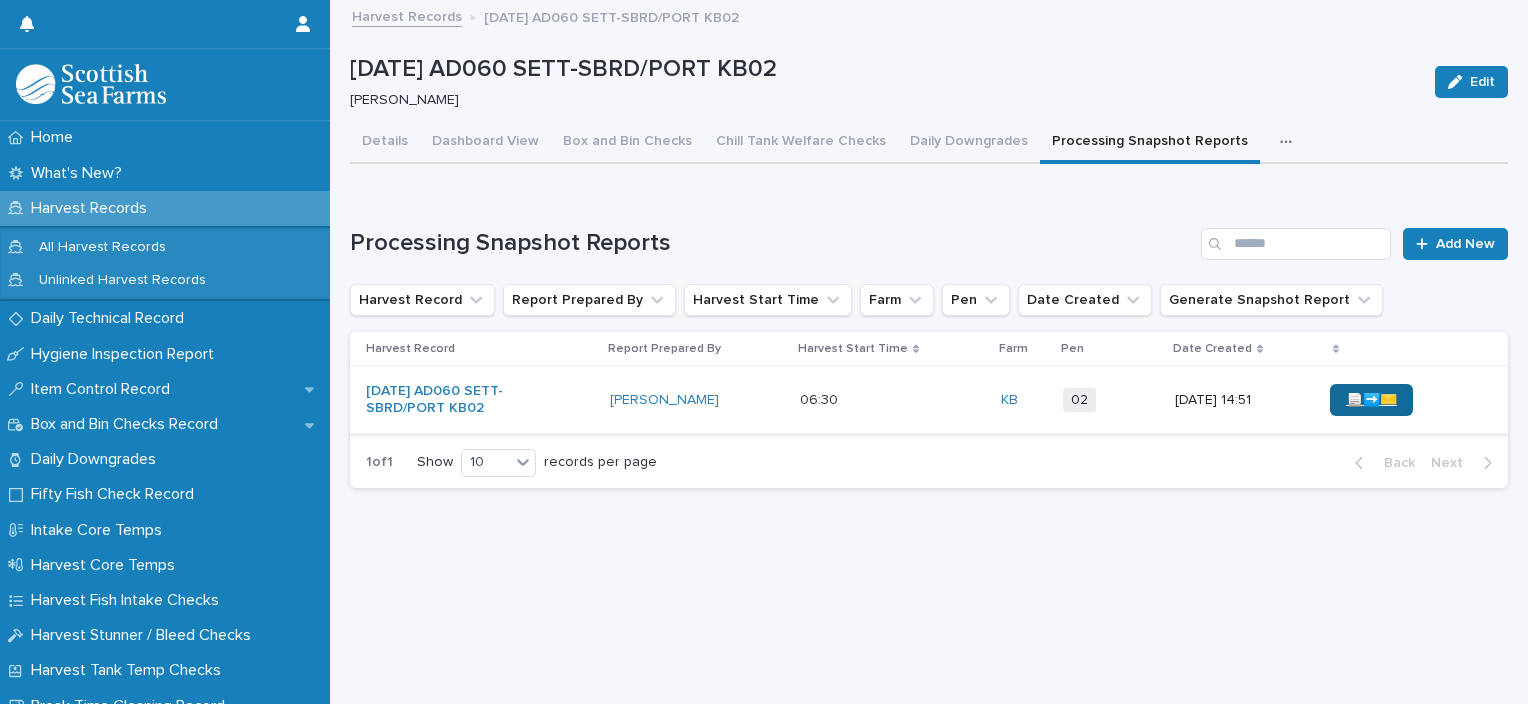 click on "📄➡️✉️" at bounding box center [1371, 400] 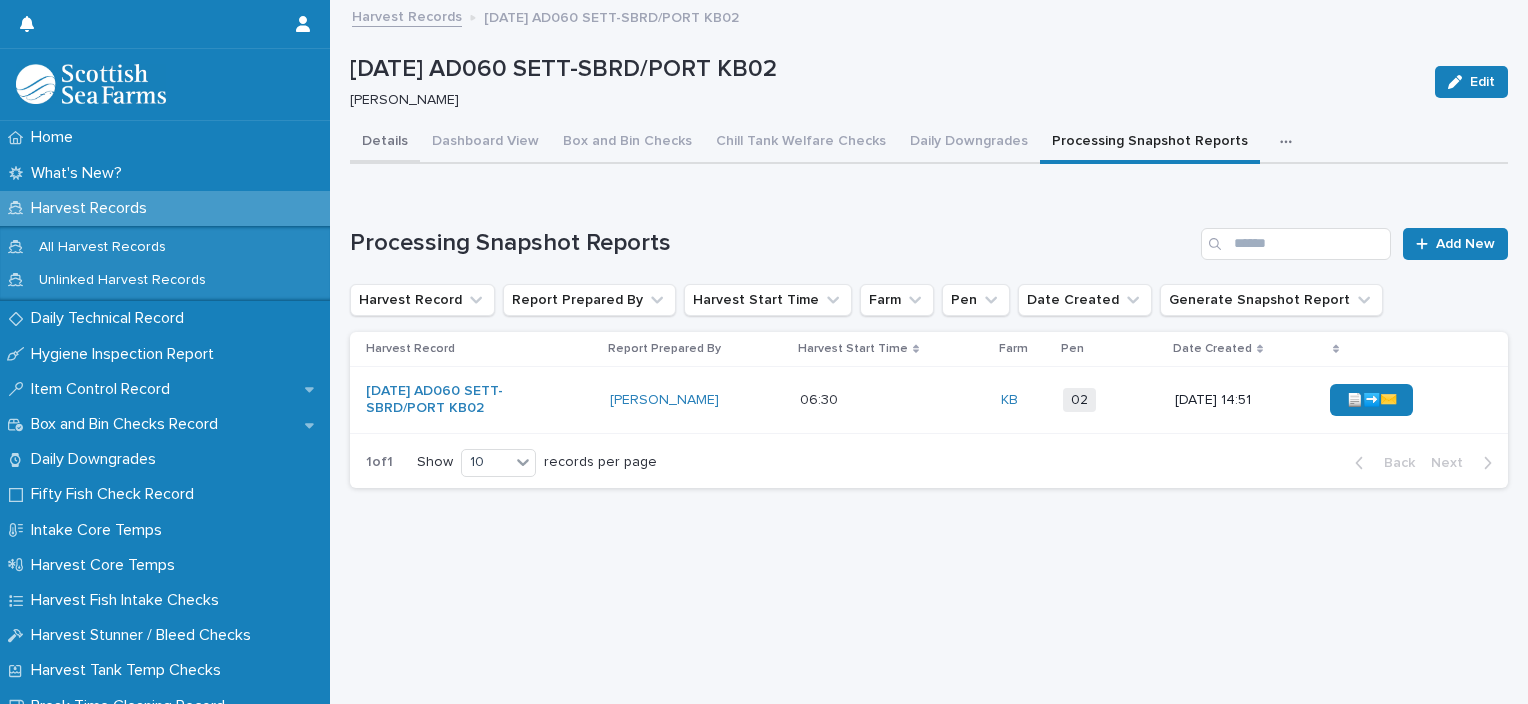 click on "Details" at bounding box center [385, 143] 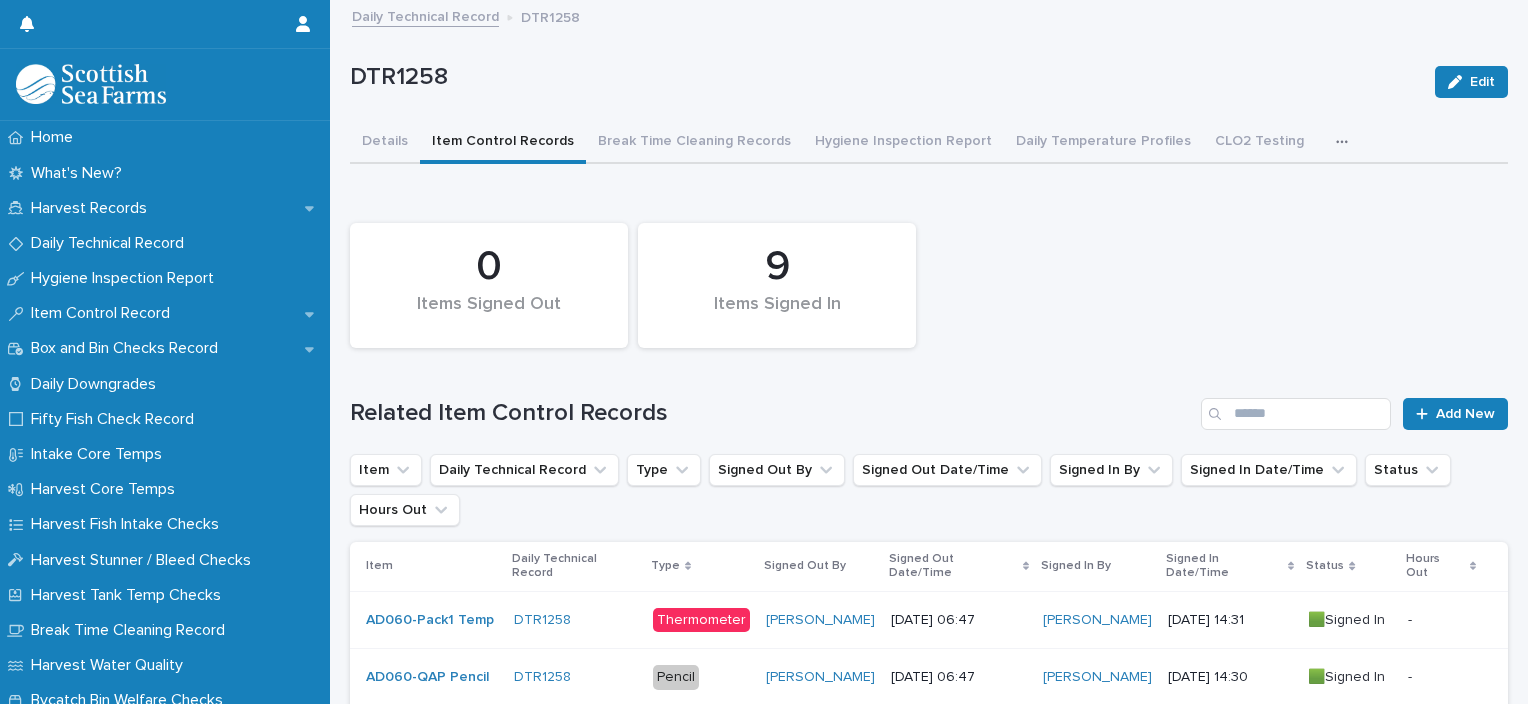 scroll, scrollTop: 0, scrollLeft: 0, axis: both 